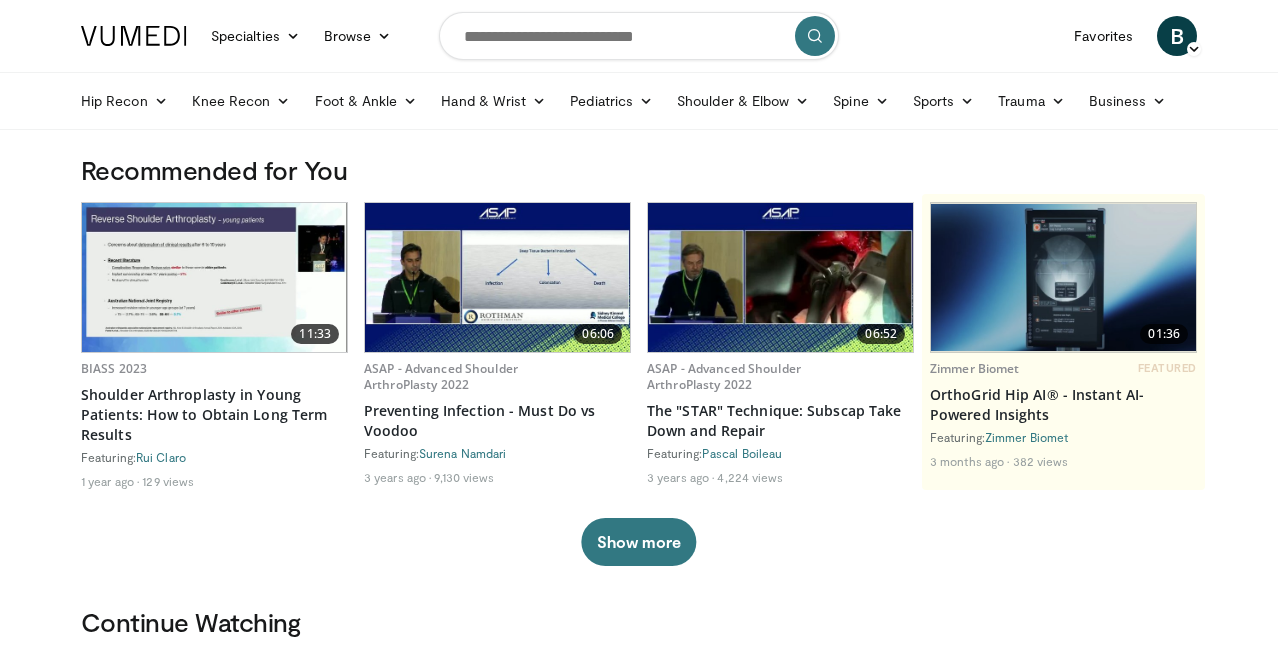 scroll, scrollTop: 0, scrollLeft: 0, axis: both 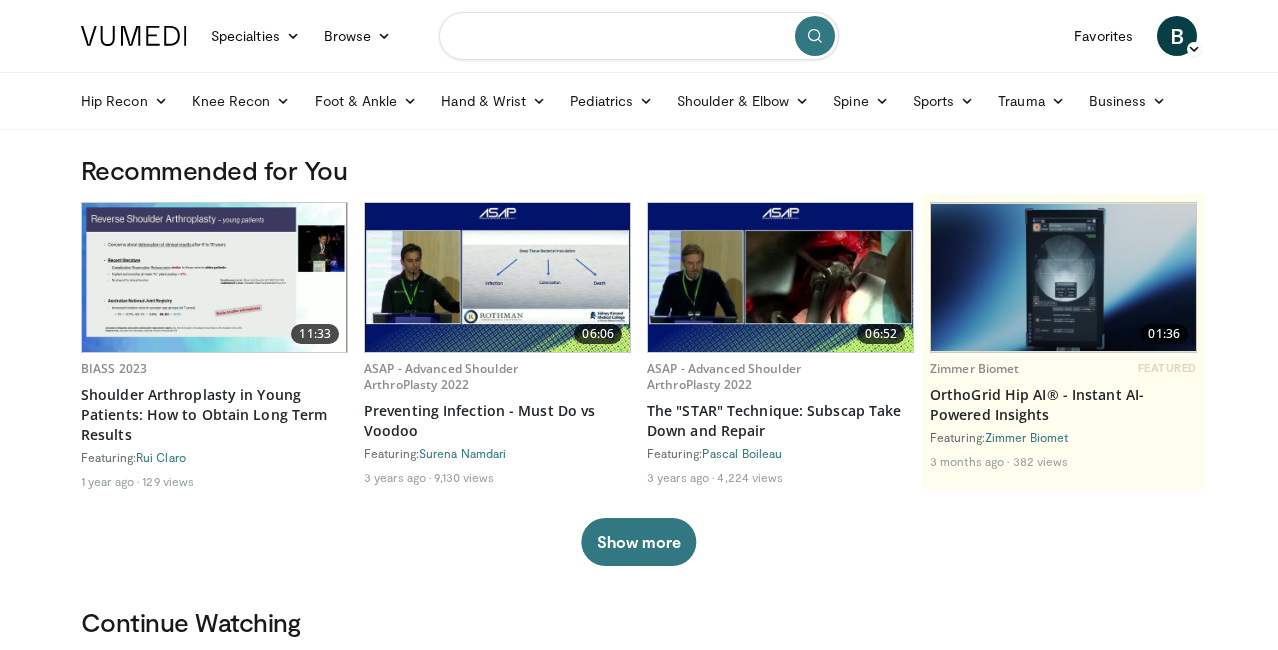 click at bounding box center [639, 36] 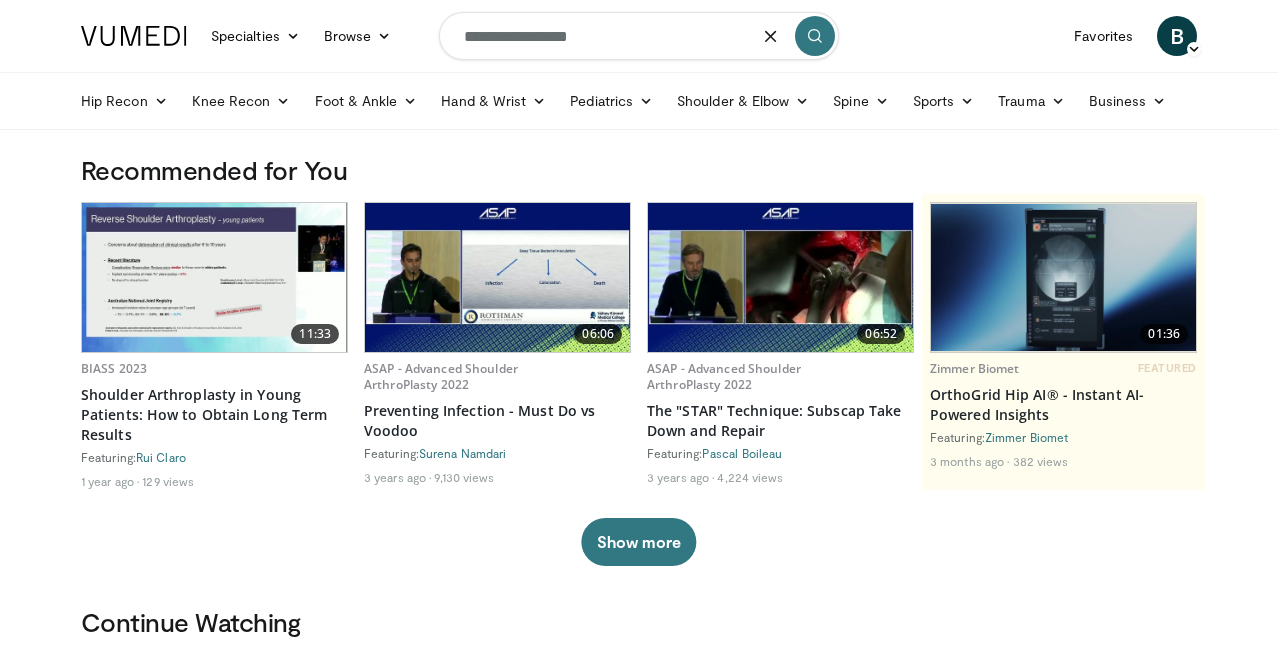 type on "**********" 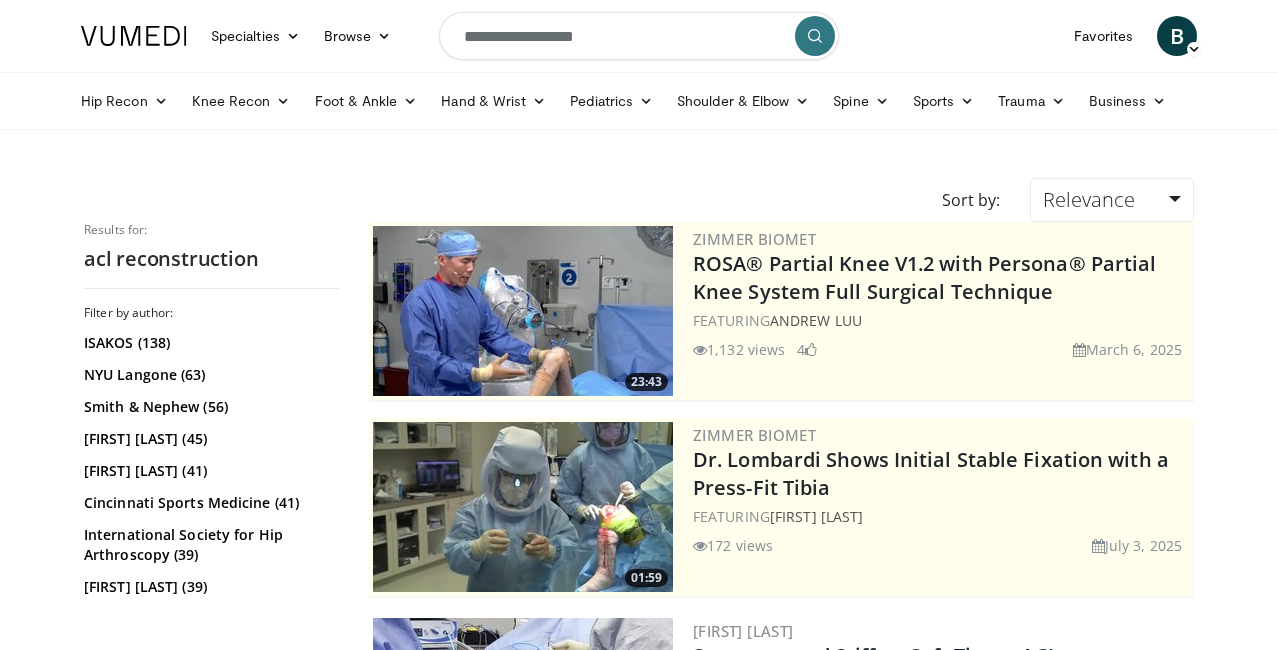 scroll, scrollTop: 0, scrollLeft: 0, axis: both 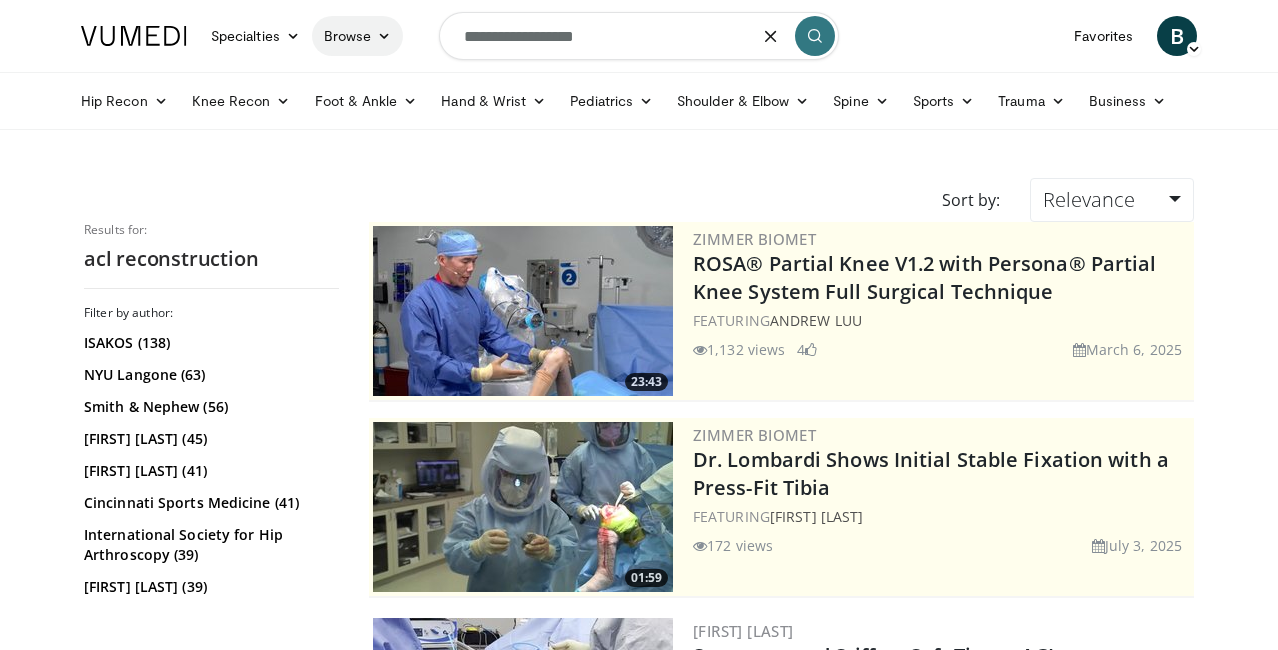drag, startPoint x: 608, startPoint y: 38, endPoint x: 374, endPoint y: 32, distance: 234.0769 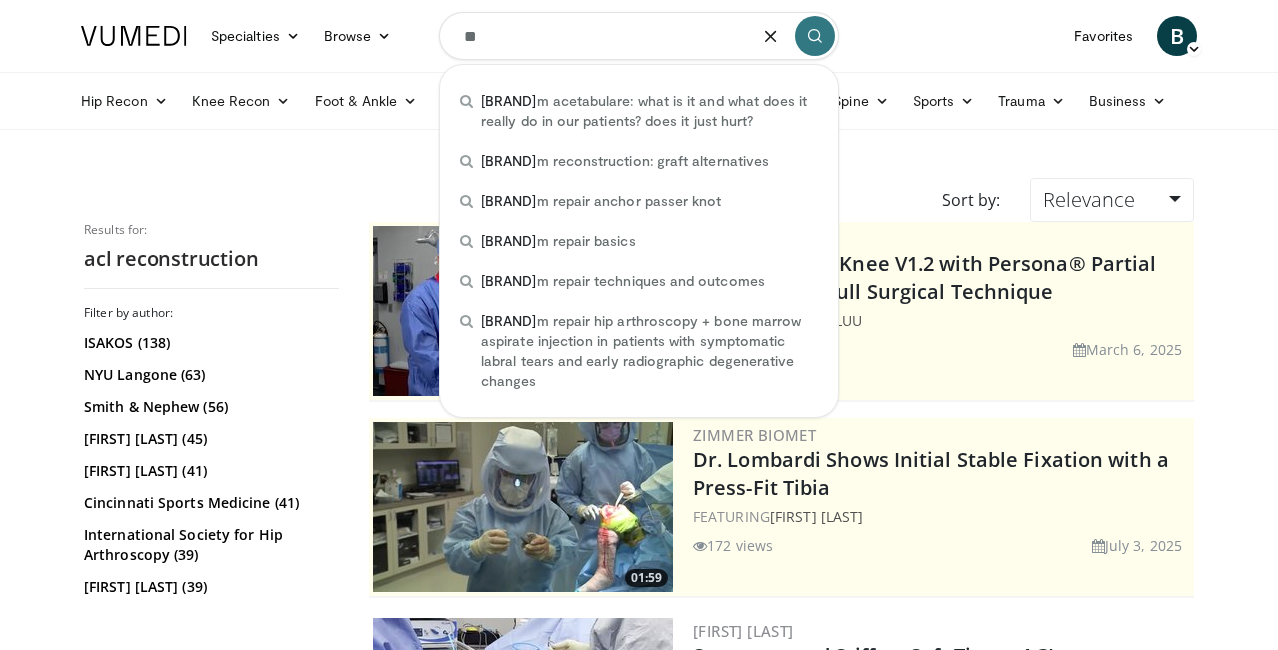 type on "*" 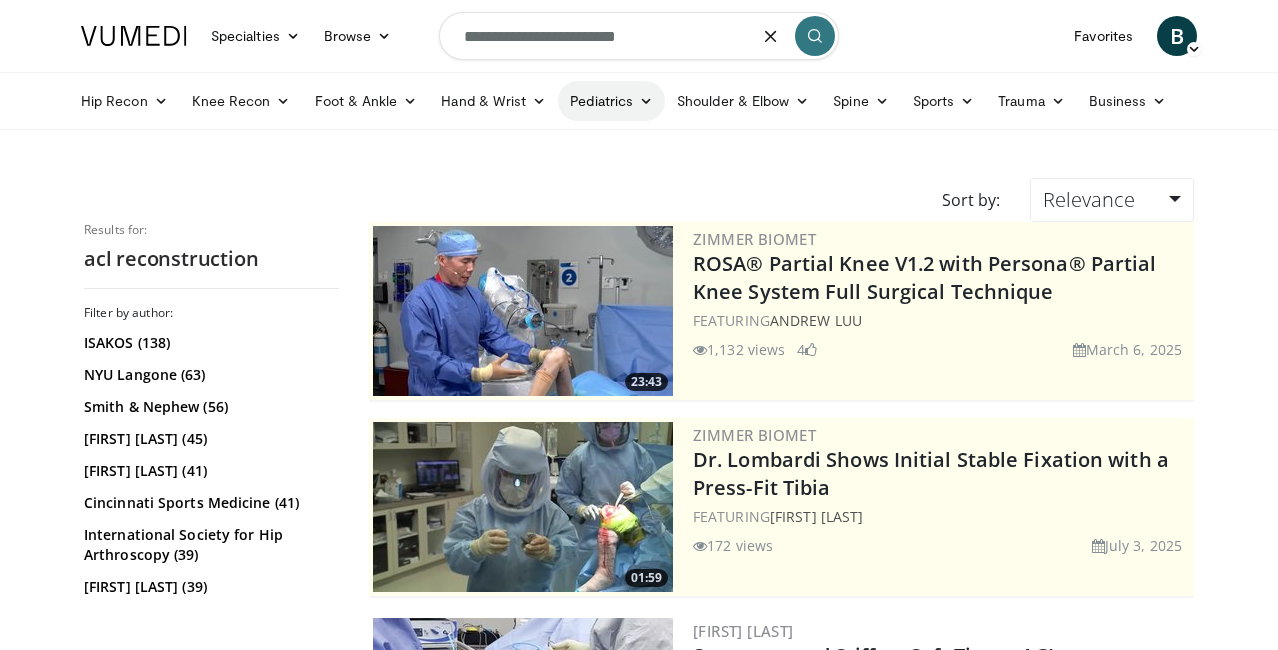 type on "**********" 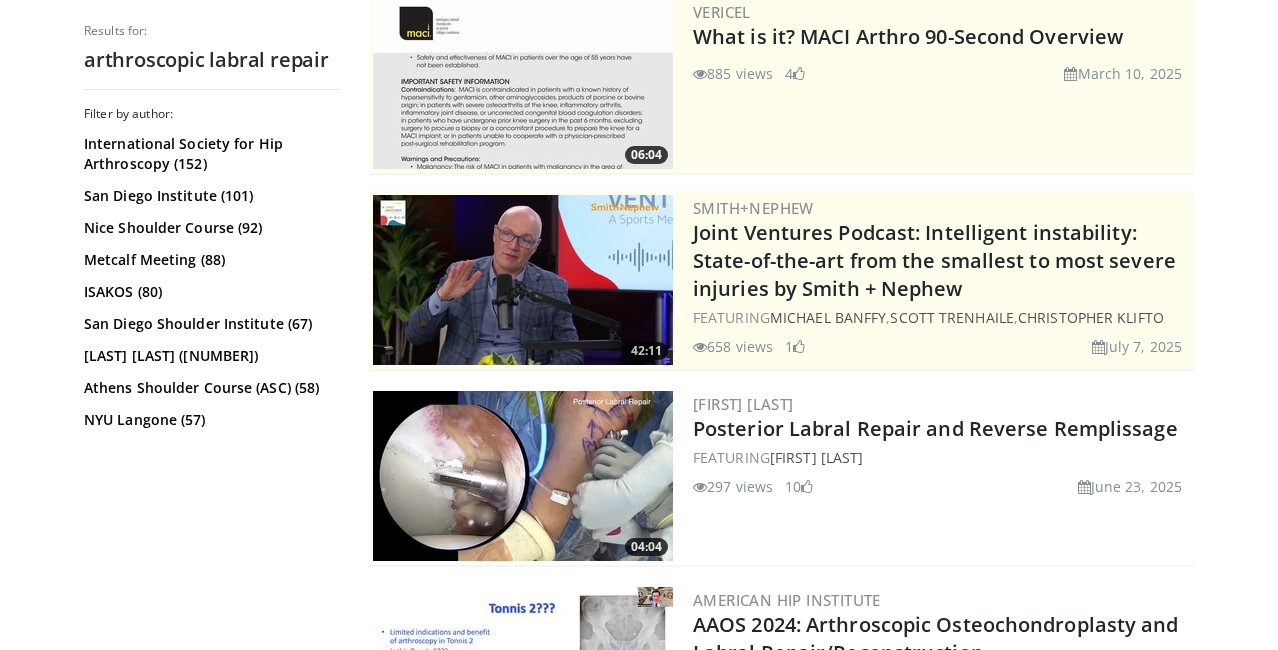scroll, scrollTop: 257, scrollLeft: 0, axis: vertical 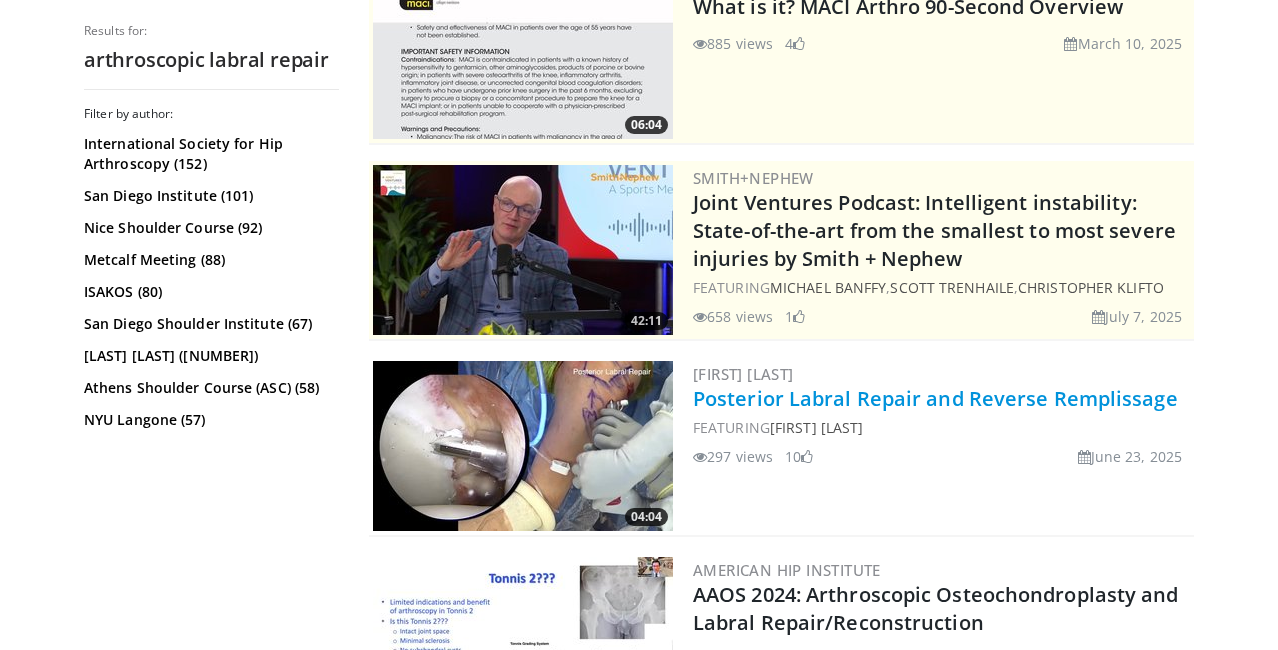 click on "Posterior Labral Repair and Reverse Remplissage" at bounding box center [935, 398] 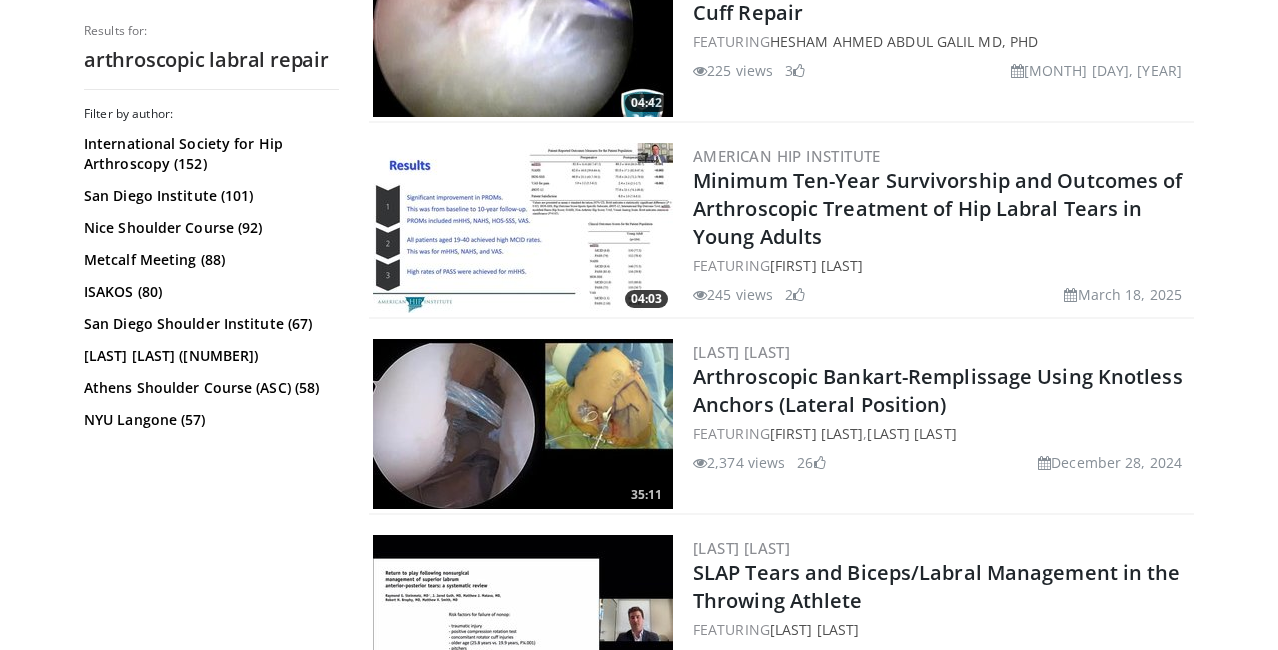scroll, scrollTop: 1566, scrollLeft: 0, axis: vertical 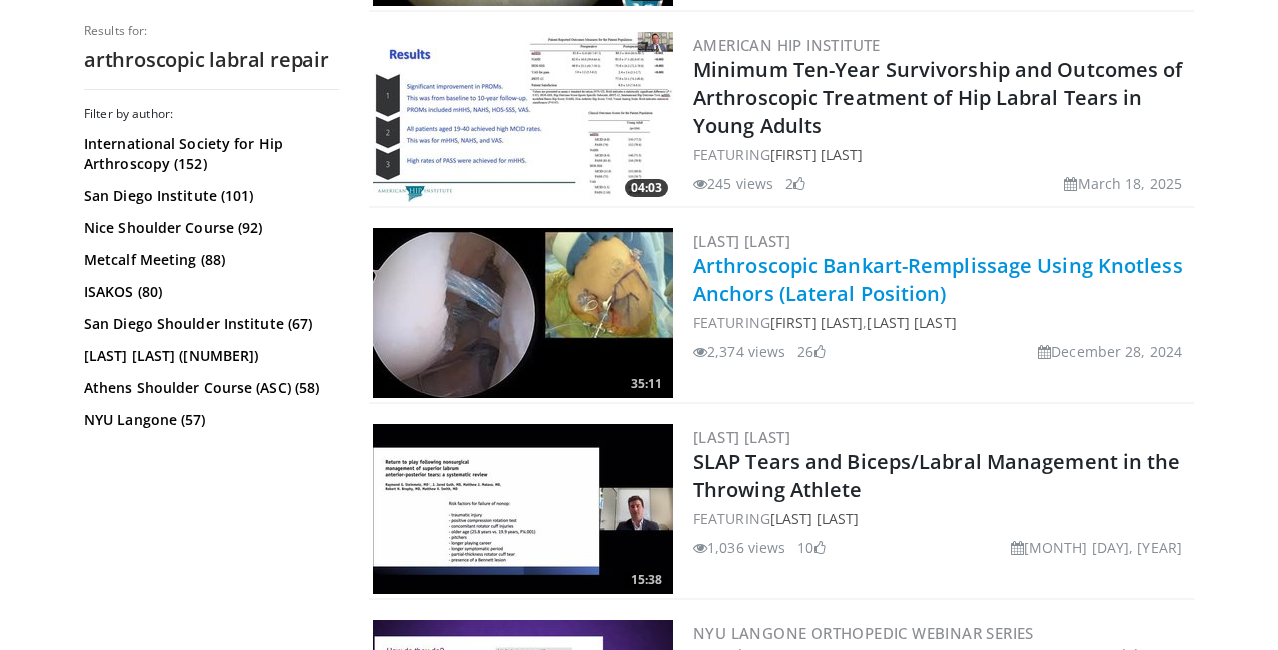 click on "Arthroscopic Bankart-Remplissage Using Knotless Anchors (Lateral Position)" at bounding box center (938, 279) 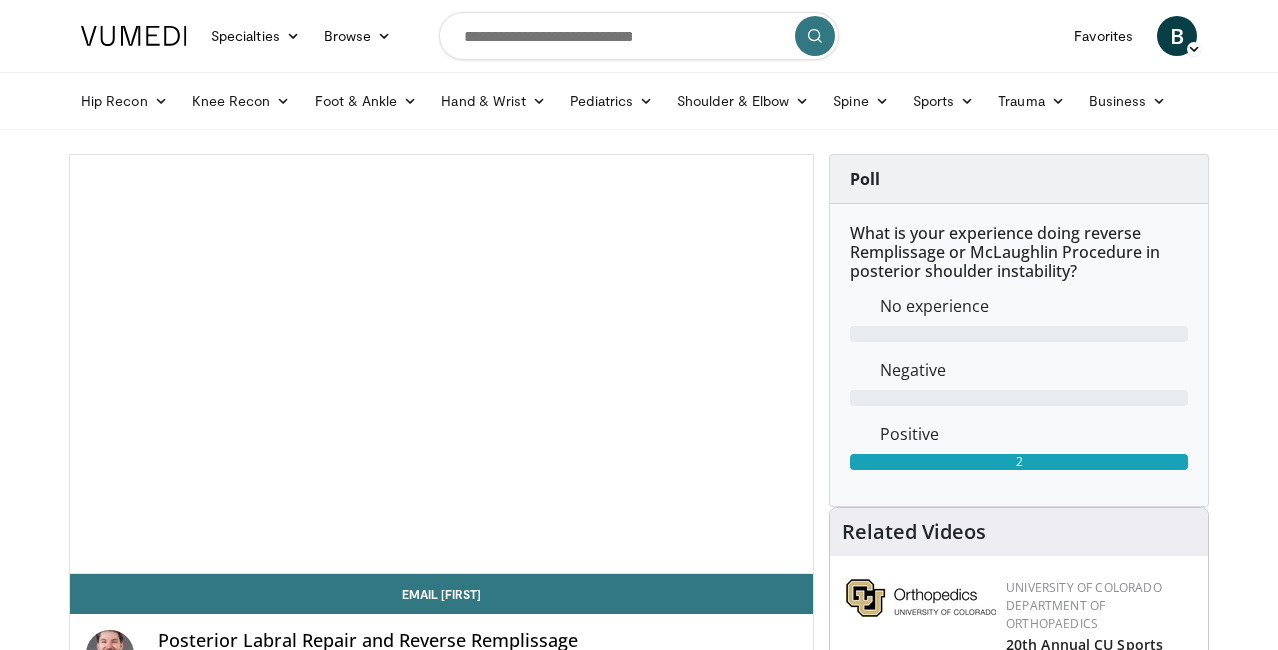 scroll, scrollTop: 0, scrollLeft: 0, axis: both 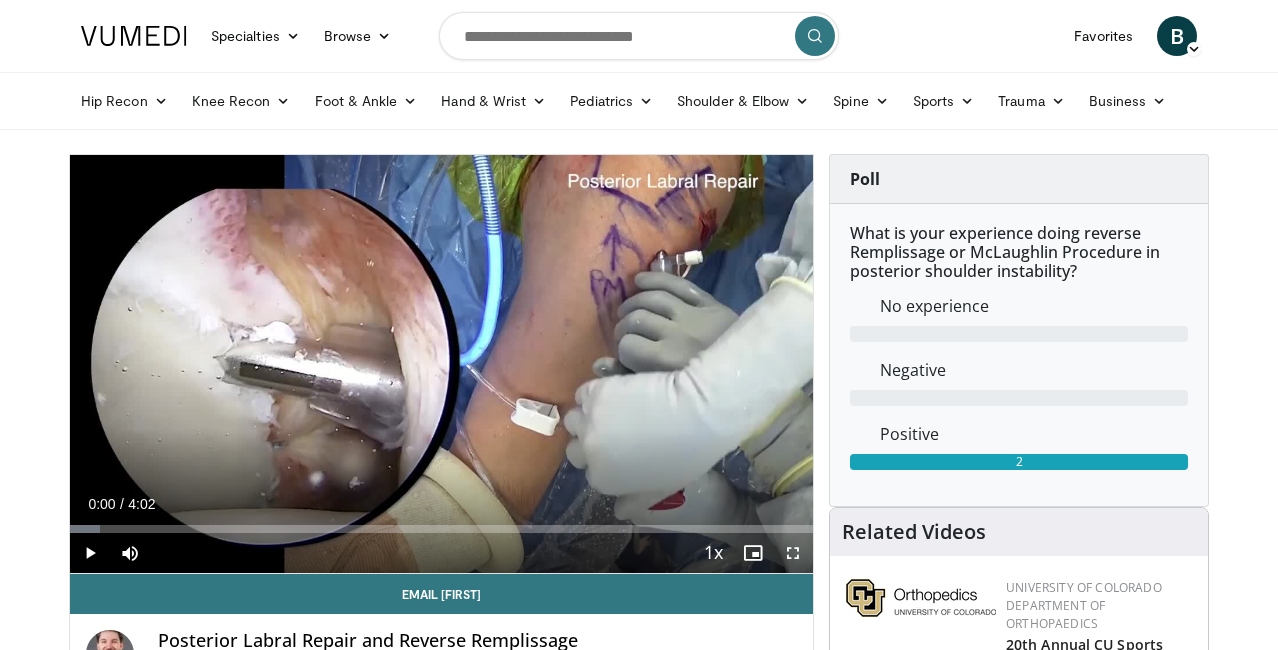 click at bounding box center [90, 553] 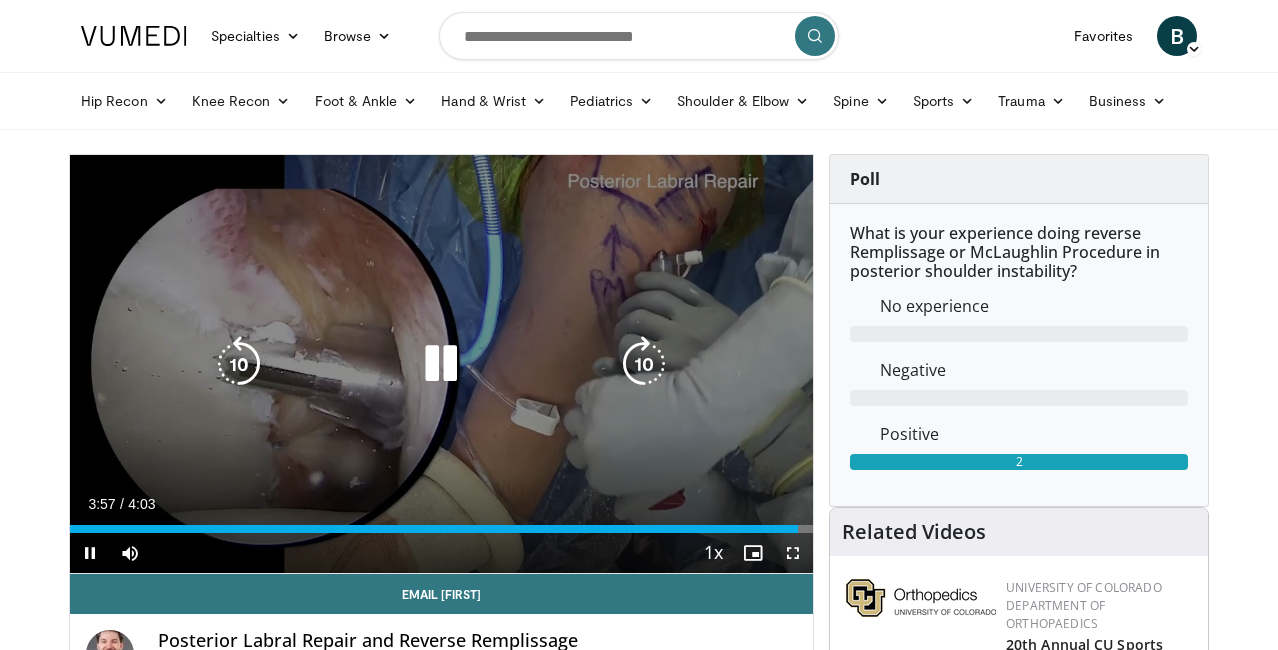 click at bounding box center (441, 364) 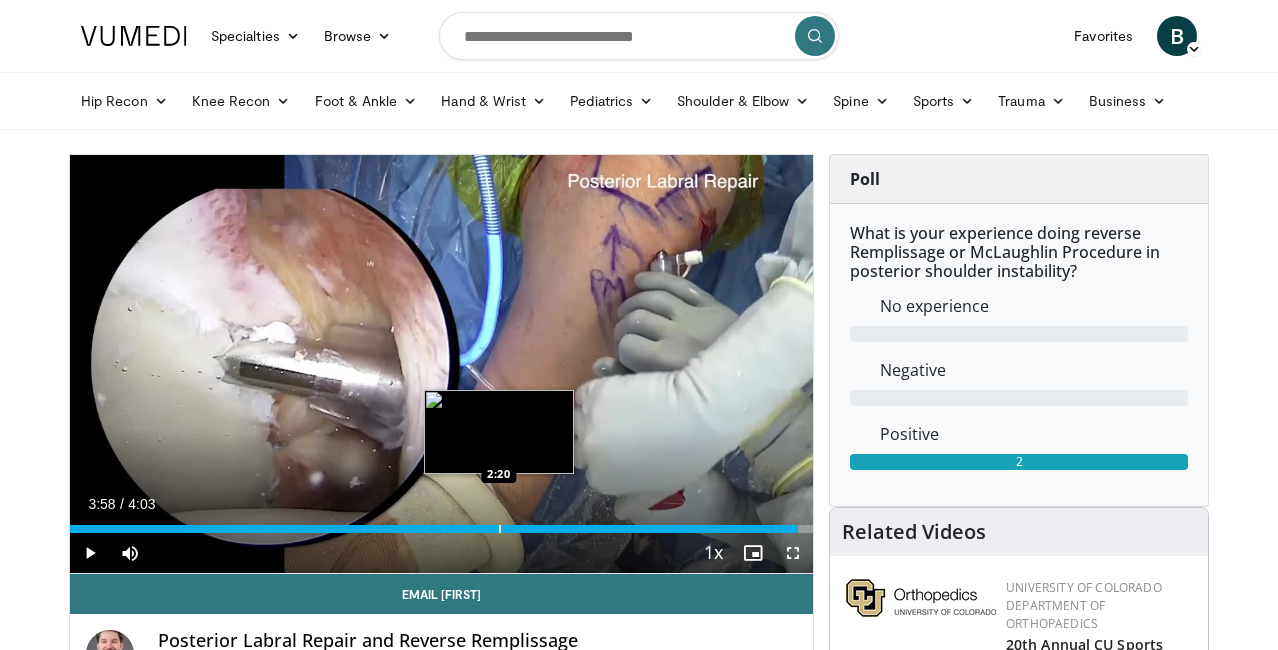 click at bounding box center [500, 529] 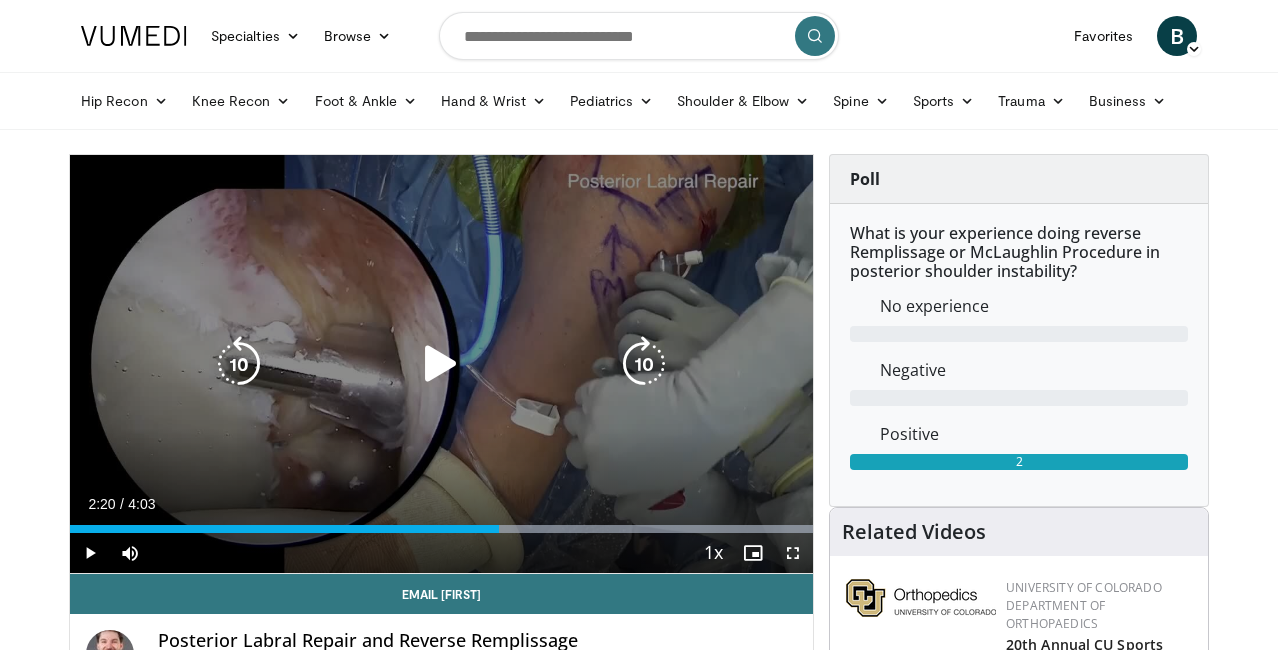 click on "10 seconds
Tap to unmute" at bounding box center [441, 364] 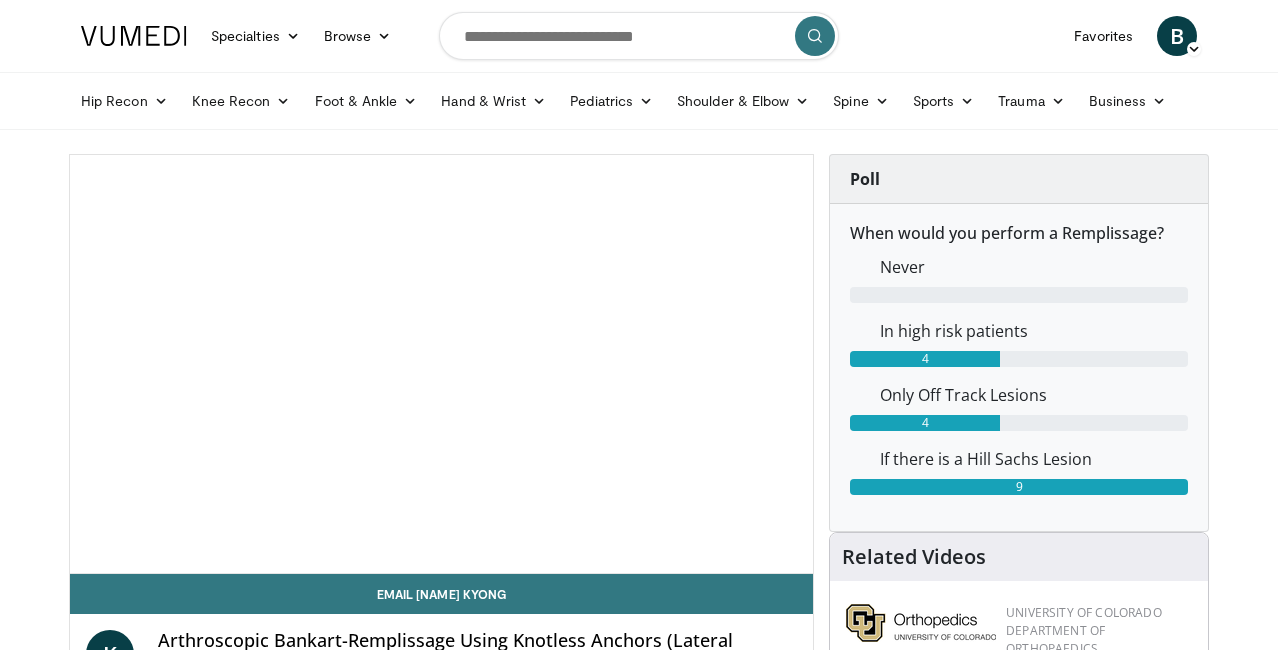 scroll, scrollTop: 0, scrollLeft: 0, axis: both 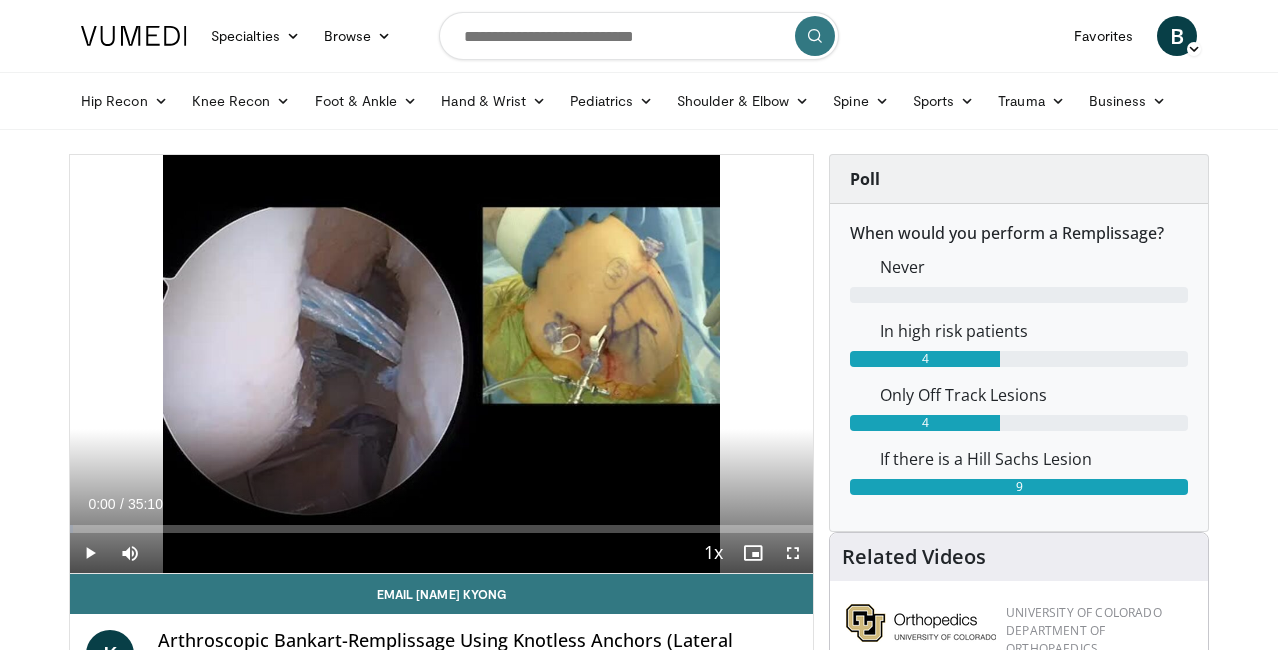 click at bounding box center (90, 553) 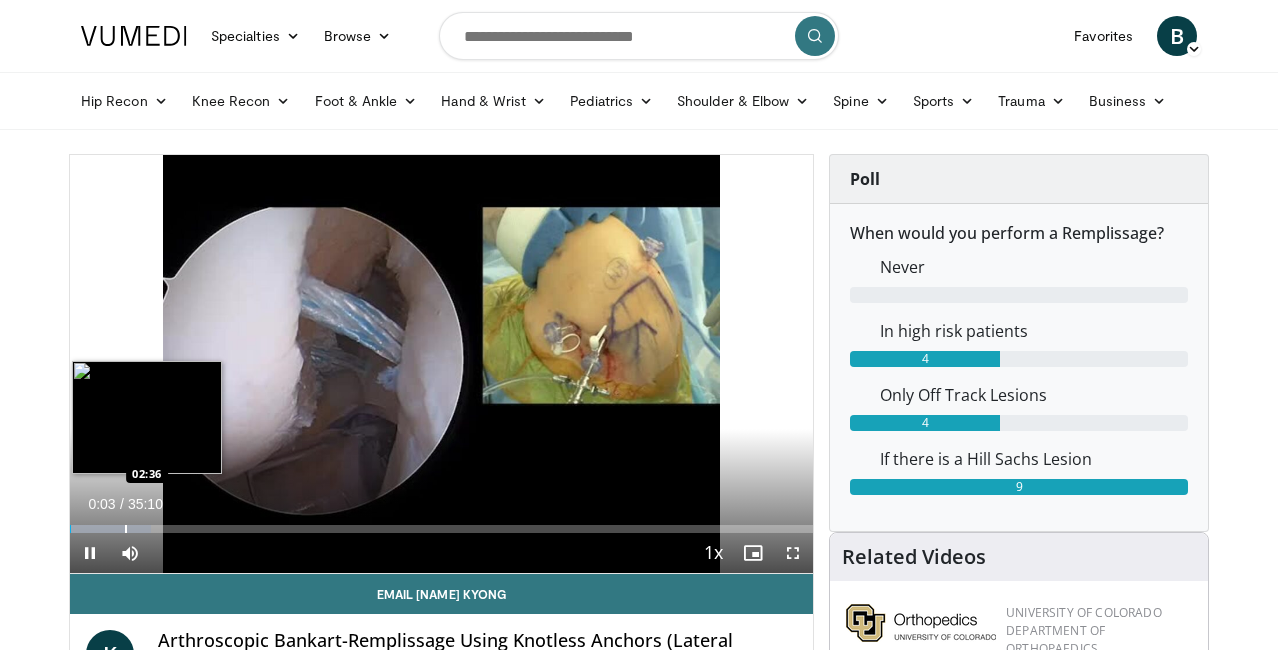 click on "**********" at bounding box center [441, 364] 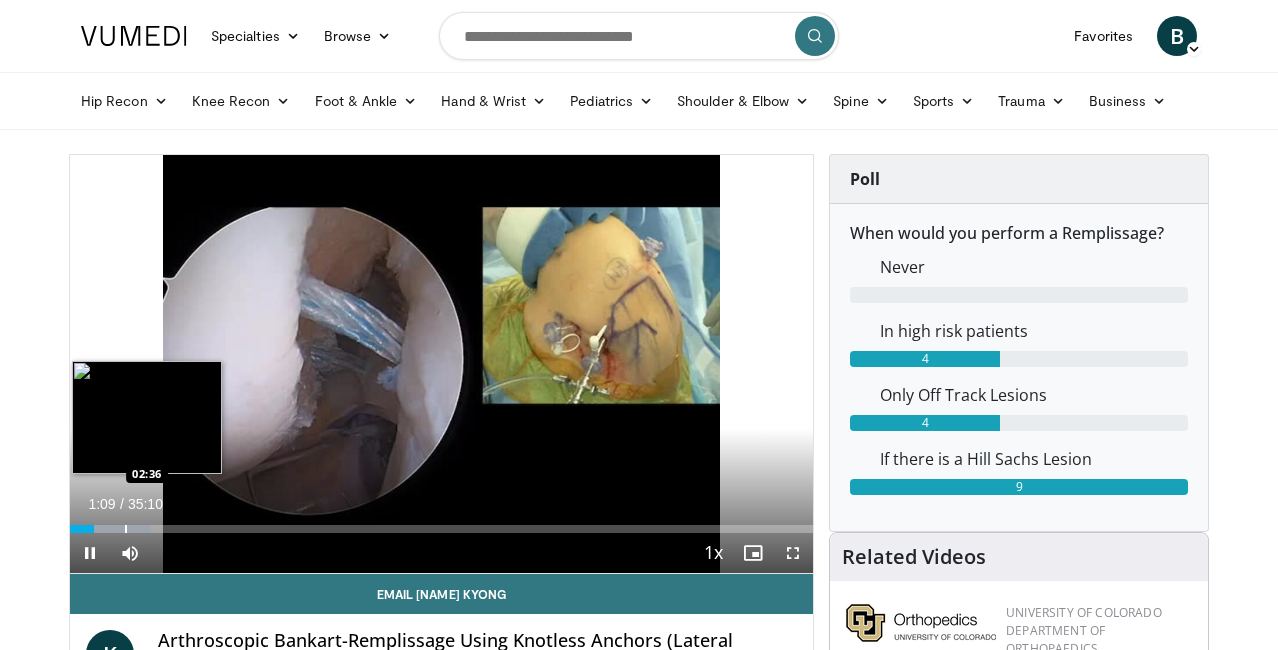 click at bounding box center (126, 529) 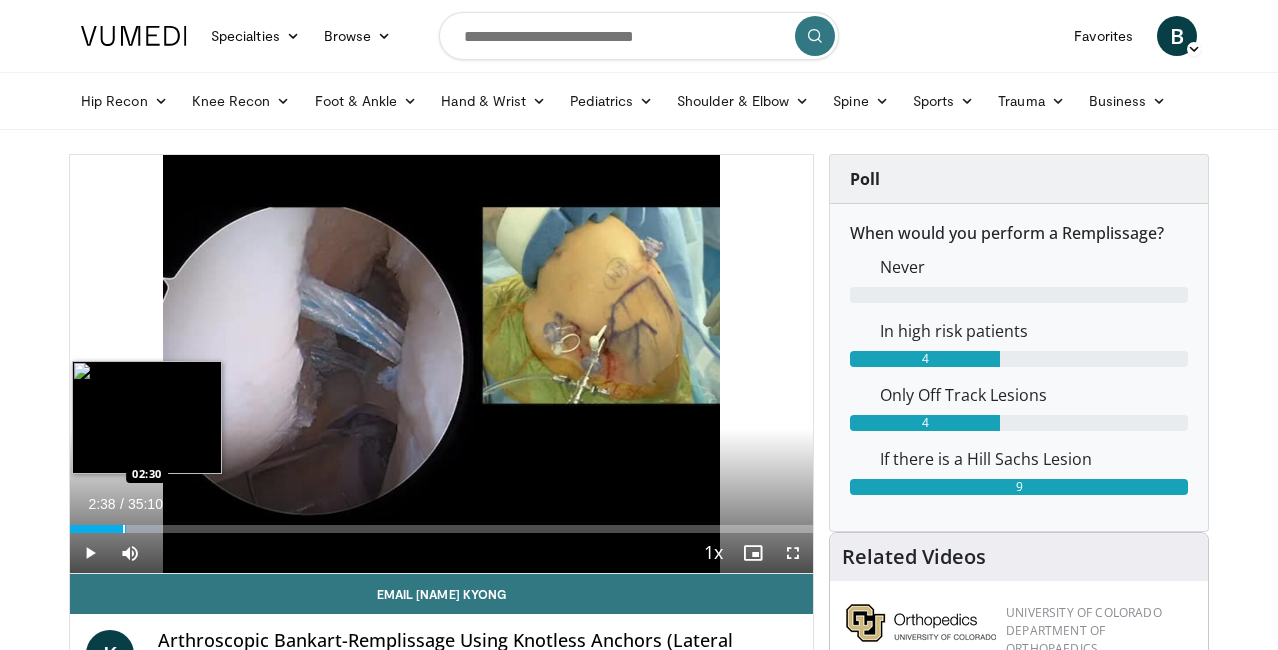 click on "Loaded :  12.20% 02:38 02:30" at bounding box center (441, 529) 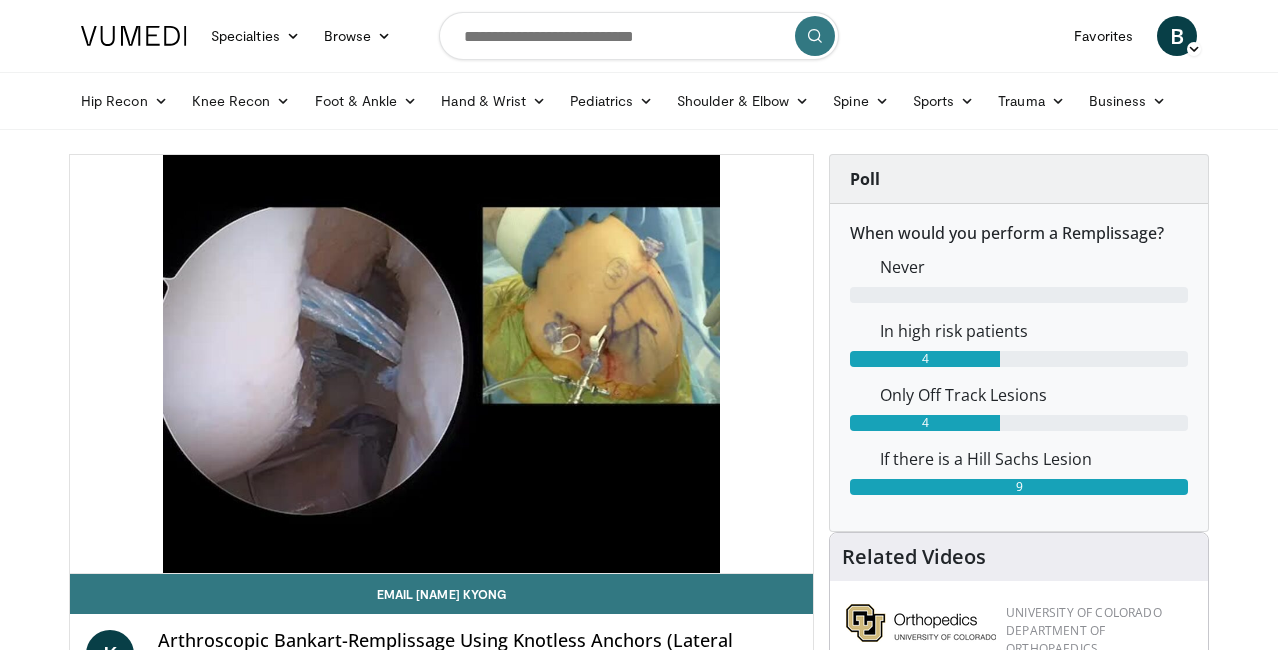 click on "10 seconds
Tap to unmute" at bounding box center [441, 364] 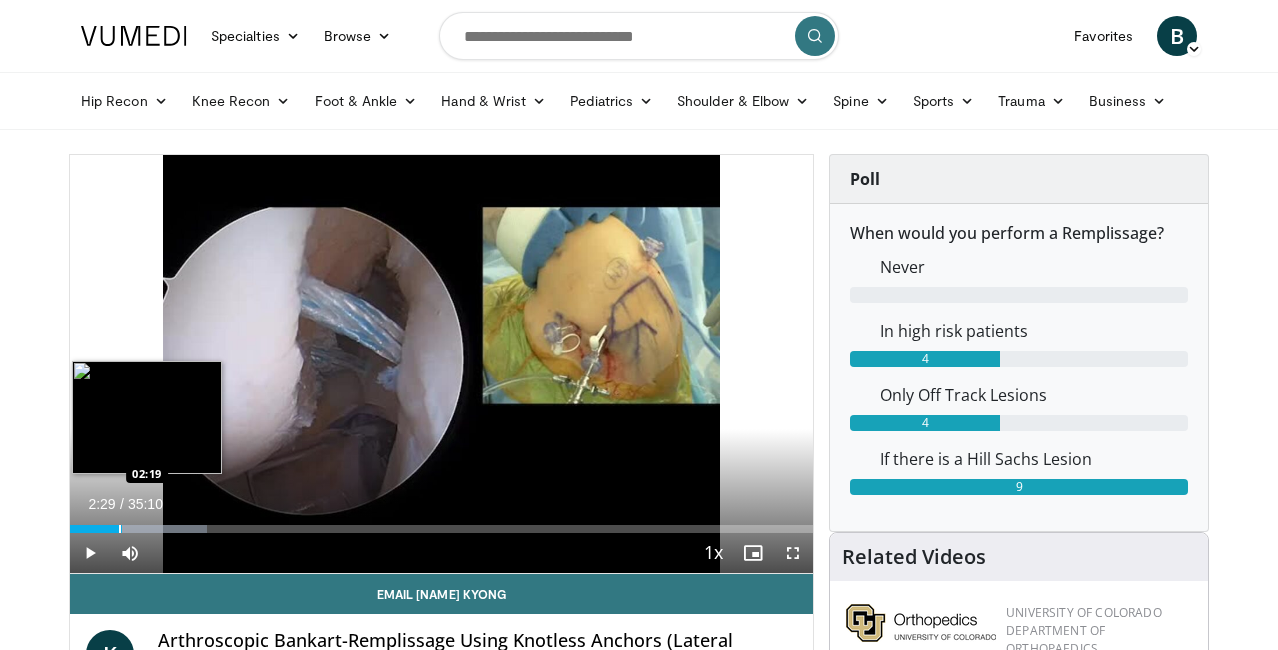 click at bounding box center (120, 529) 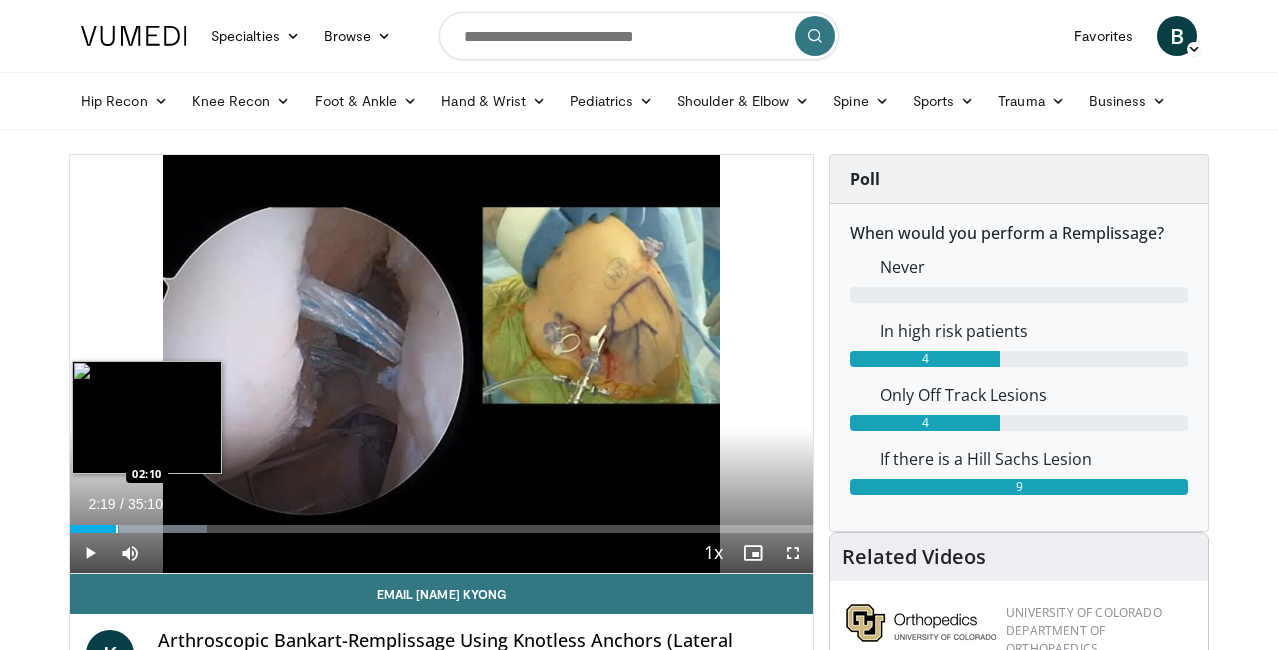 click on "02:19" at bounding box center [94, 529] 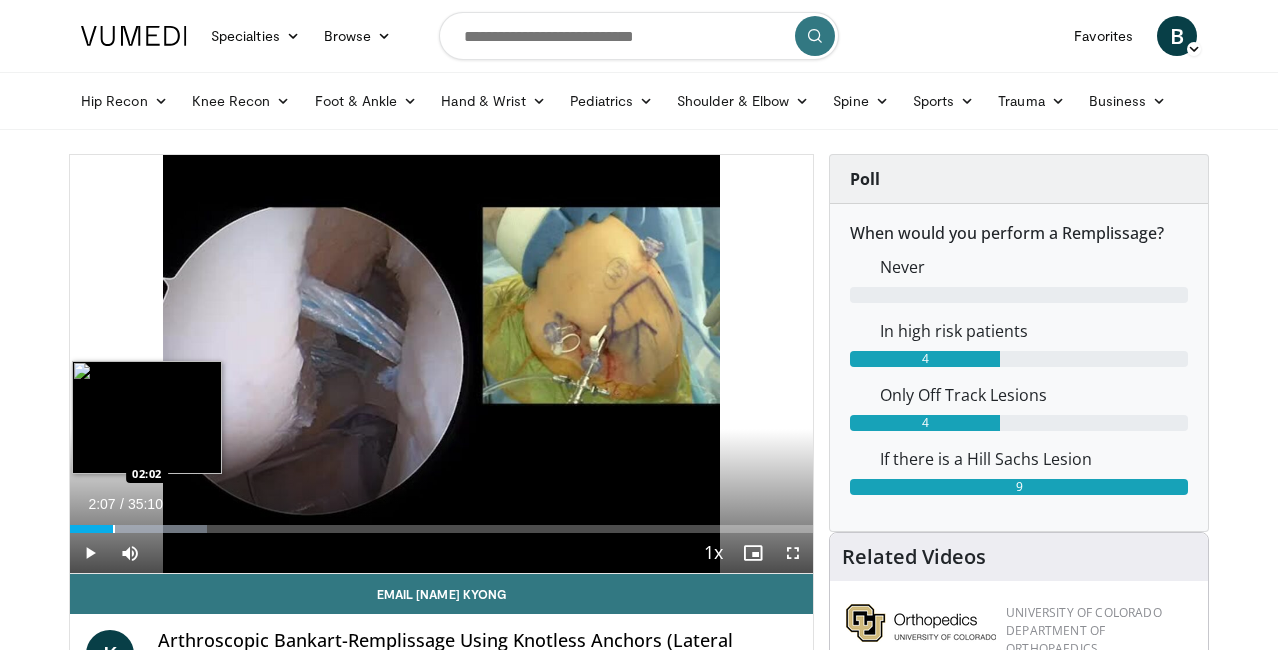 click at bounding box center (114, 529) 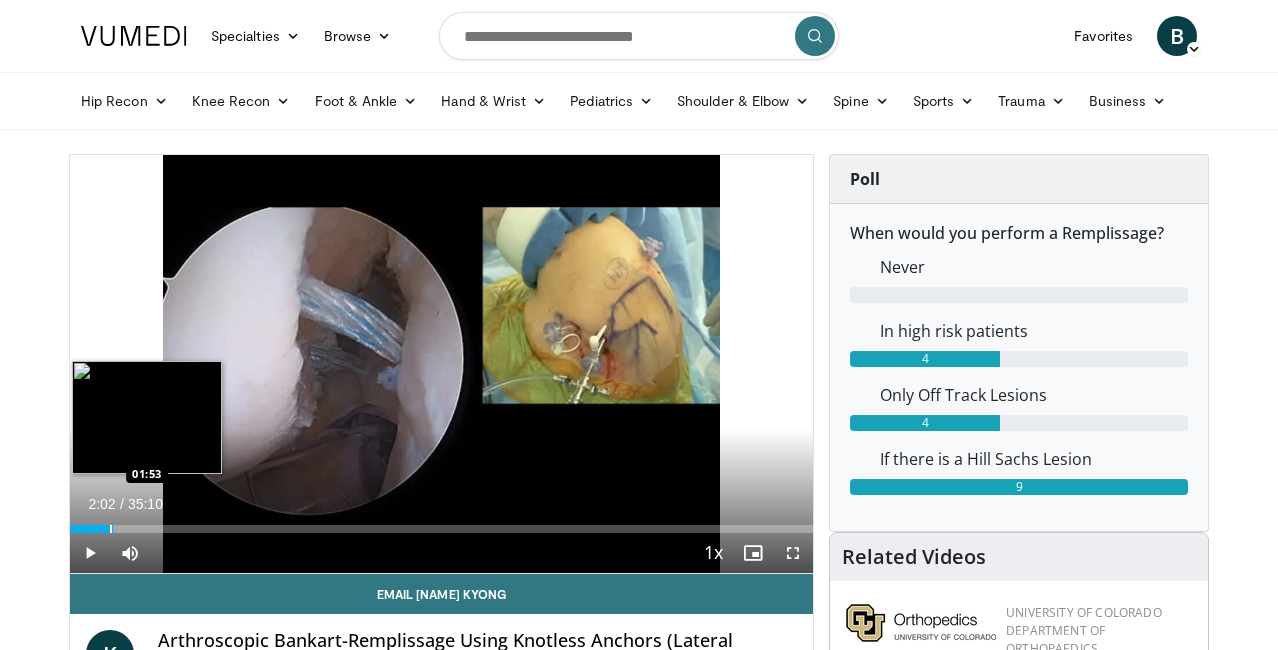 click at bounding box center [111, 529] 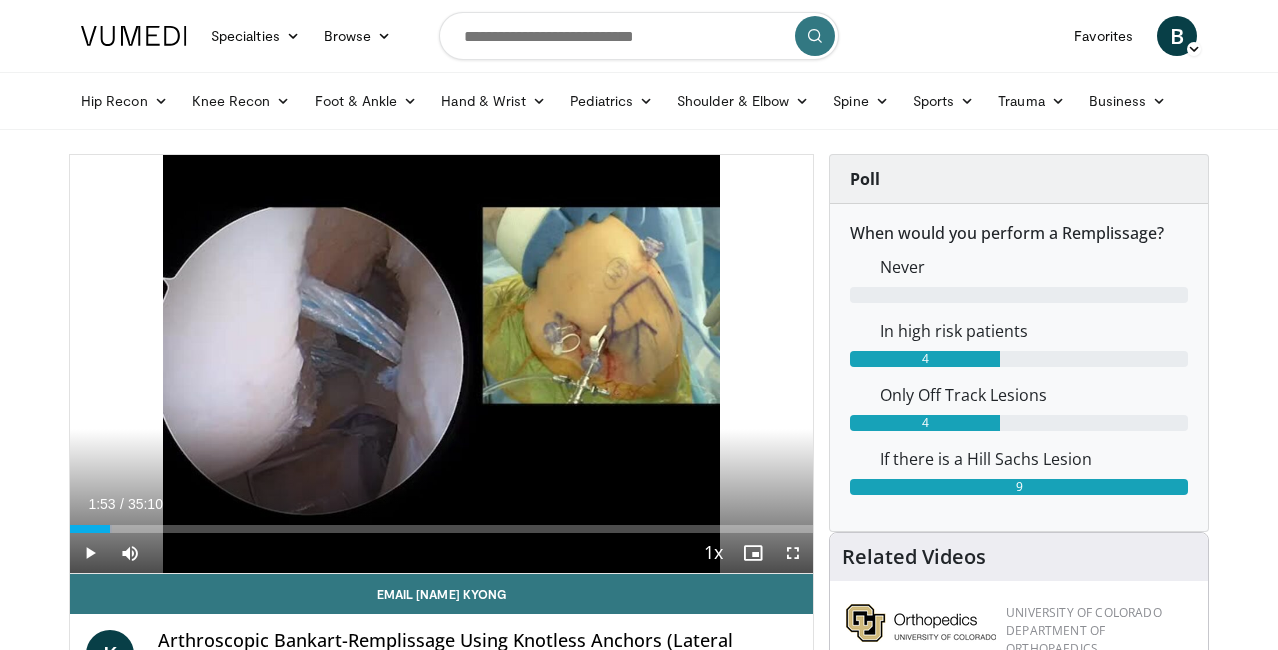 click at bounding box center (90, 553) 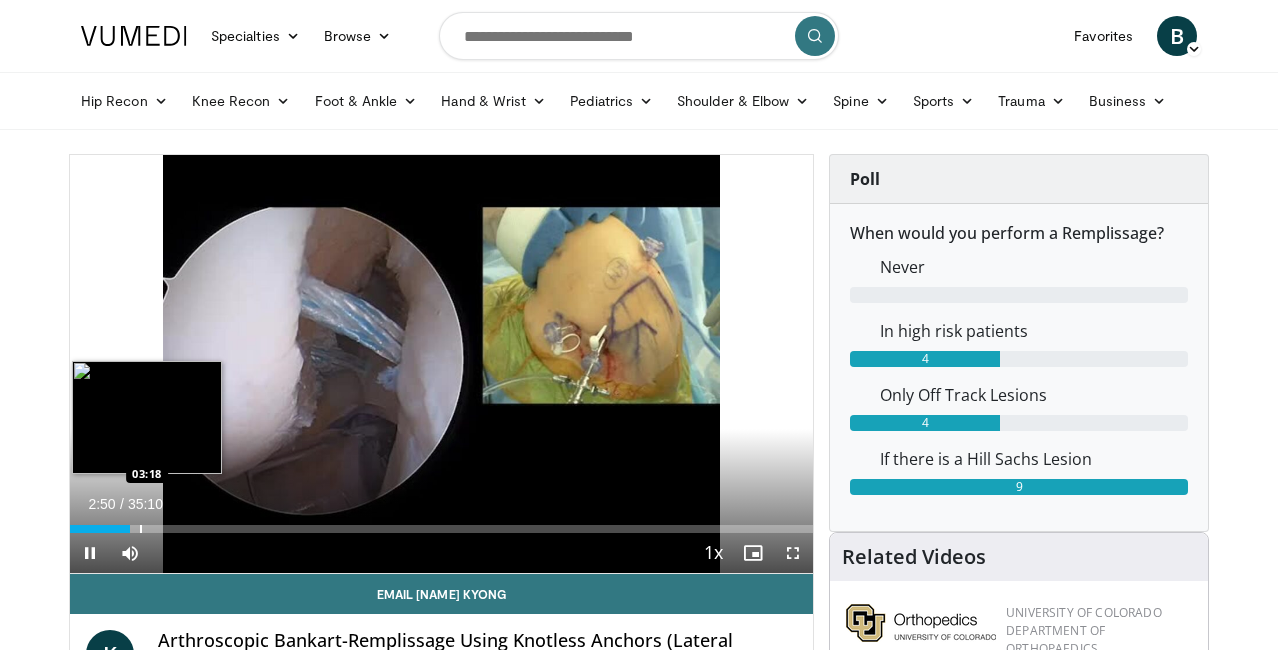 click at bounding box center [141, 529] 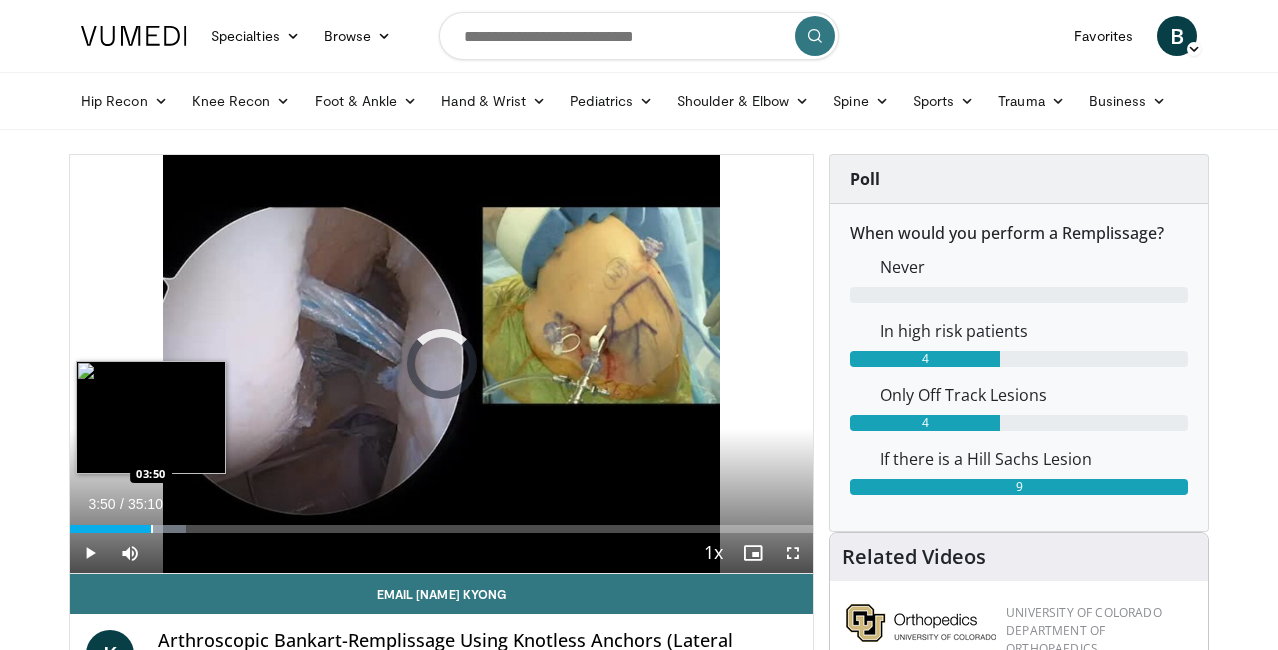 click at bounding box center (152, 529) 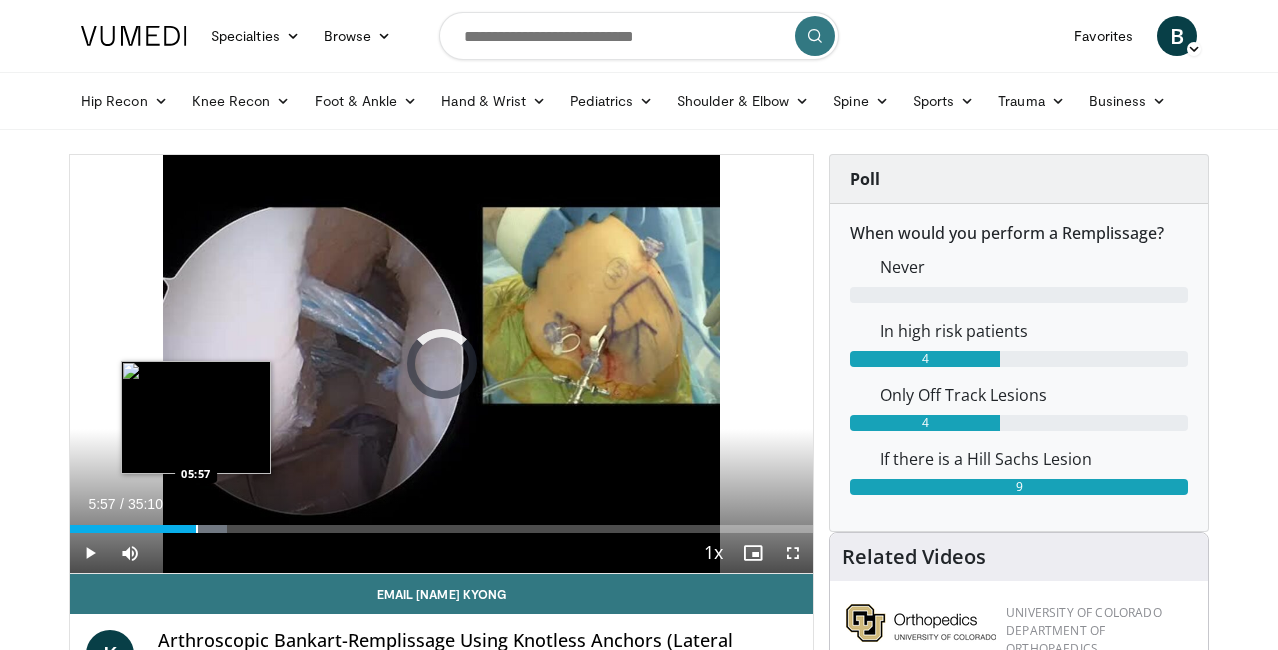 click at bounding box center (197, 529) 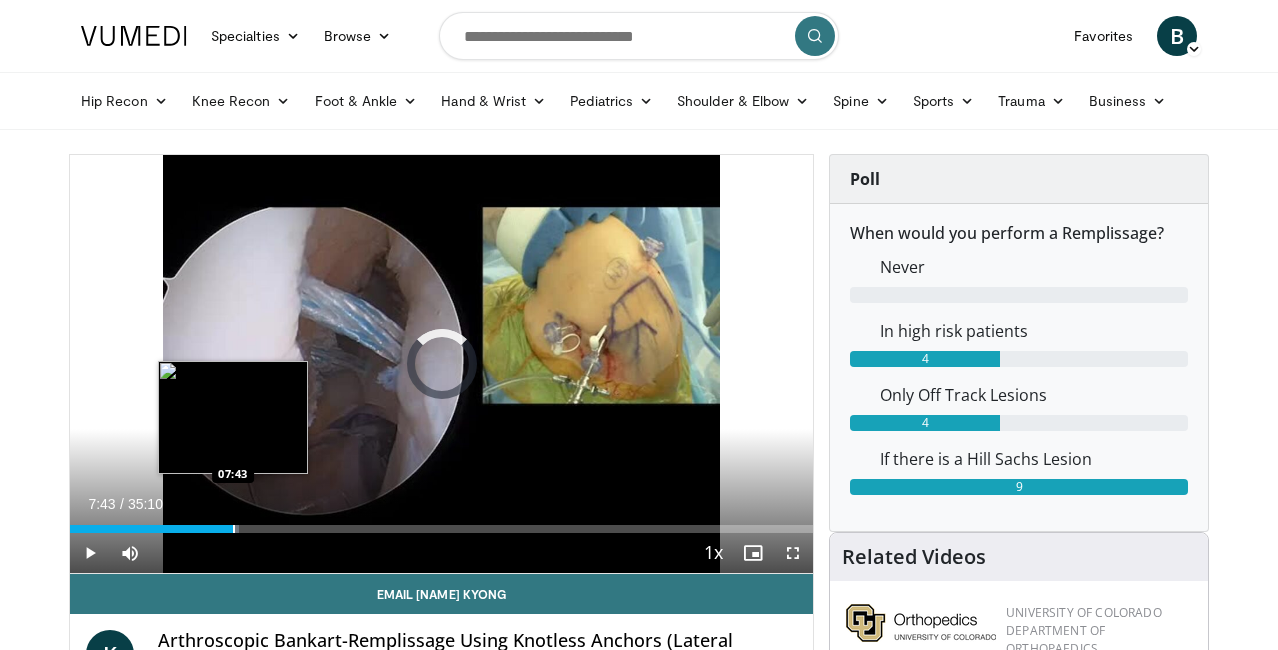 click at bounding box center (234, 529) 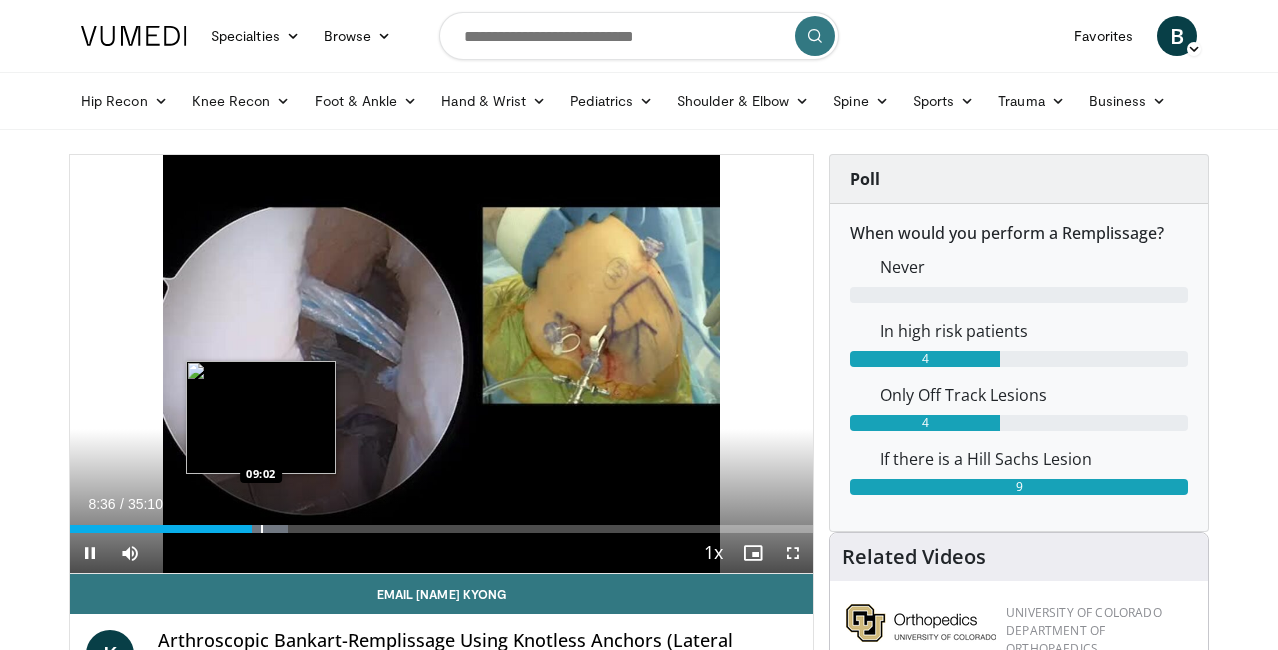 click at bounding box center (262, 529) 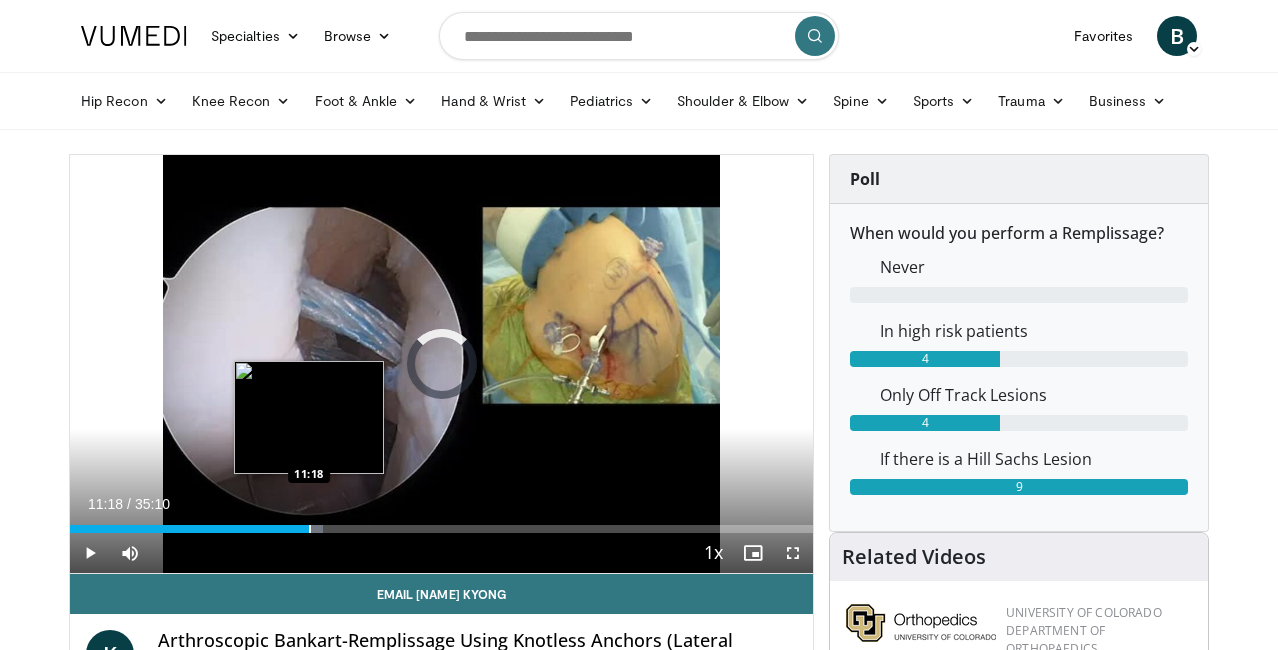 click at bounding box center (310, 529) 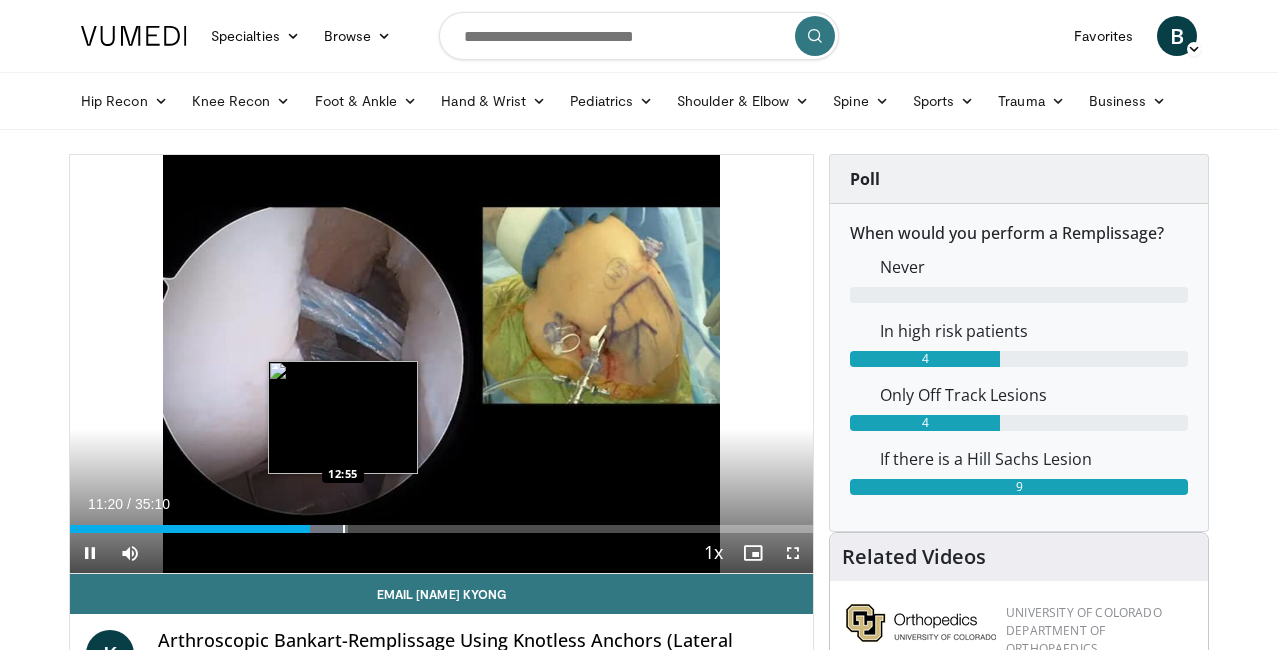 click at bounding box center (344, 529) 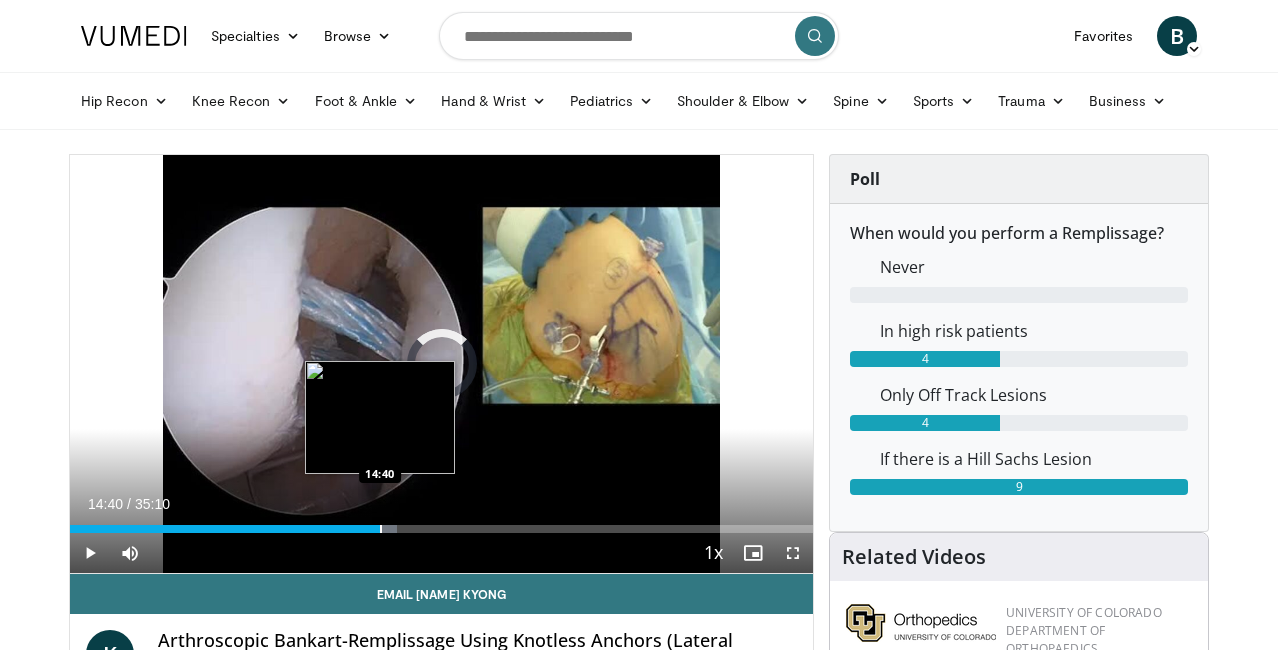 click at bounding box center (381, 529) 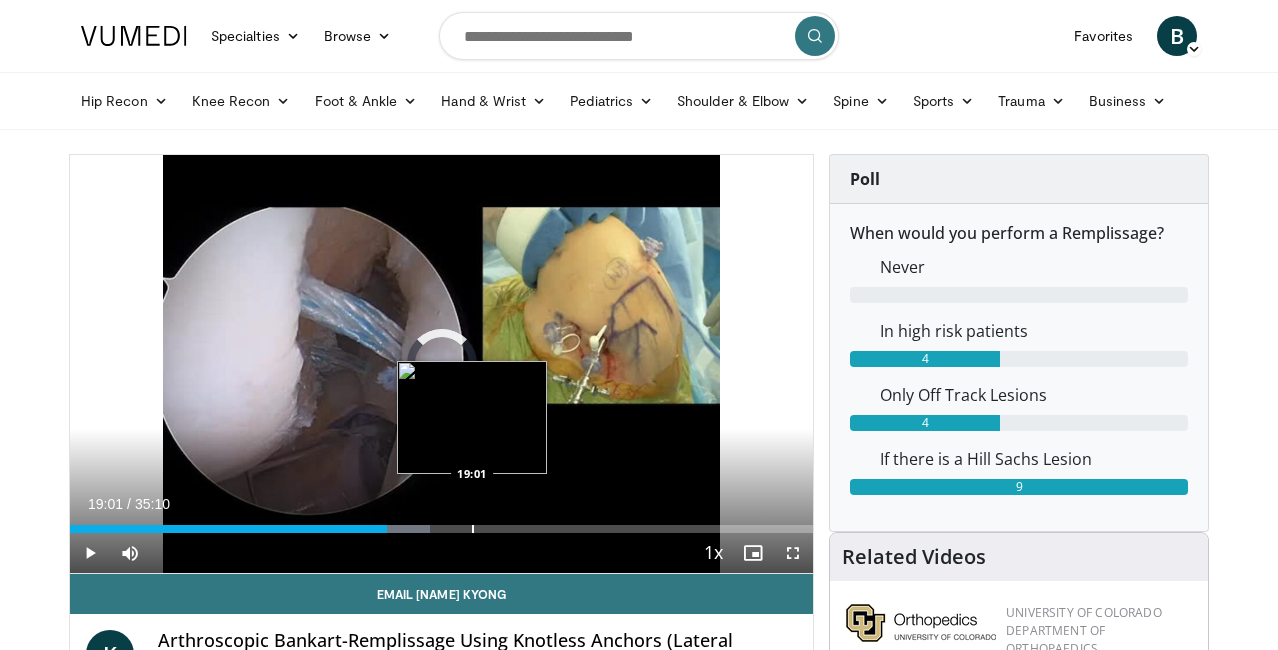 click on "Loaded :  48.41% 19:01 19:01" at bounding box center (441, 523) 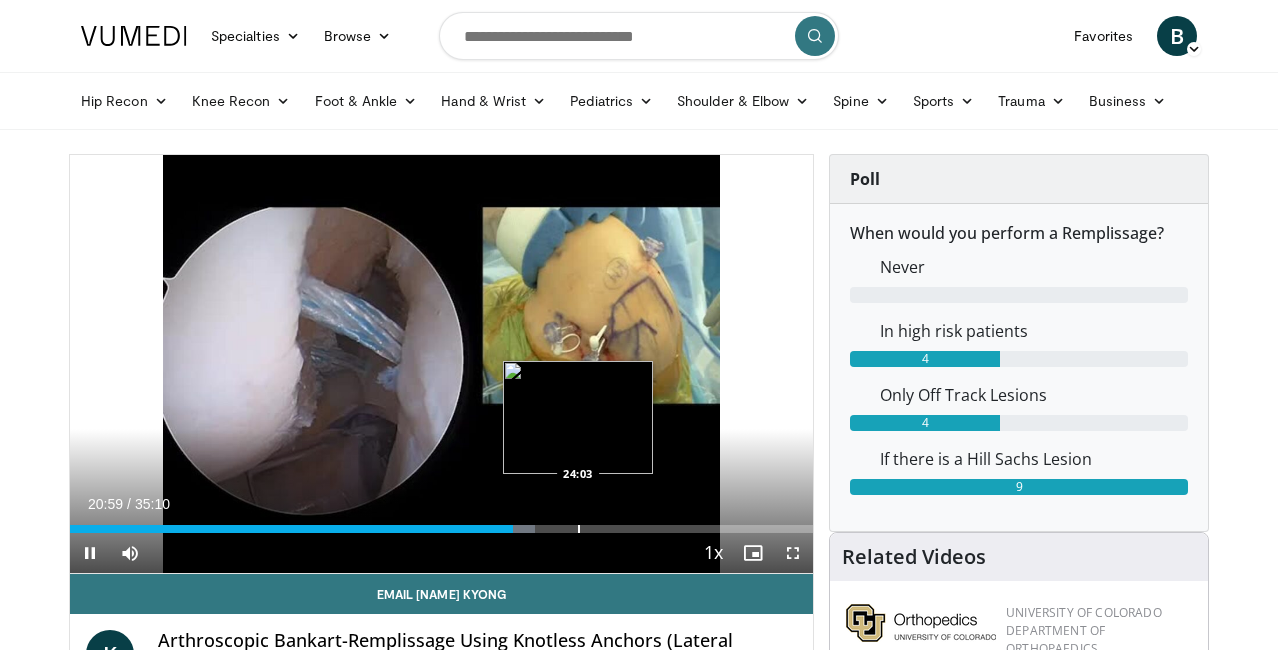 click at bounding box center (579, 529) 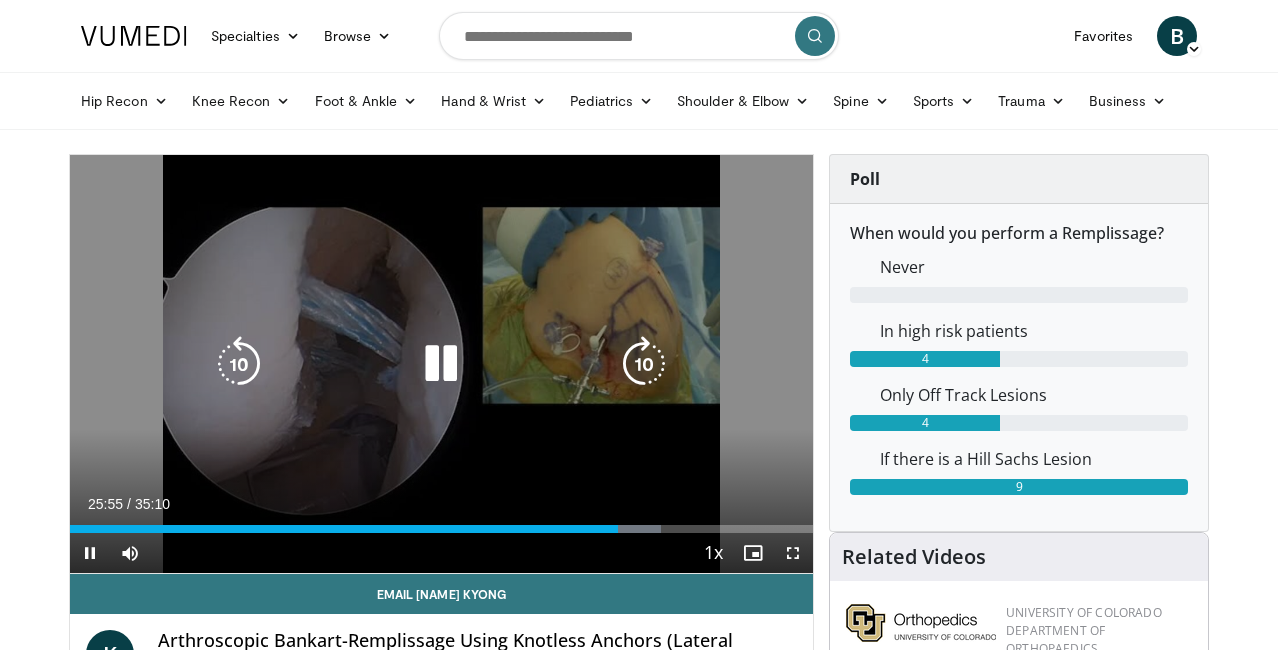 click at bounding box center [441, 364] 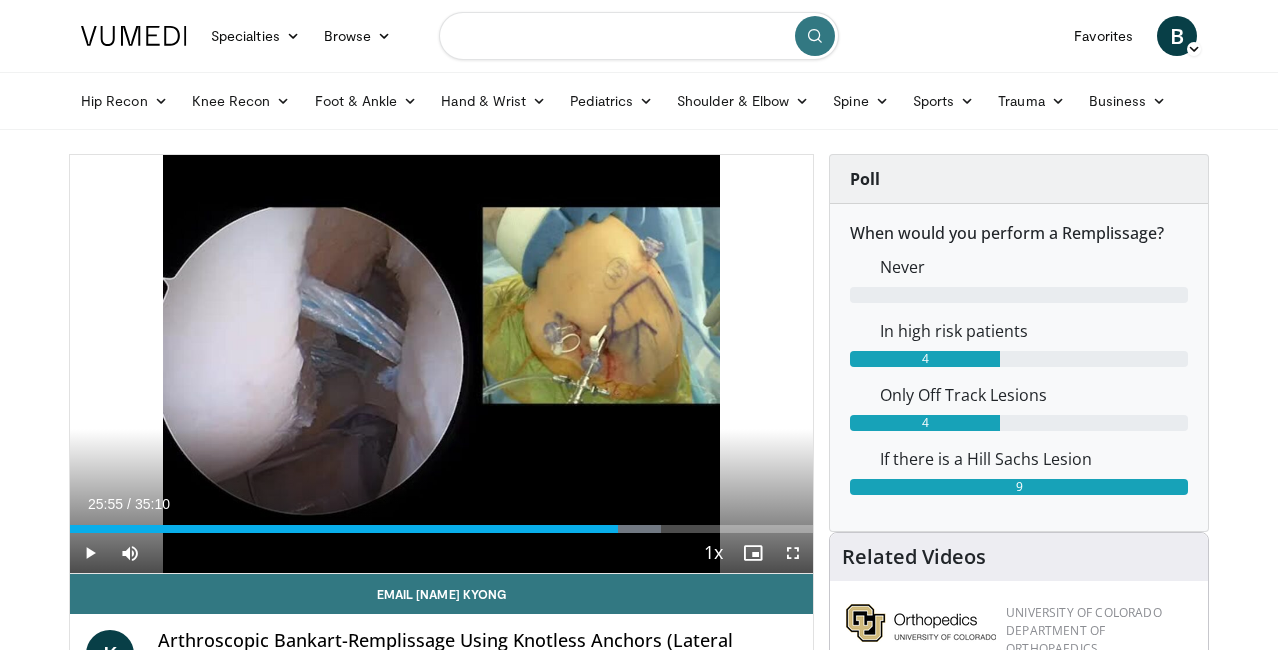click at bounding box center (639, 36) 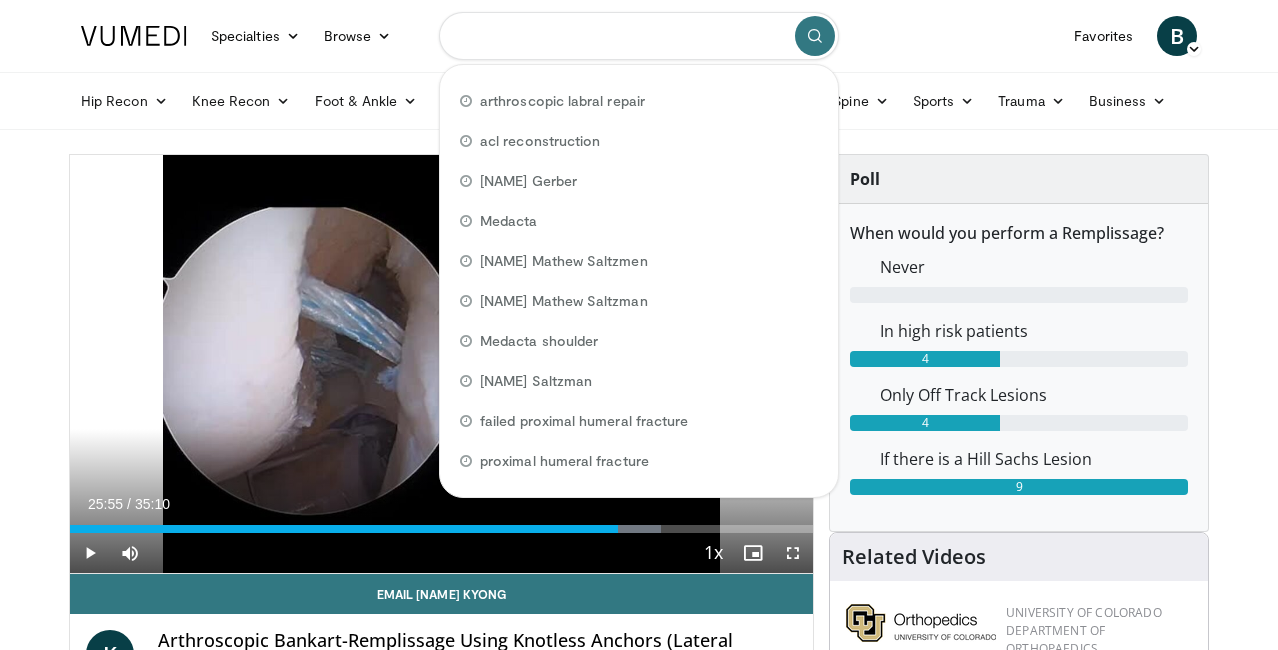click at bounding box center (639, 36) 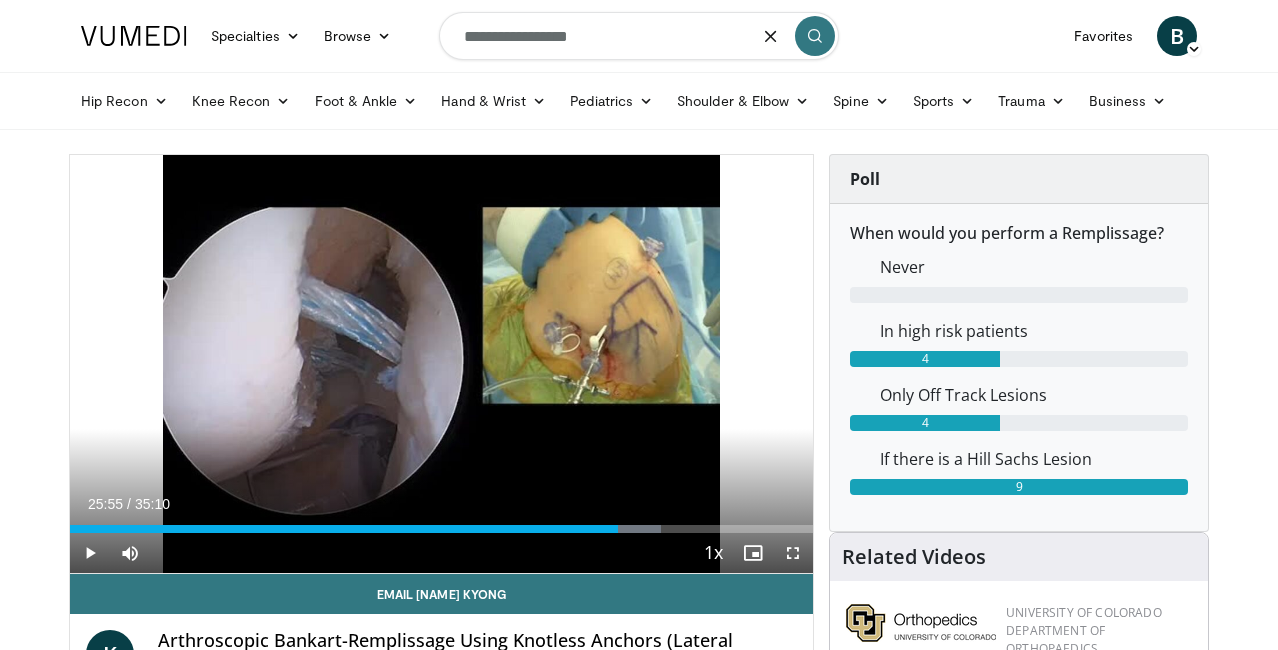 type on "**********" 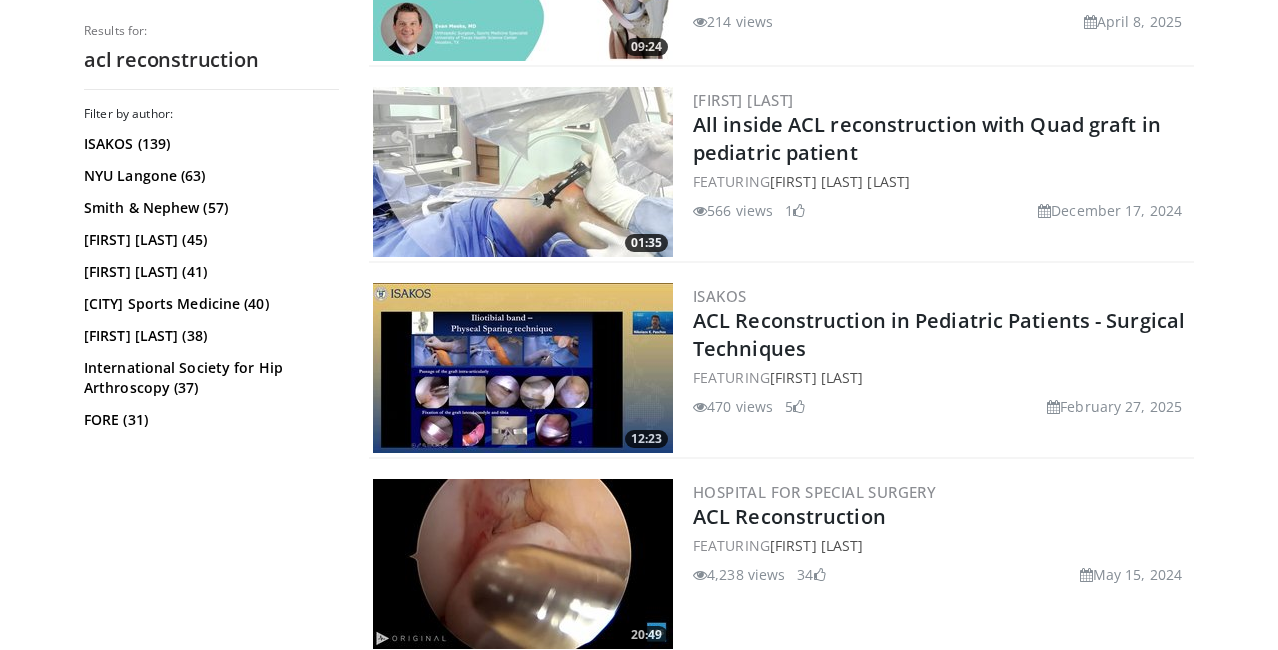 scroll, scrollTop: 2294, scrollLeft: 0, axis: vertical 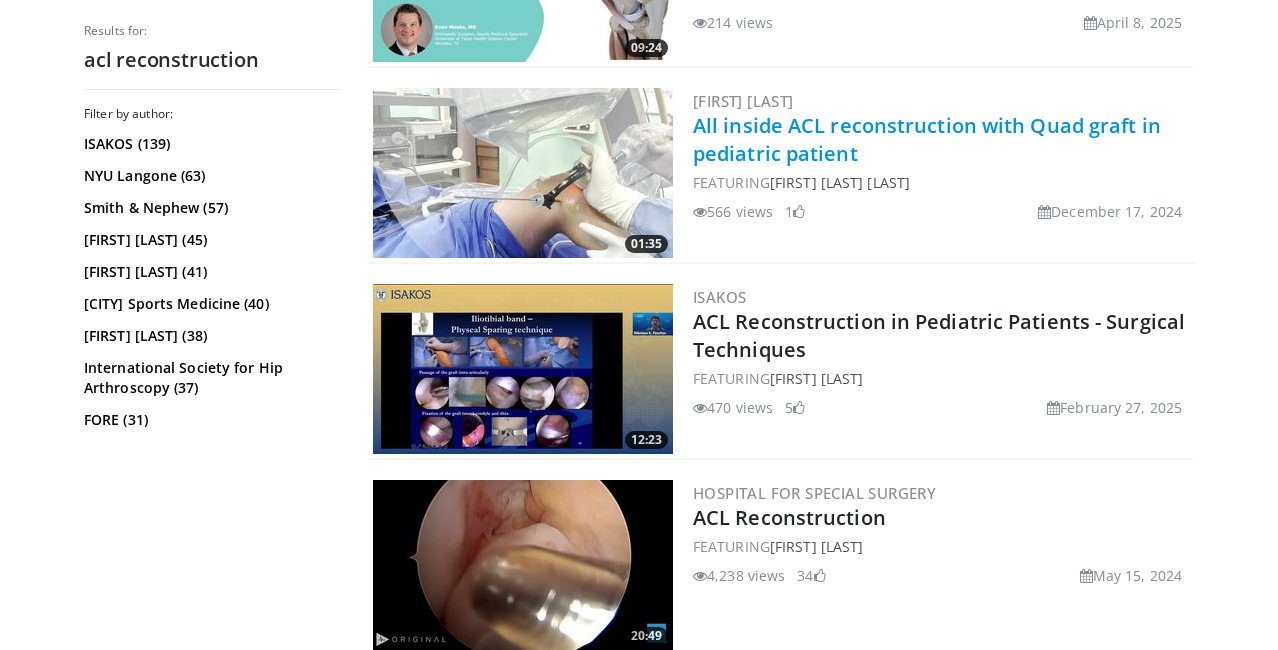 click on "All inside ACL reconstruction with Quad graft in pediatric patient" at bounding box center [927, 139] 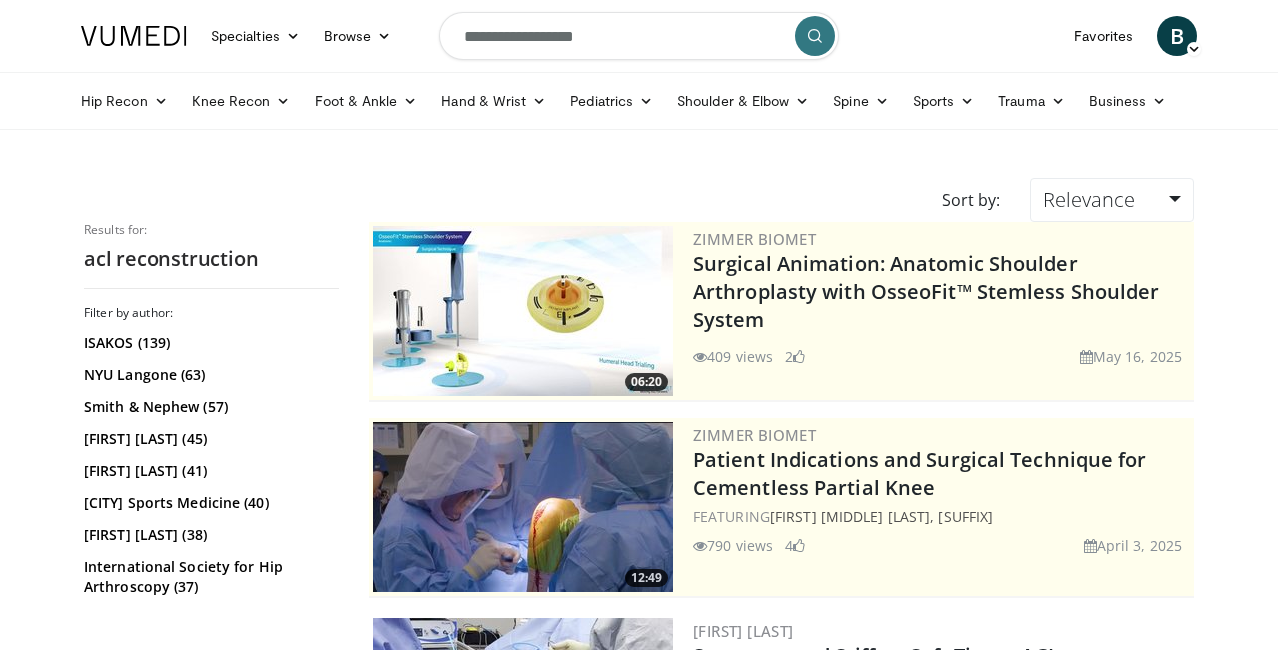scroll, scrollTop: 0, scrollLeft: 0, axis: both 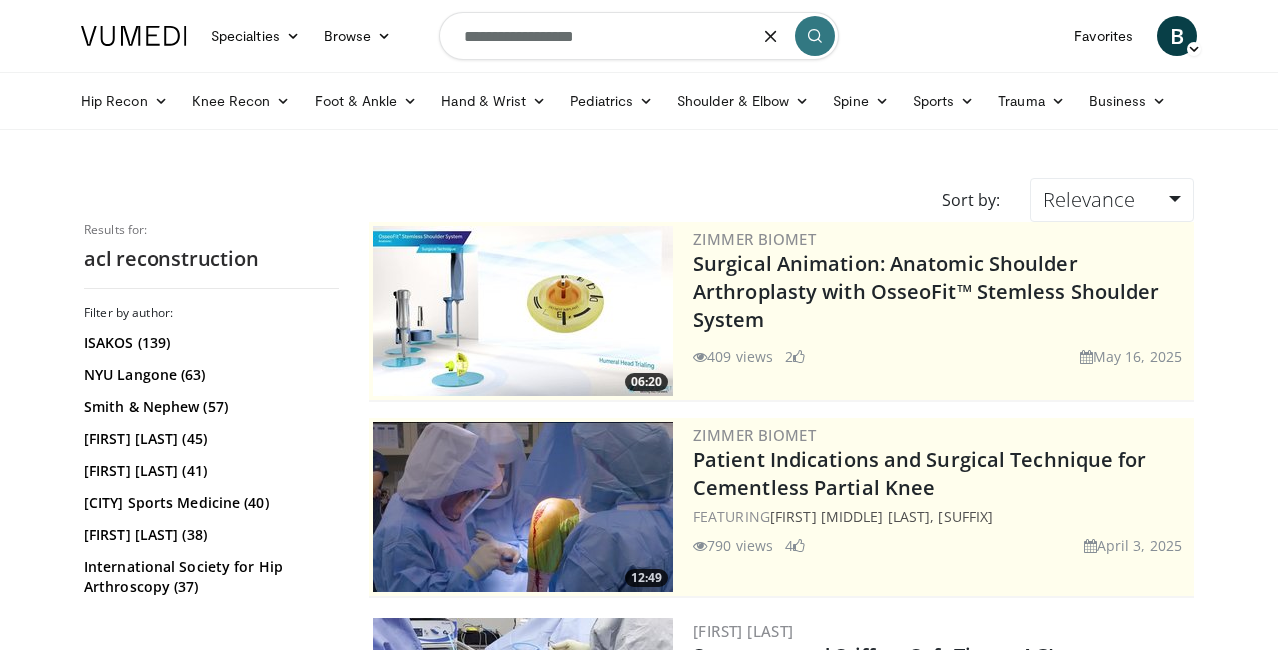 click on "**********" at bounding box center [639, 36] 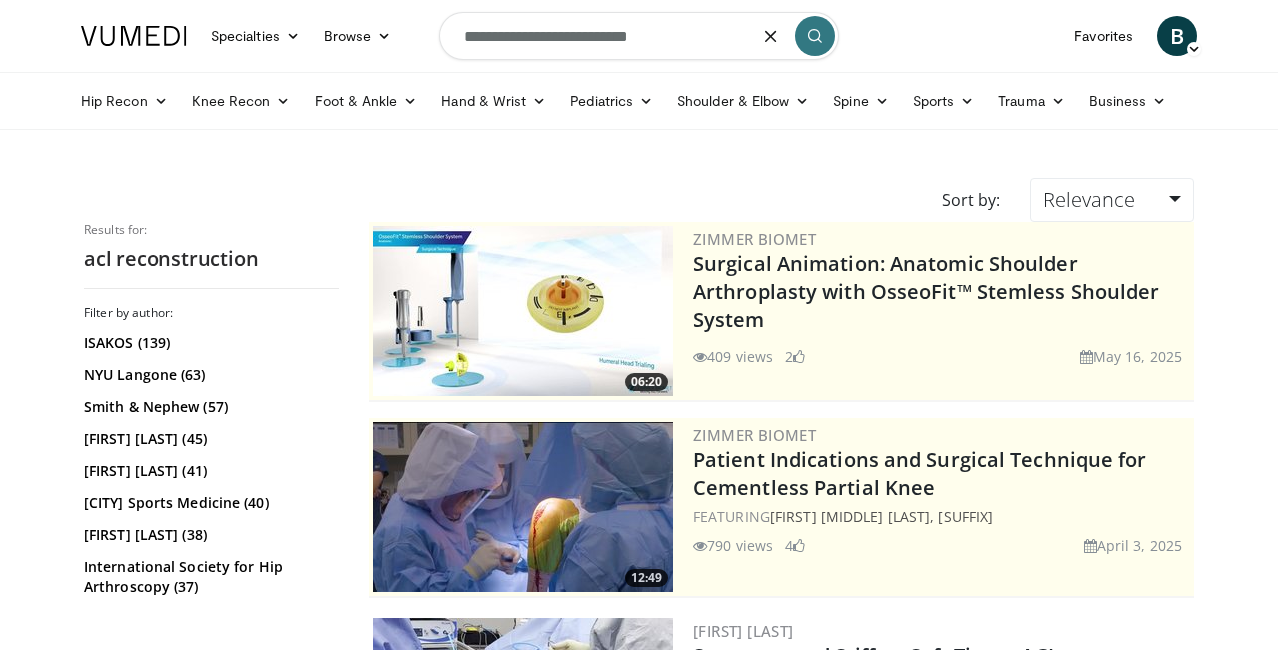 type on "**********" 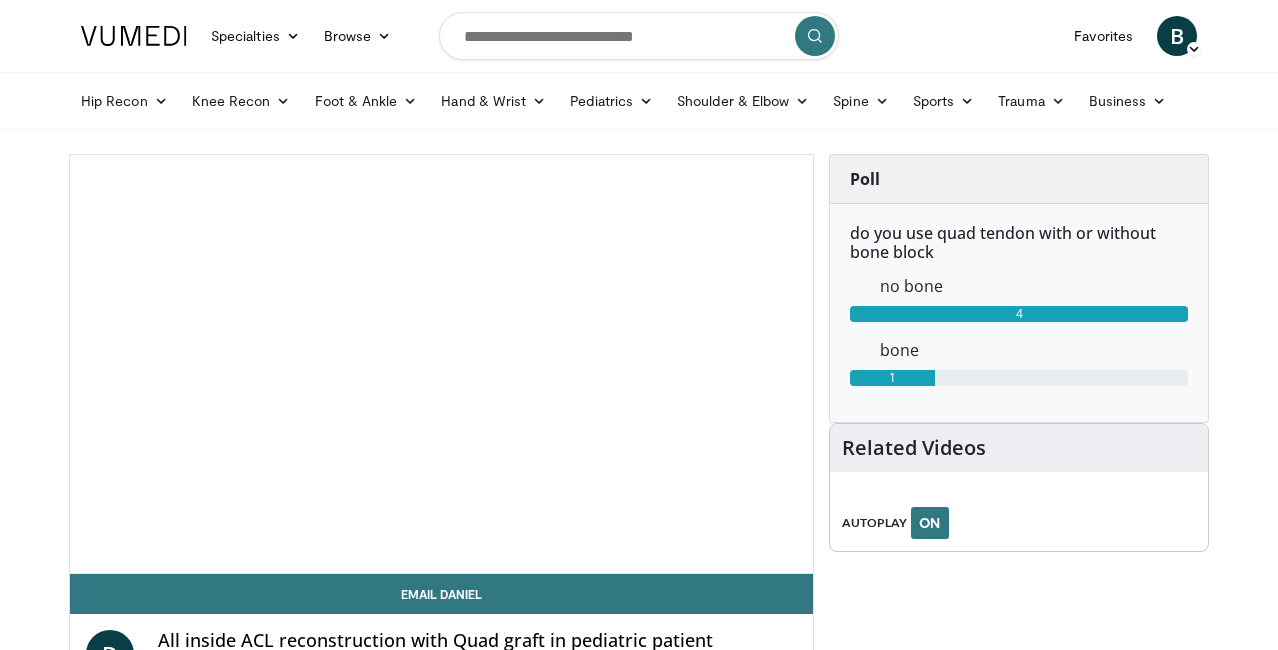 scroll, scrollTop: 0, scrollLeft: 0, axis: both 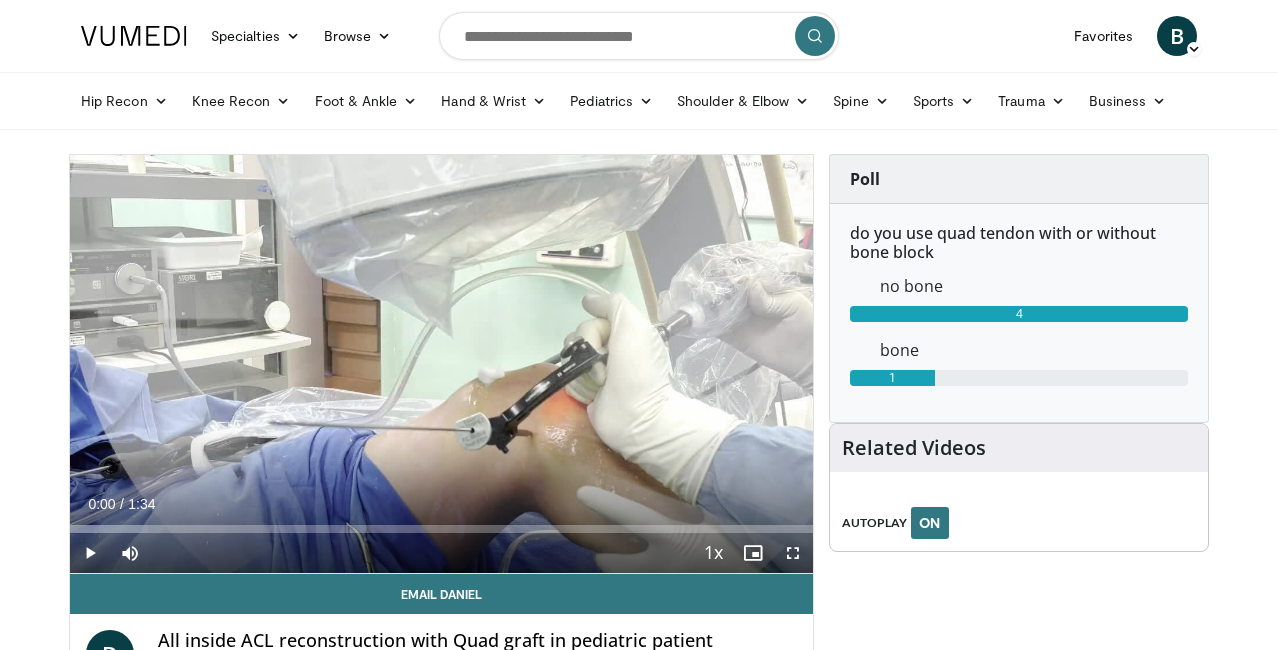 click at bounding box center [90, 553] 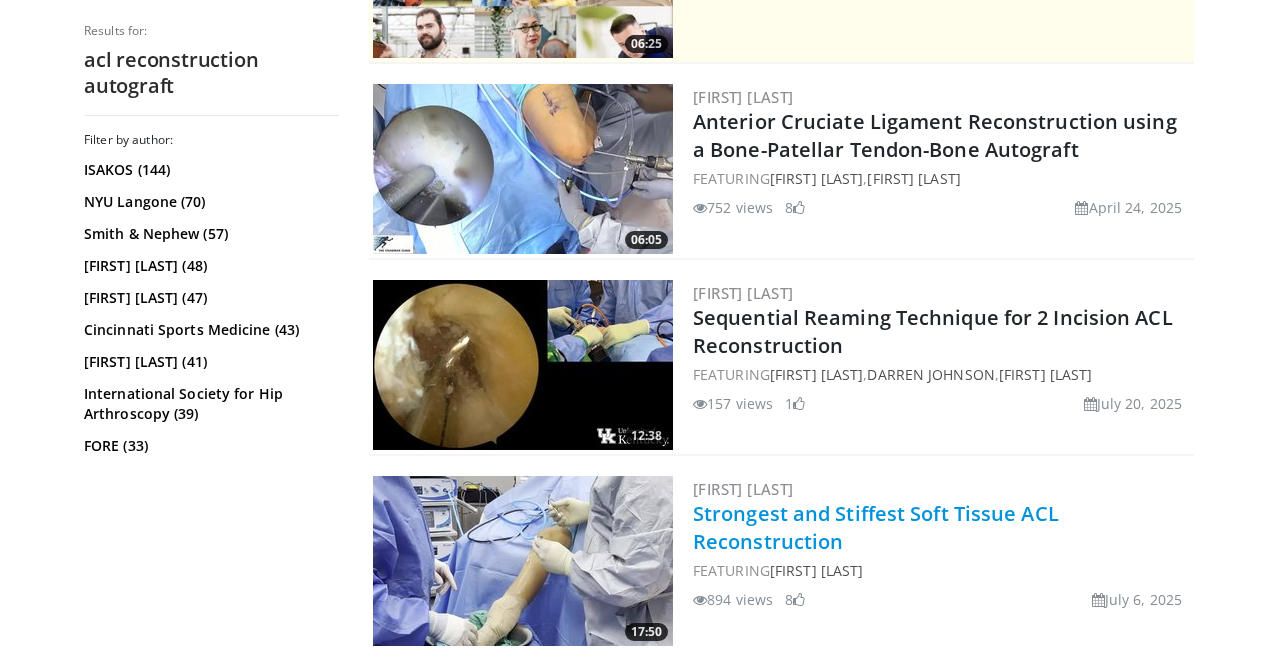 scroll, scrollTop: 533, scrollLeft: 0, axis: vertical 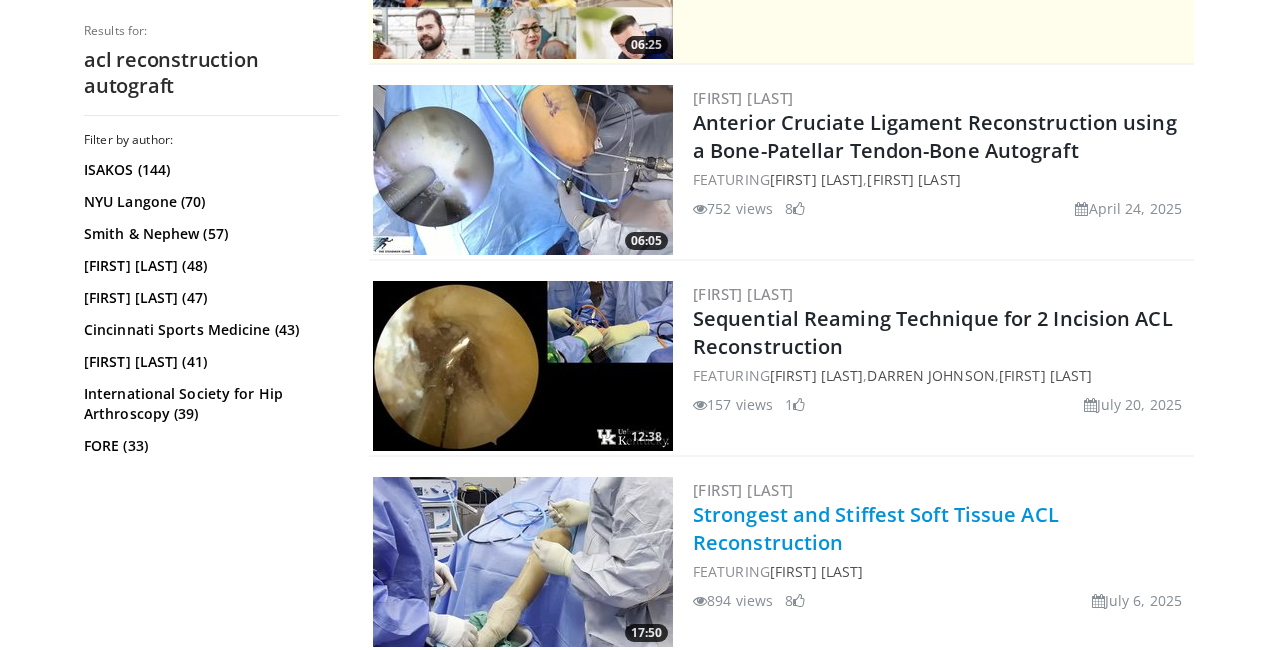 click on "Strongest and Stiffest Soft Tissue ACL Reconstruction" at bounding box center (876, 528) 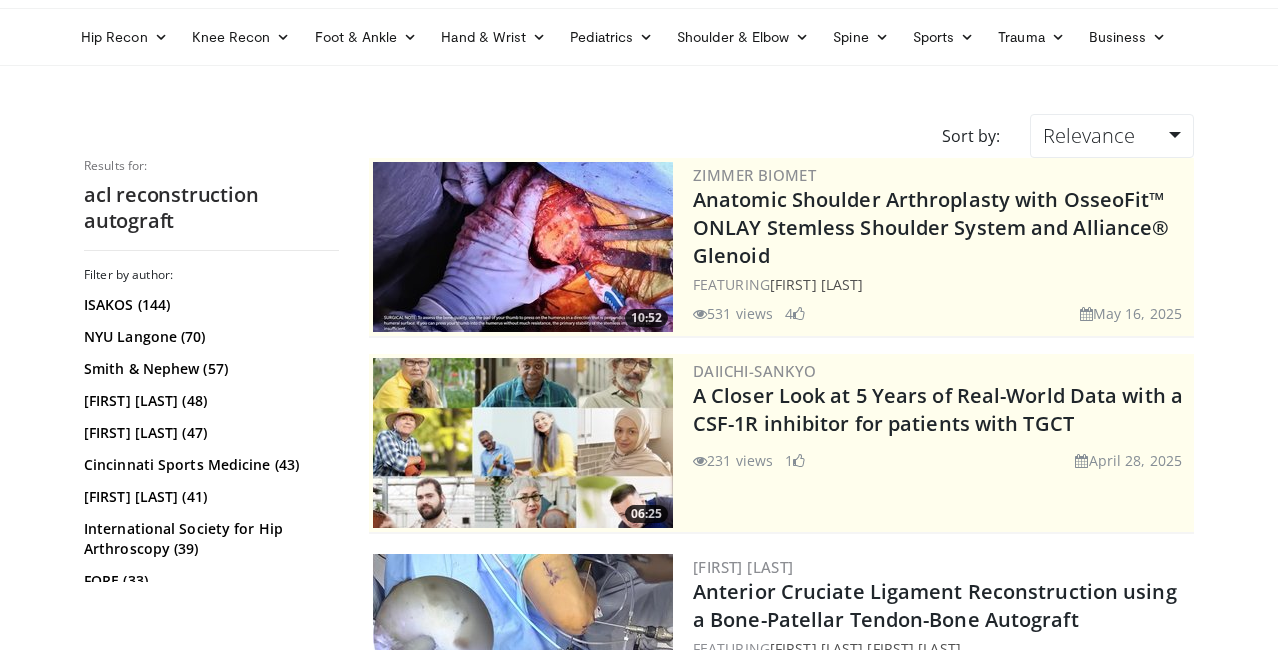 scroll, scrollTop: 43, scrollLeft: 0, axis: vertical 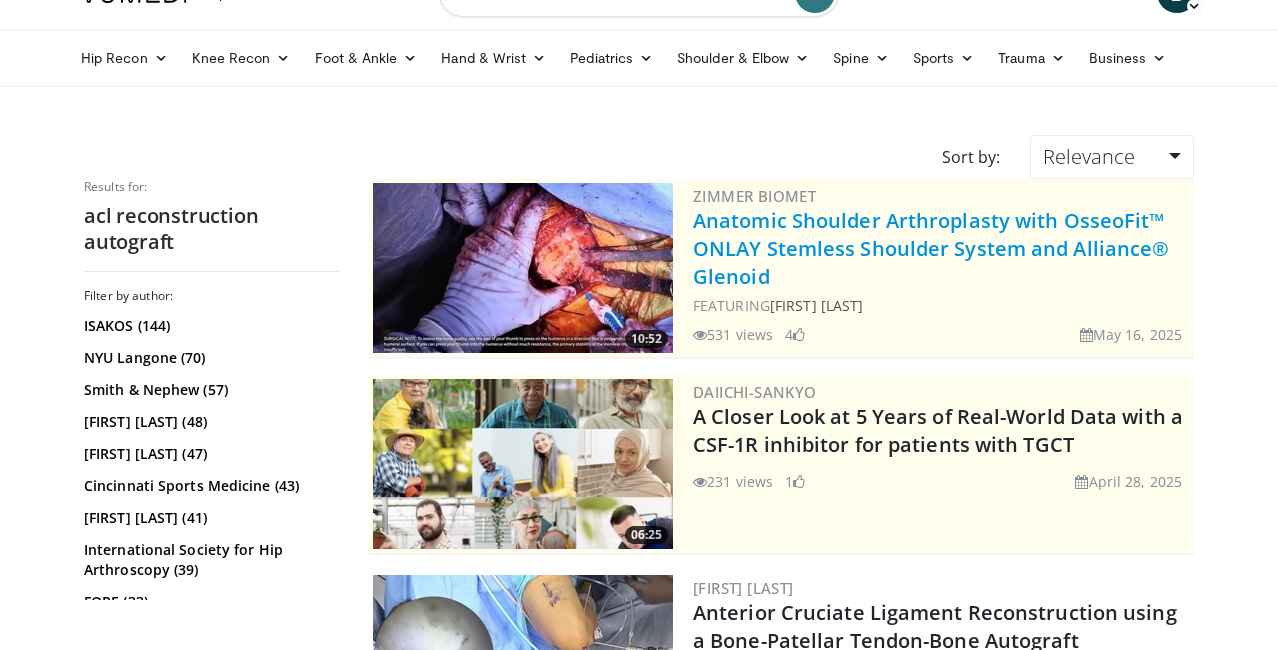 click on "Anatomic Shoulder Arthroplasty with OsseoFit™ ONLAY Stemless Shoulder System and Alliance® Glenoid" at bounding box center [931, 248] 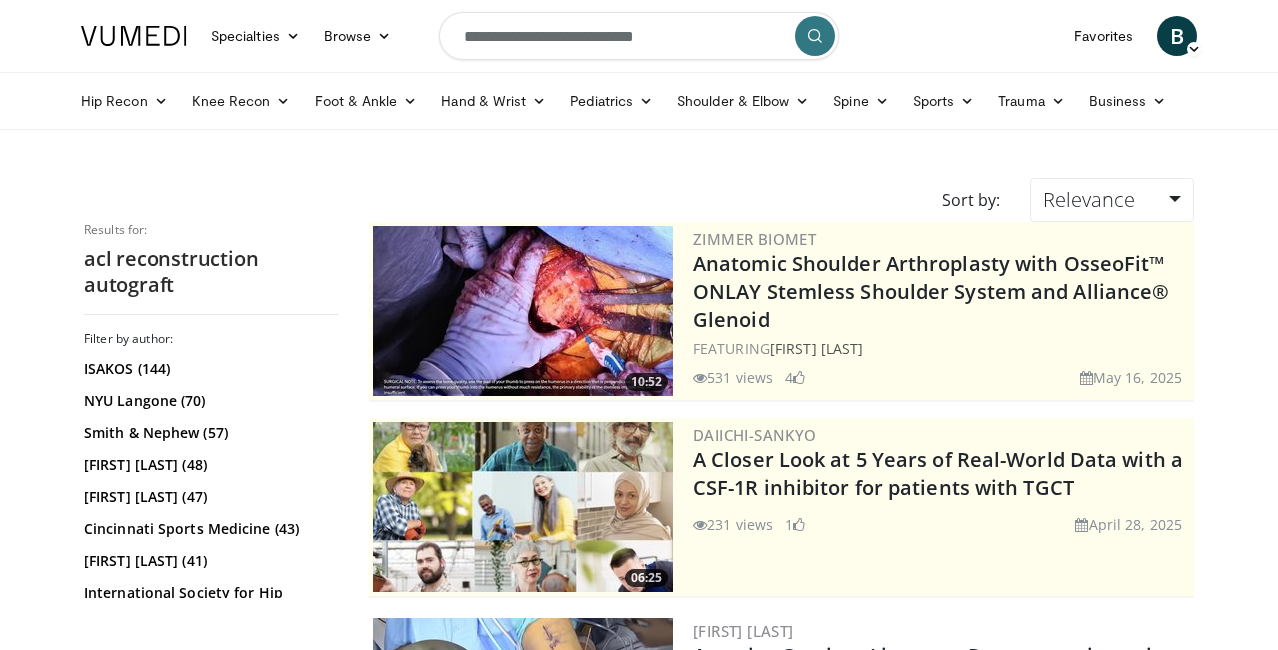 scroll, scrollTop: 0, scrollLeft: 0, axis: both 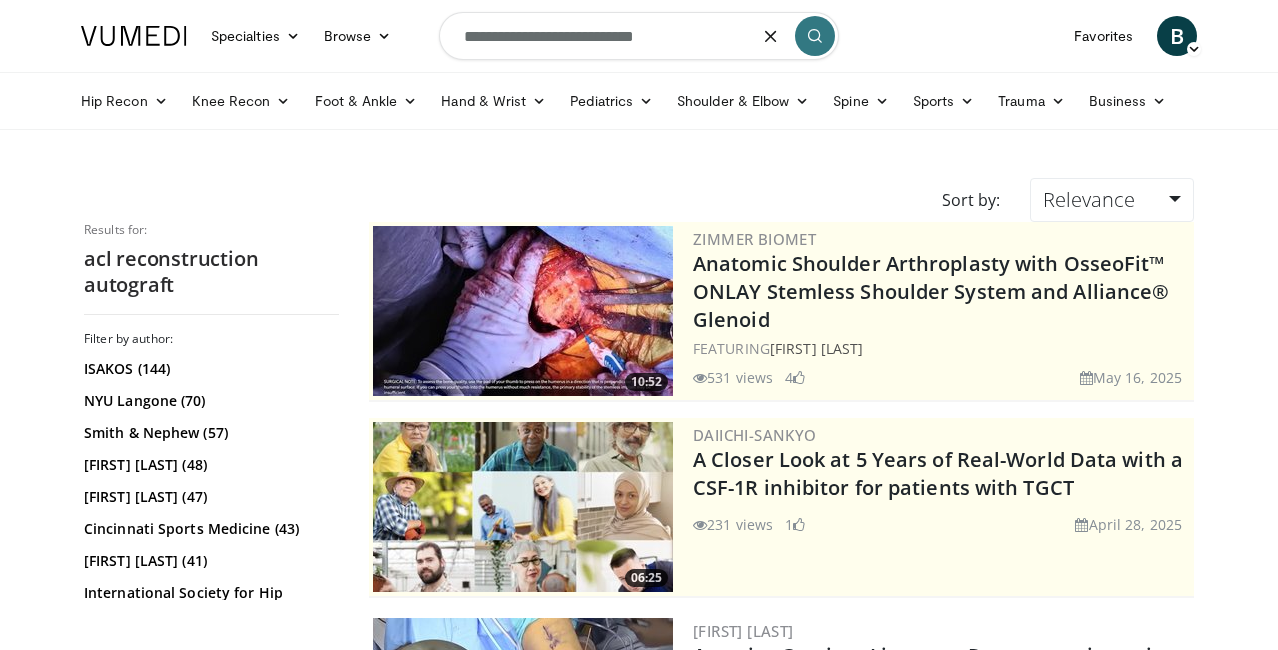 click on "**********" at bounding box center [639, 36] 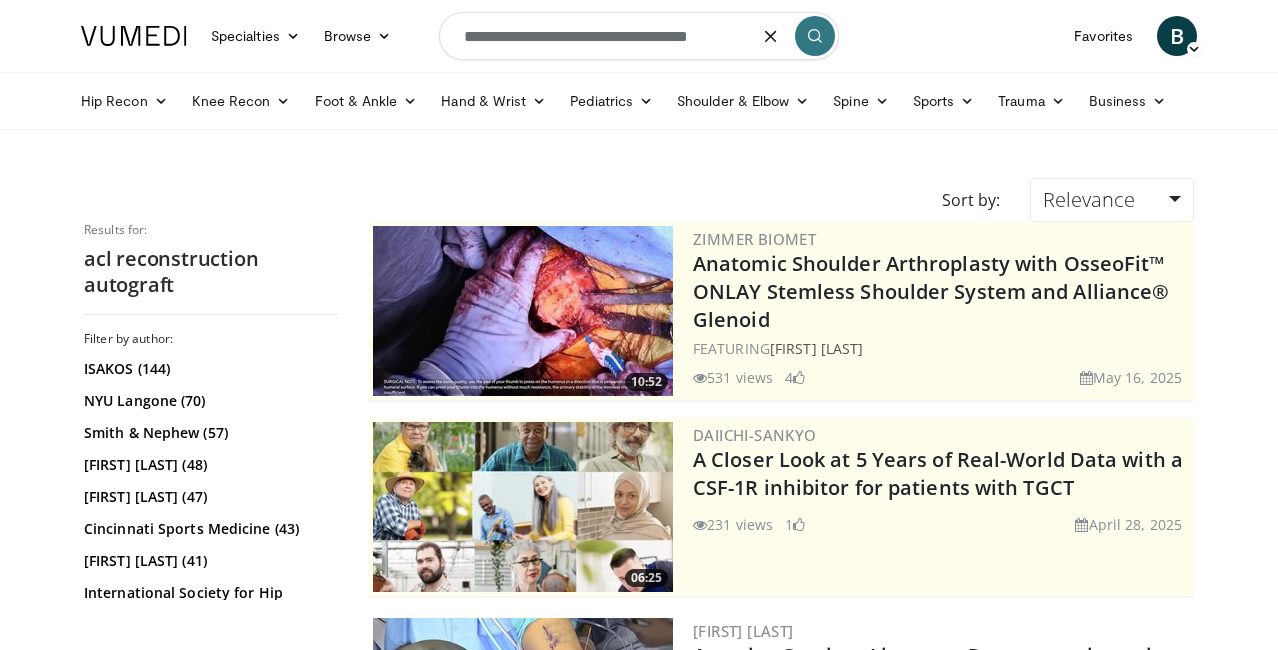 type on "**********" 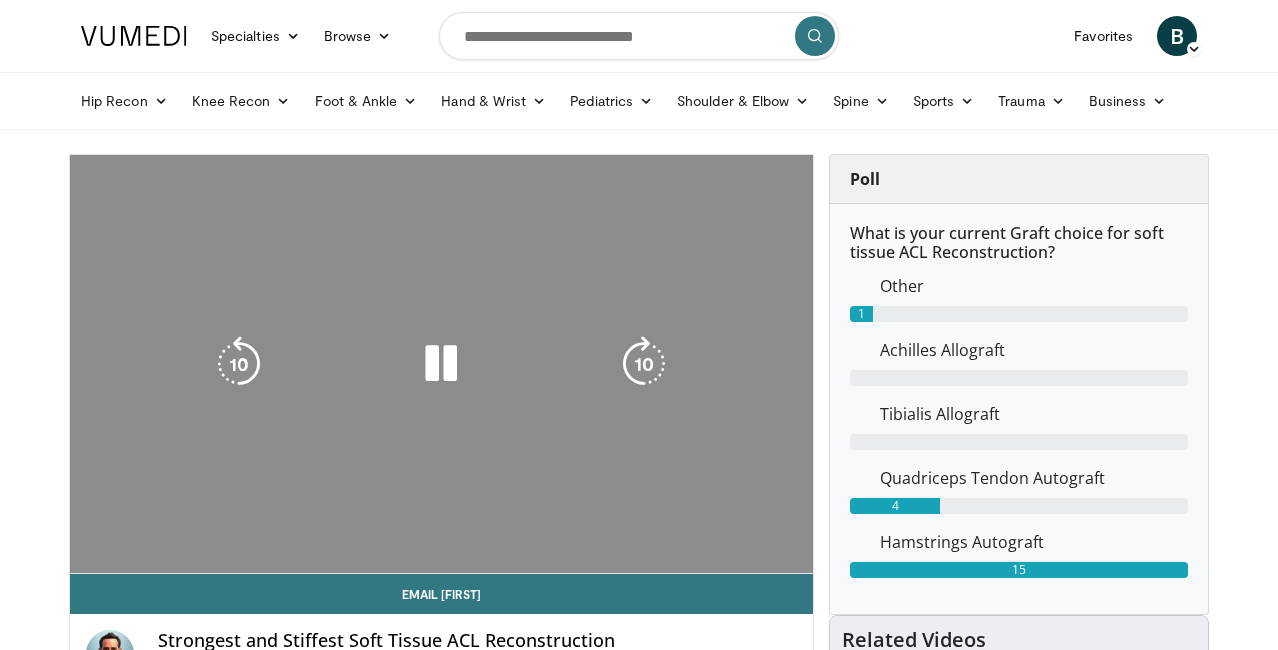 scroll, scrollTop: 0, scrollLeft: 0, axis: both 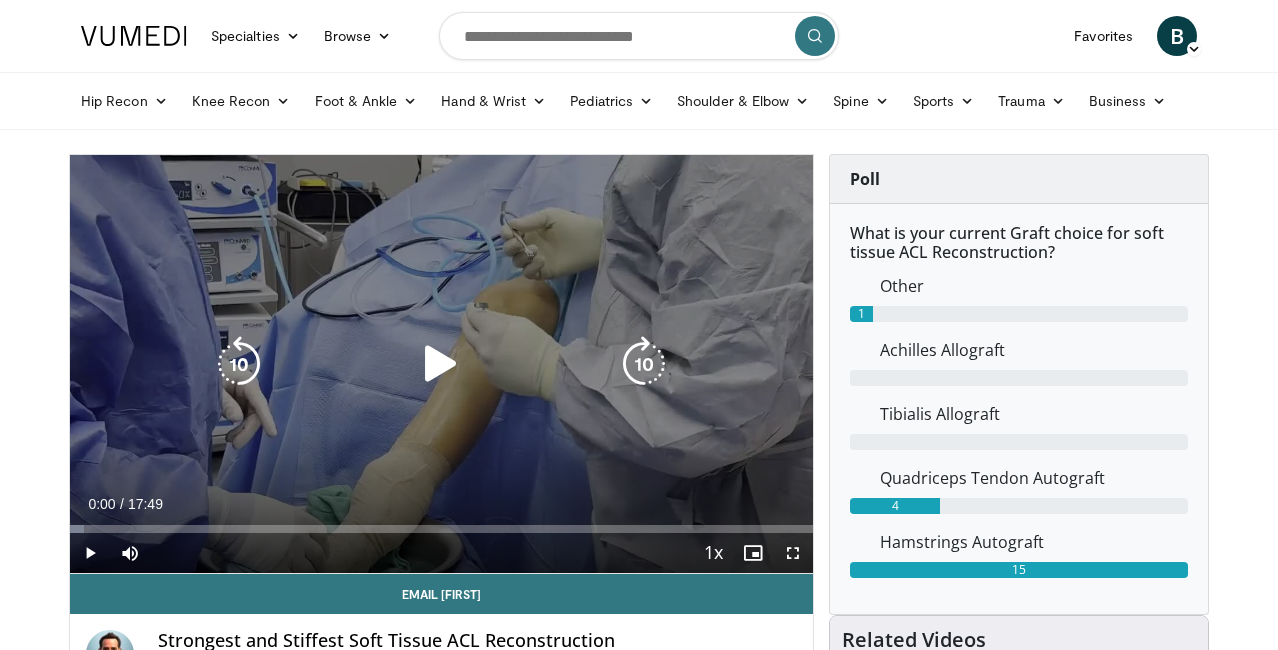 click at bounding box center (441, 364) 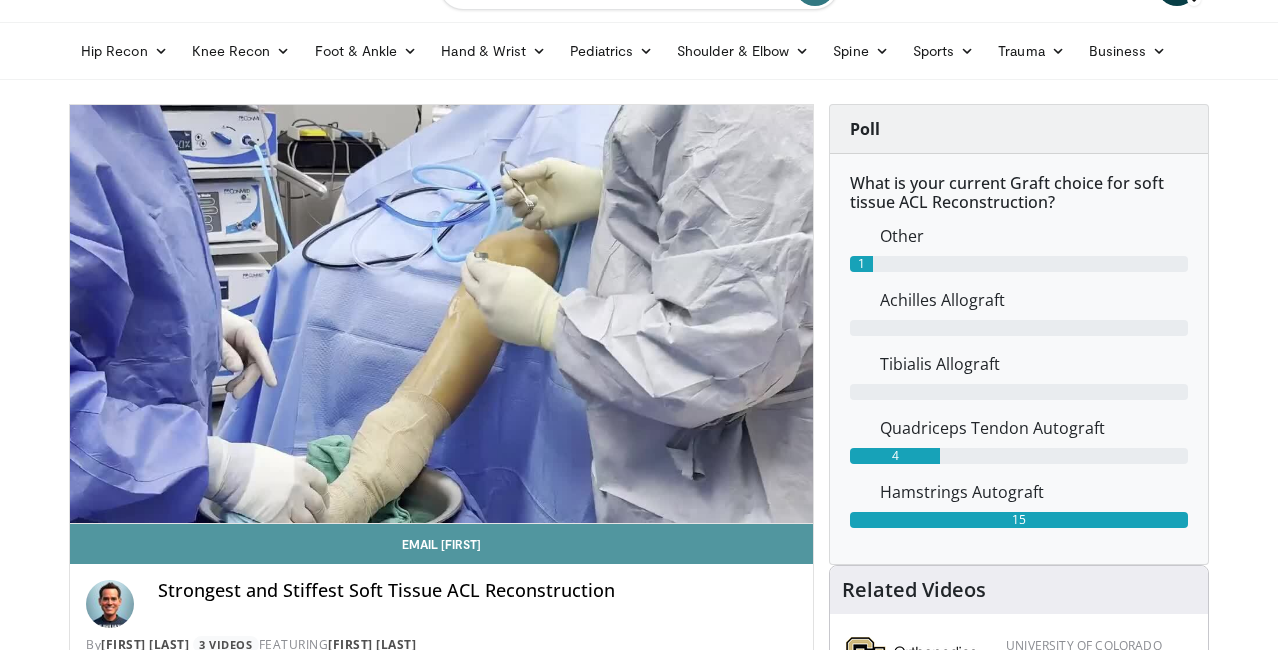 scroll, scrollTop: 48, scrollLeft: 0, axis: vertical 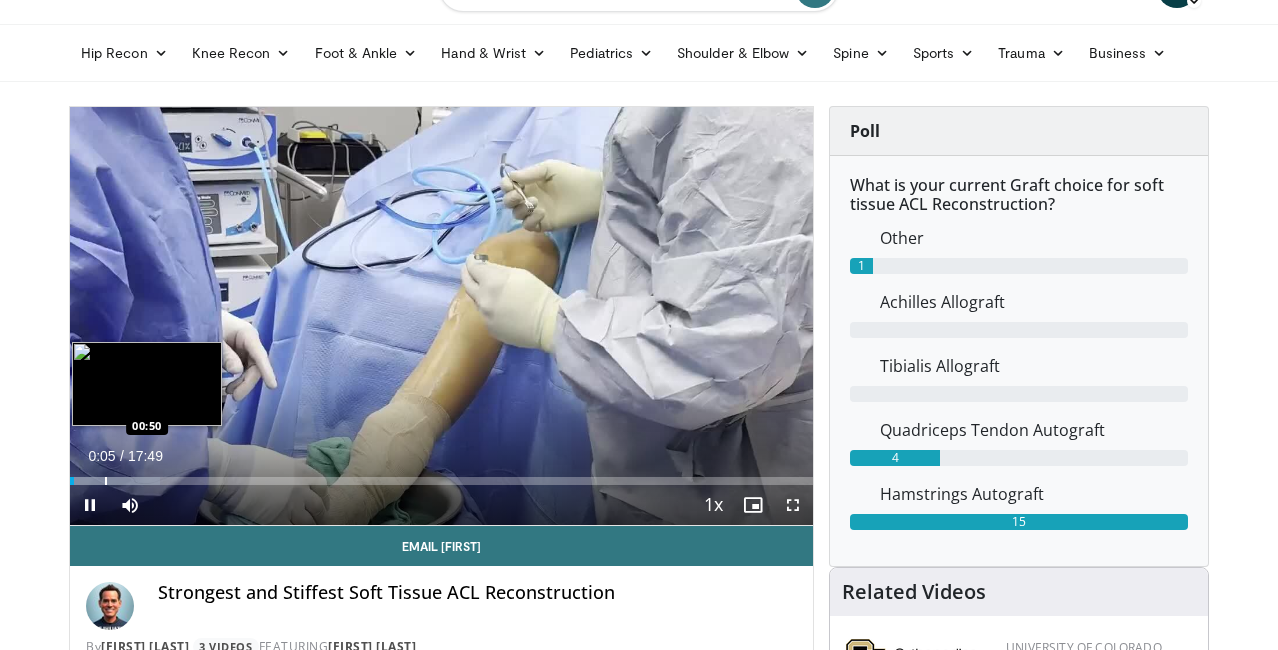 click on "Loaded :  12.17% 00:05 00:50" at bounding box center [441, 475] 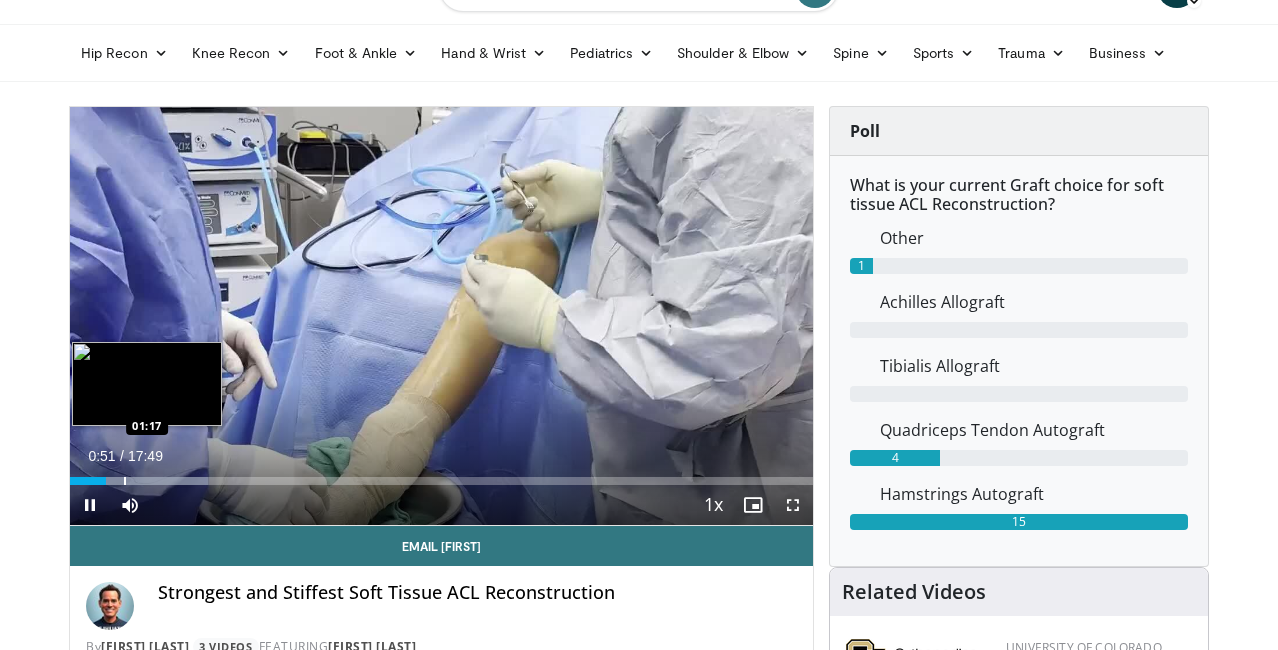 click at bounding box center (125, 481) 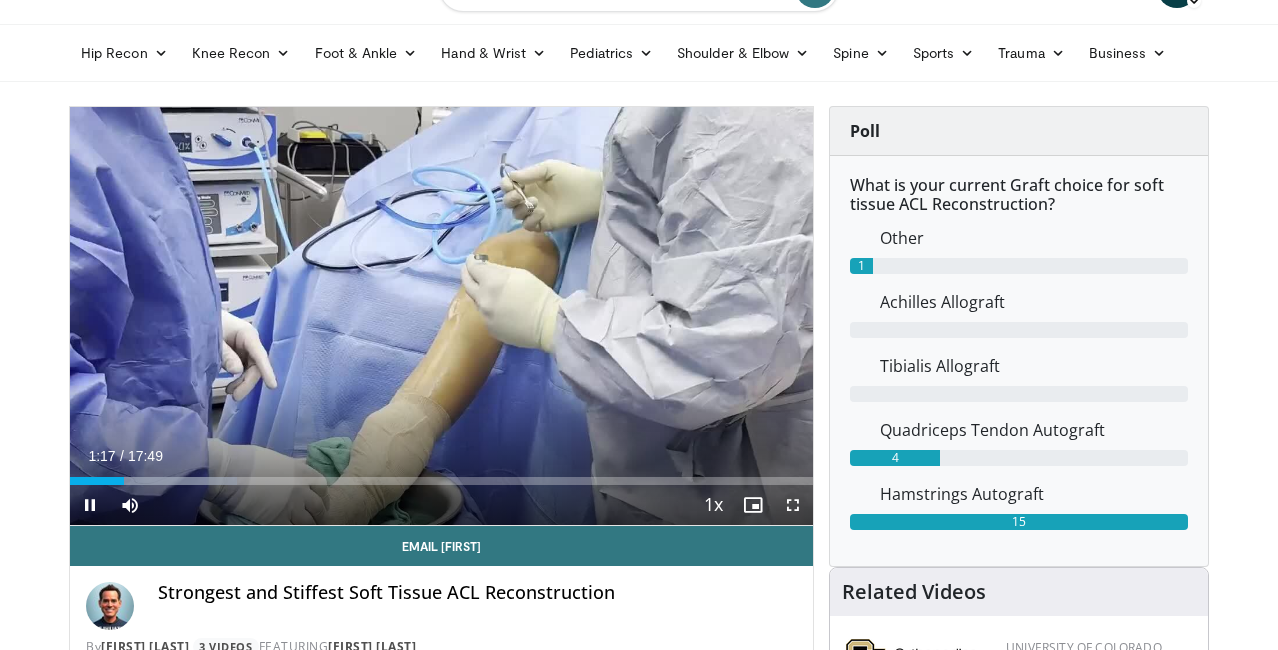 click on "Current Time  1:17 / Duration  17:49 Pause Skip Backward Skip Forward Mute Loaded :  22.47% 01:17 02:05 Stream Type  LIVE Seek to live, currently behind live LIVE   1x Playback Rate 0.5x 0.75x 1x , selected 1.25x 1.5x 1.75x 2x Chapters Chapters Descriptions descriptions off , selected Captions captions off , selected Audio Track en (Main) , selected Fullscreen Enable picture-in-picture mode" at bounding box center (441, 505) 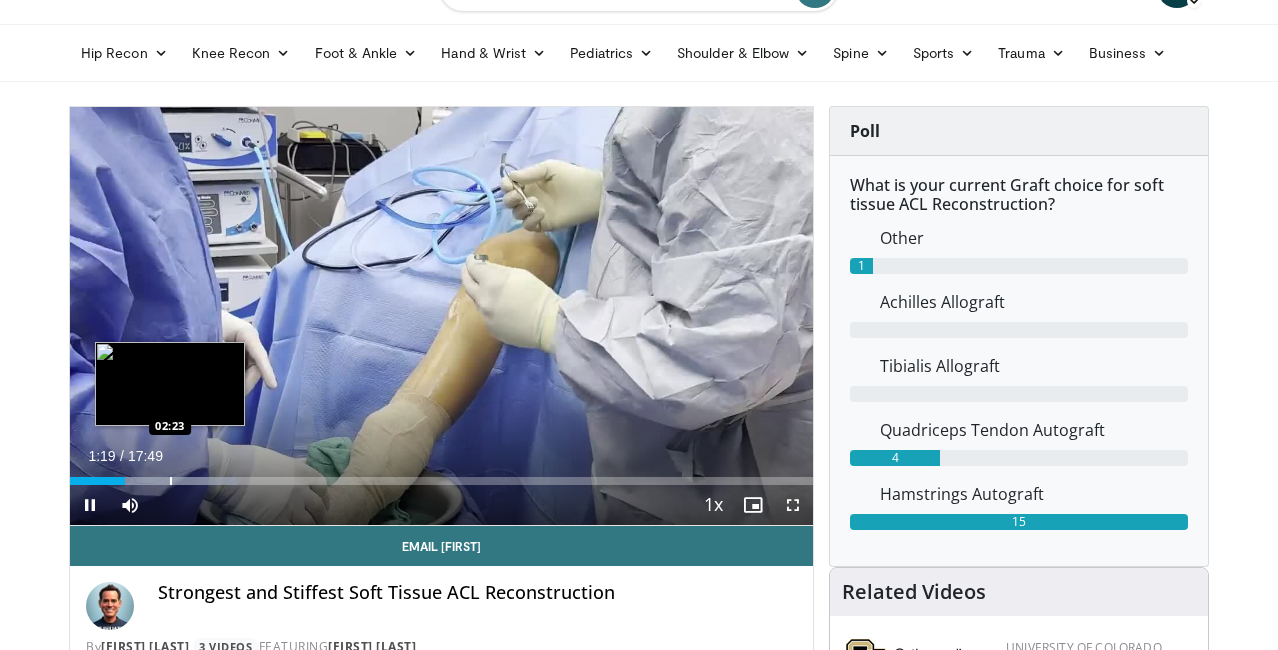 click at bounding box center (171, 481) 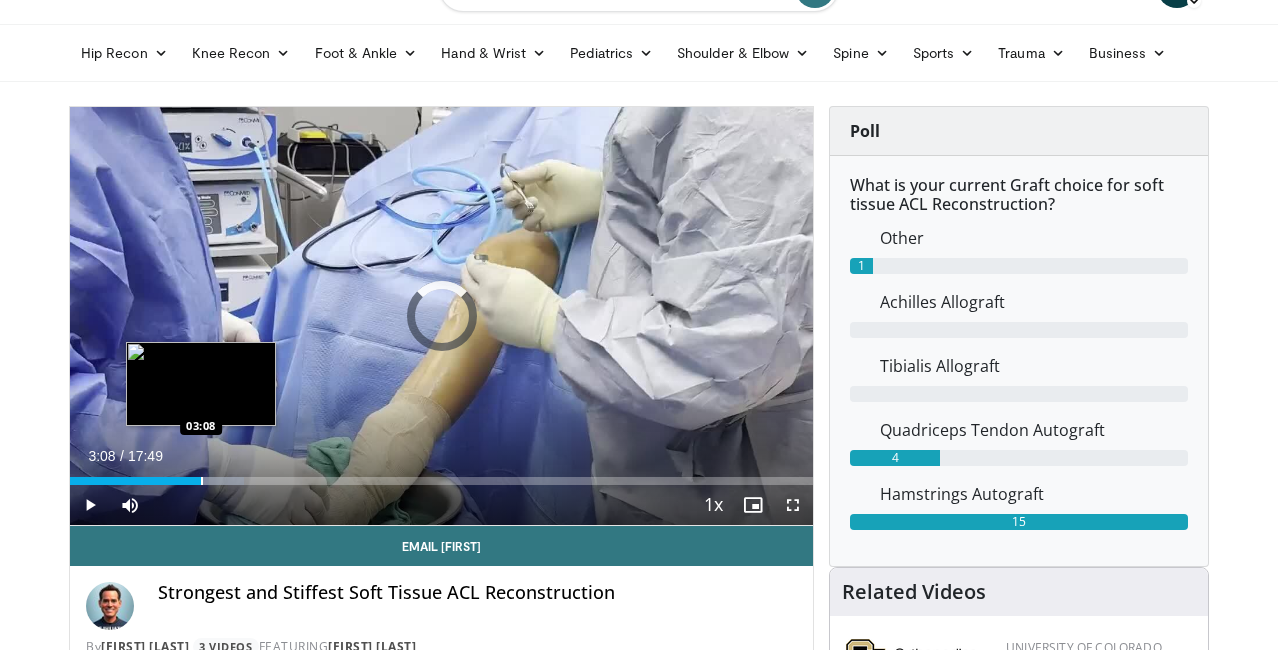 click at bounding box center [202, 481] 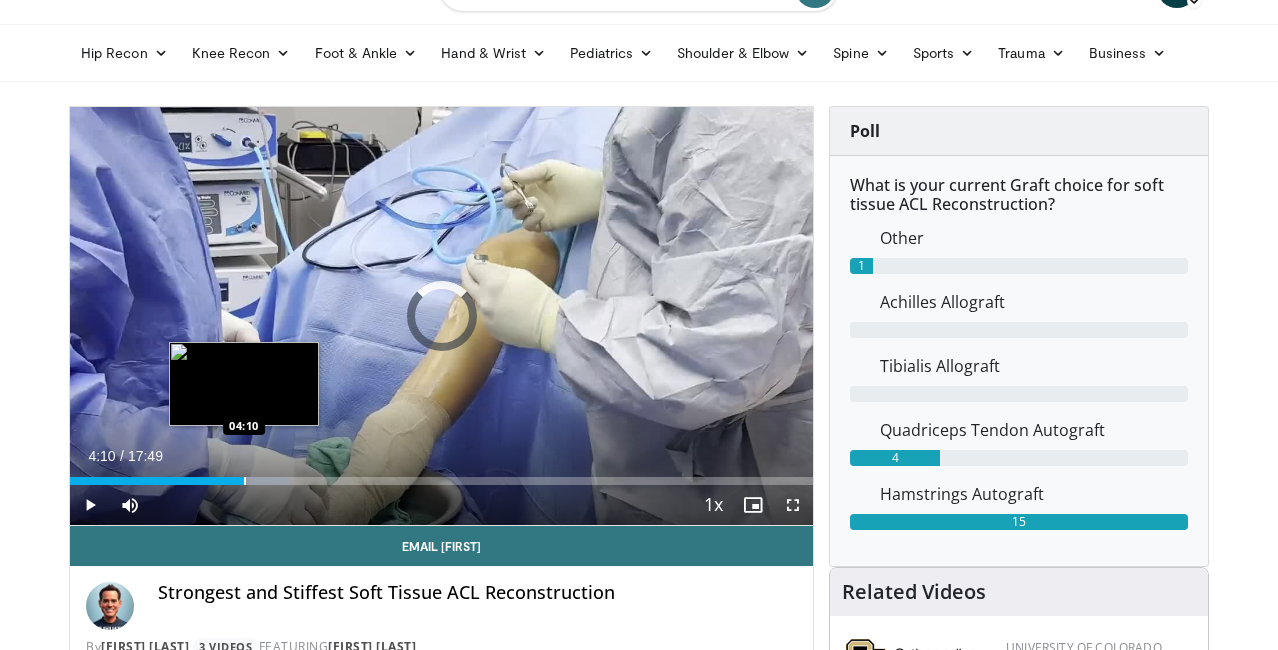 click at bounding box center (245, 481) 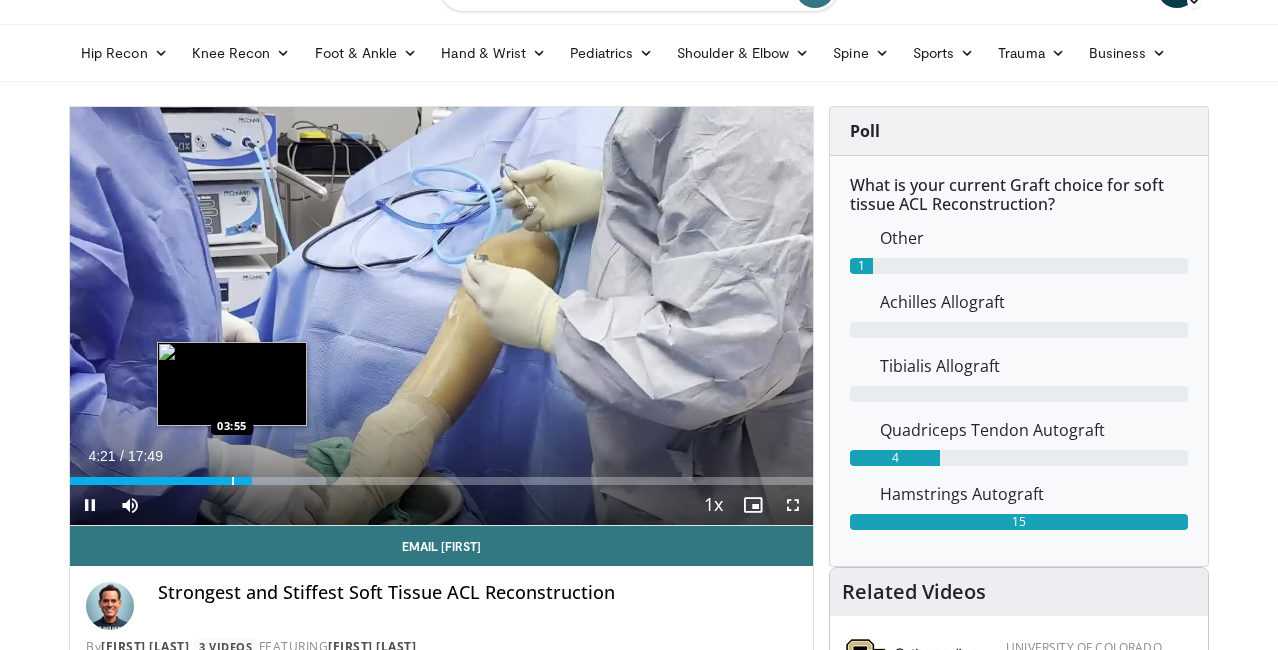 click at bounding box center [233, 481] 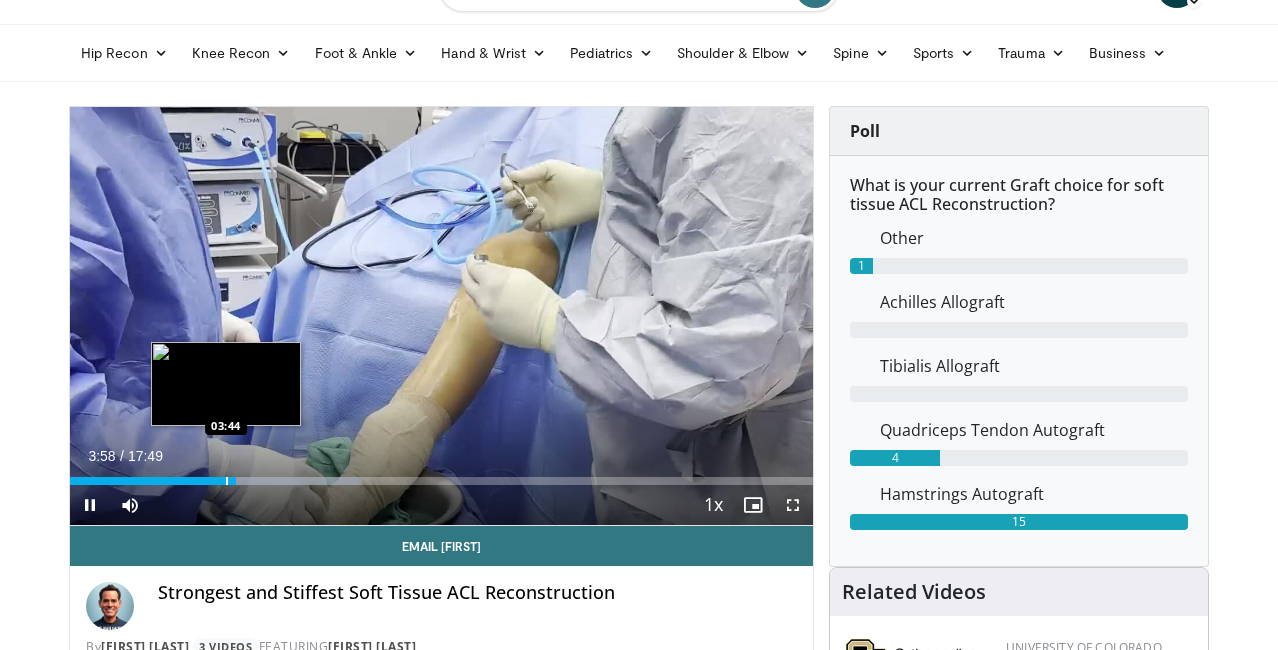 click at bounding box center (227, 481) 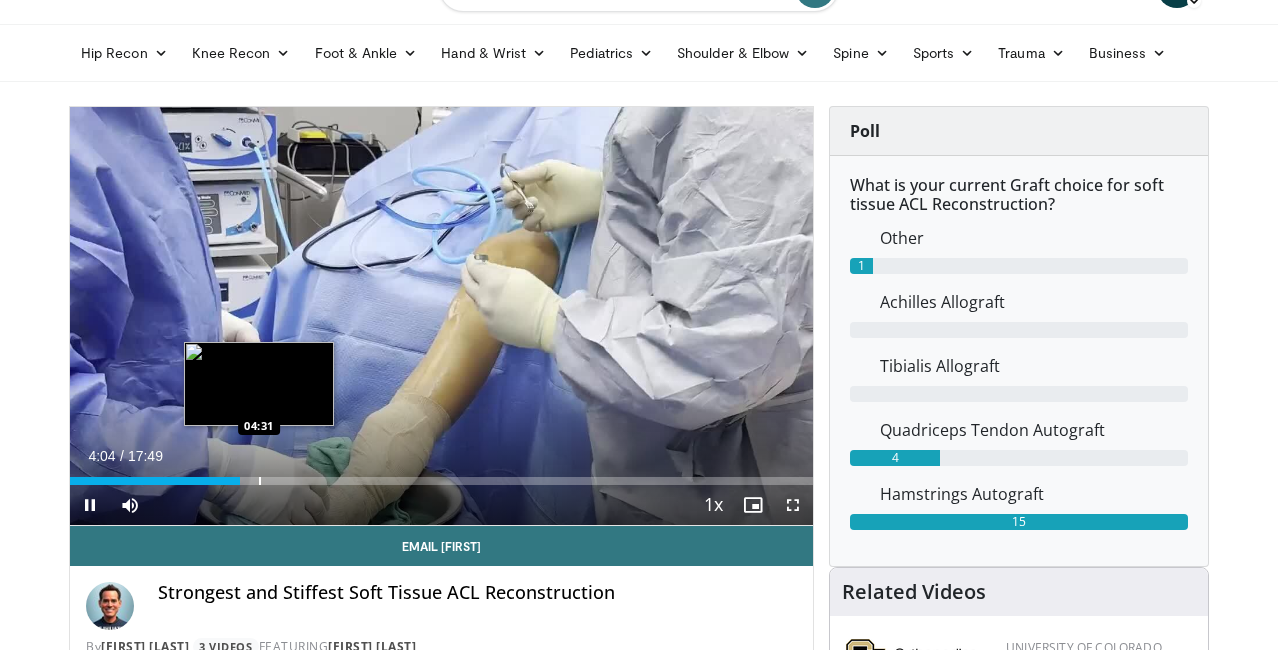 click at bounding box center [260, 481] 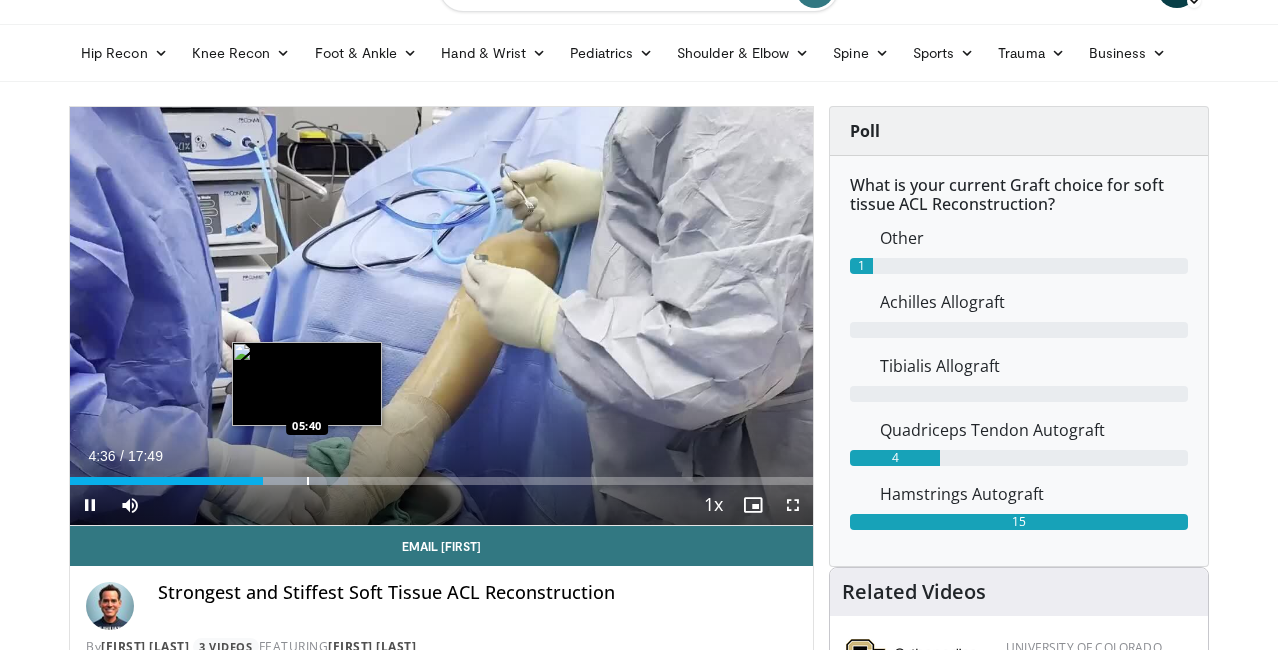 click at bounding box center [308, 481] 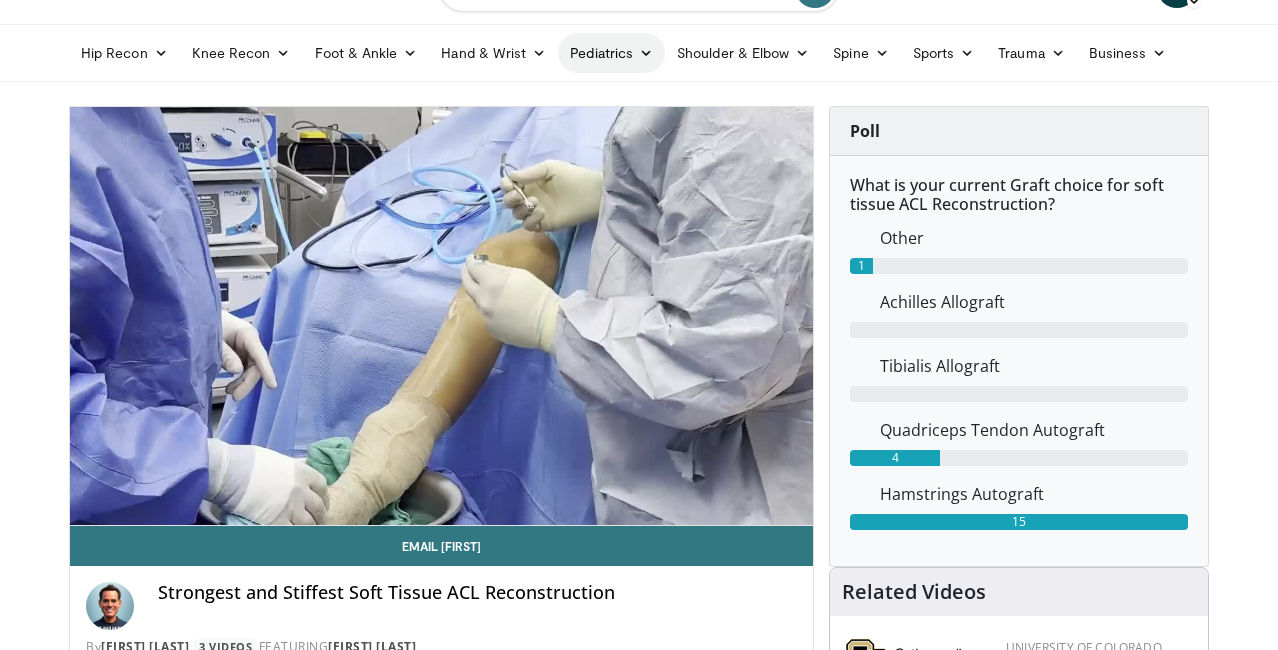 click at bounding box center (646, 53) 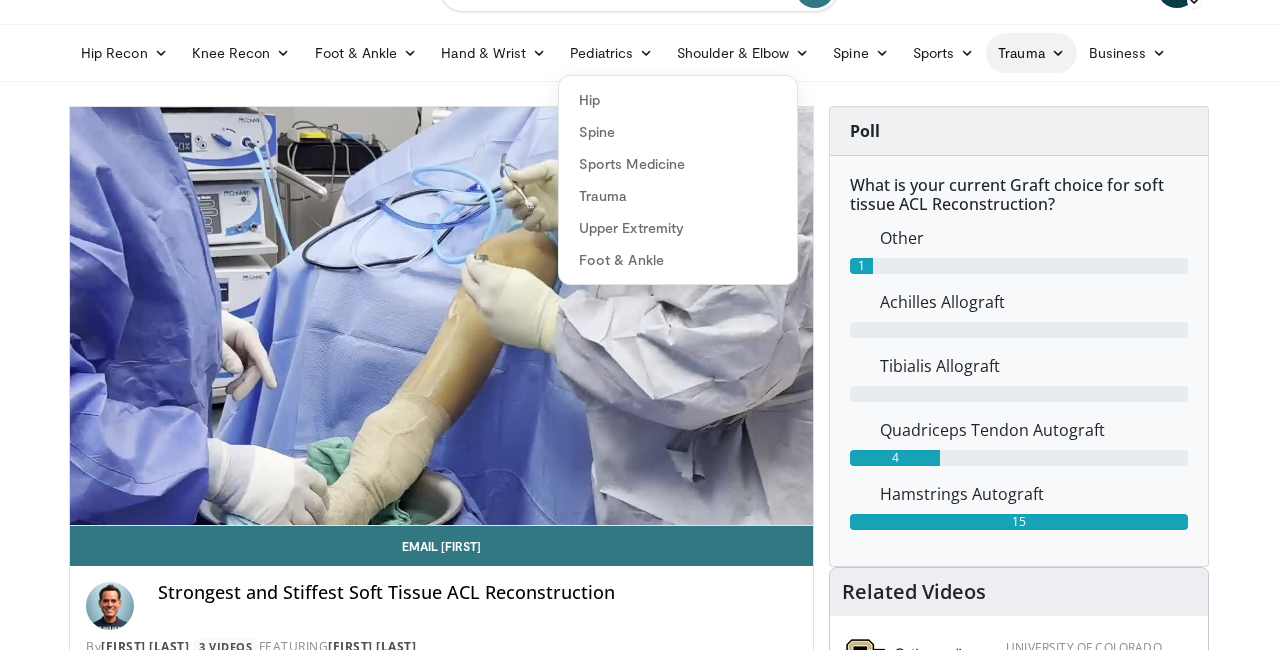 click at bounding box center (1058, 53) 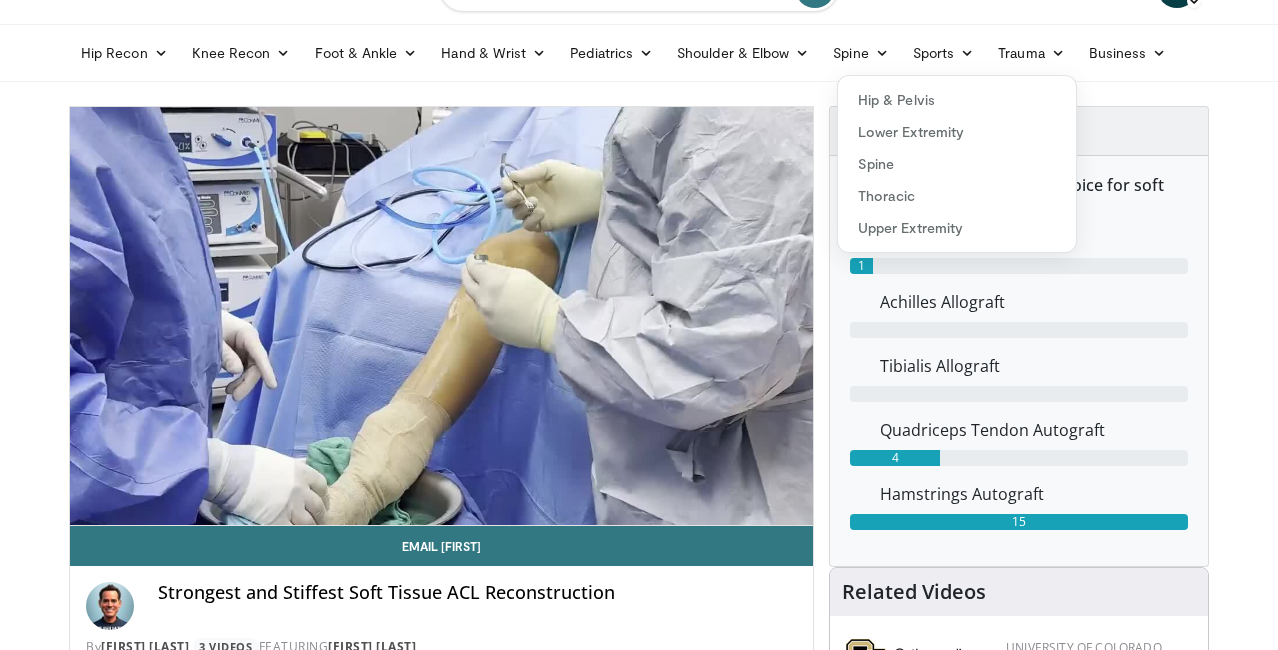 click on "Specialties
Adult & Family Medicine
Allergy, Asthma, Immunology
Anesthesiology
Cardiology
Dental
Dermatology
Endocrinology
Gastroenterology & Hepatology
General Surgery
Hematology & Oncology
Infectious Disease
Nephrology
Neurology
Neurosurgery
Obstetrics & Gynecology
Ophthalmology
Oral Maxillofacial
Orthopaedics
Otolaryngology
Pediatrics
Plastic Surgery
Podiatry
Psychiatry
Pulmonology
Radiation Oncology
Radiology
Rheumatology
Urology" at bounding box center (639, 1729) 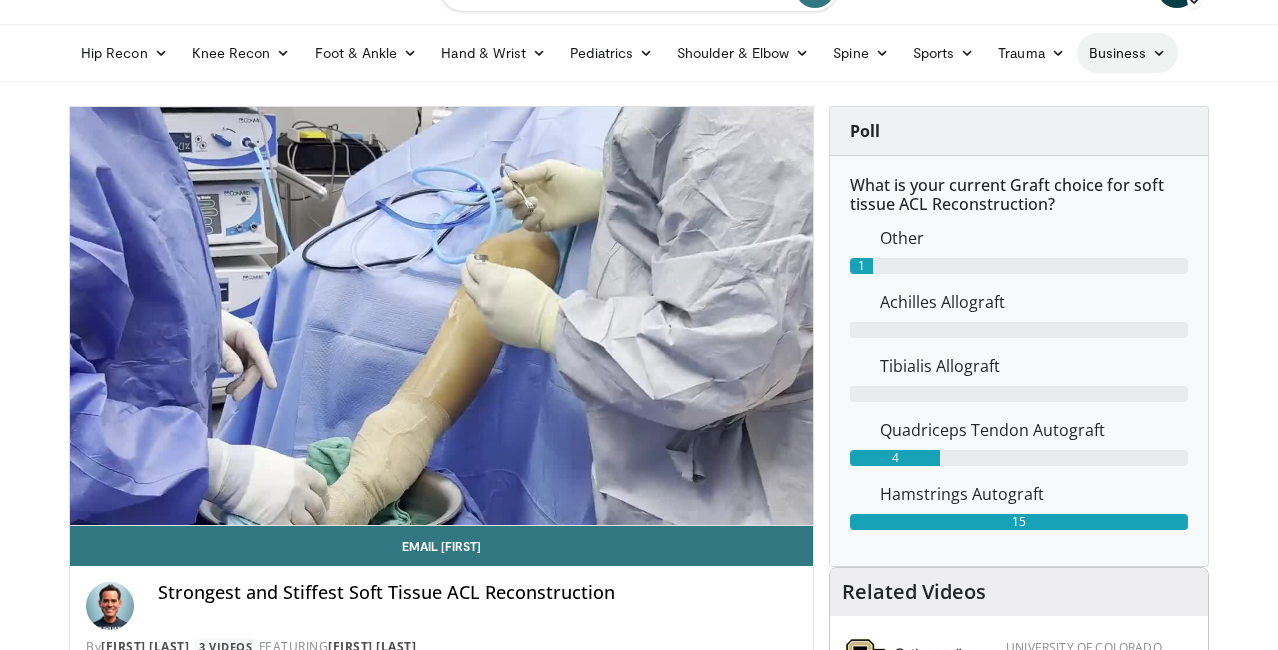 click on "Business" at bounding box center [1128, 53] 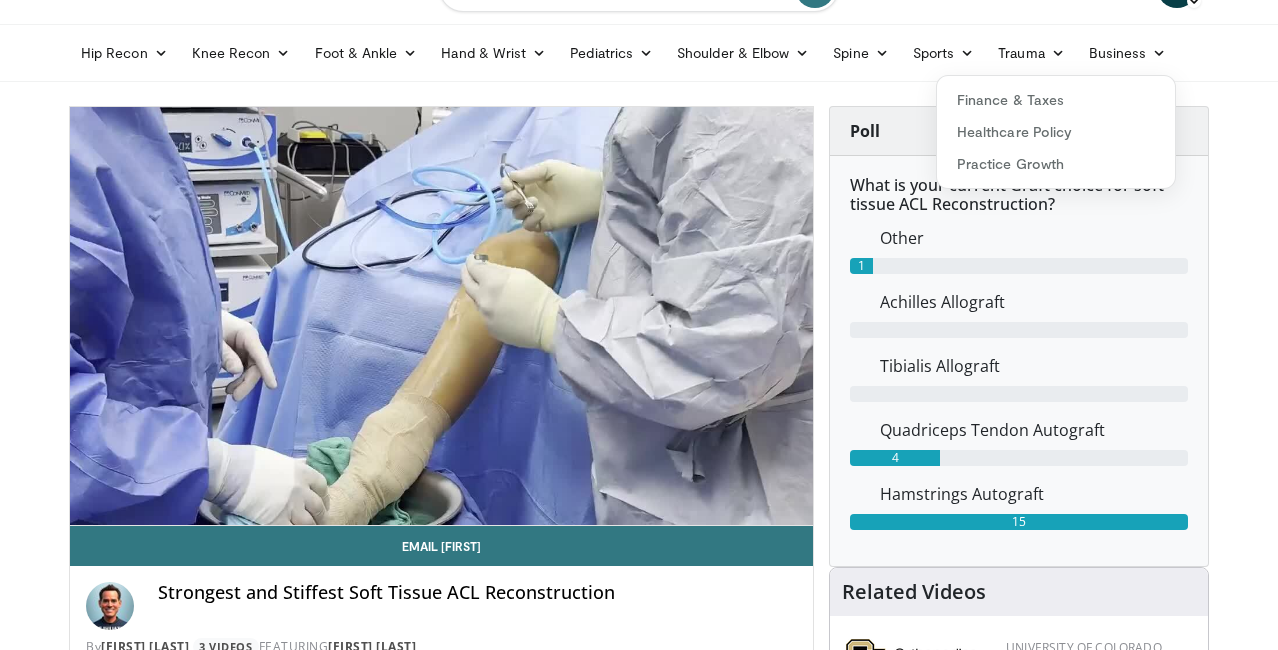 click on "Specialties
Adult & Family Medicine
Allergy, Asthma, Immunology
Anesthesiology
Cardiology
Dental
Dermatology
Endocrinology
Gastroenterology & Hepatology
General Surgery
Hematology & Oncology
Infectious Disease
Nephrology
Neurology
Neurosurgery
Obstetrics & Gynecology
Ophthalmology
Oral Maxillofacial
Orthopaedics
Otolaryngology
Pediatrics
Plastic Surgery
Podiatry
Psychiatry
Pulmonology
Radiation Oncology
Radiology
Rheumatology
Urology" at bounding box center (639, 1729) 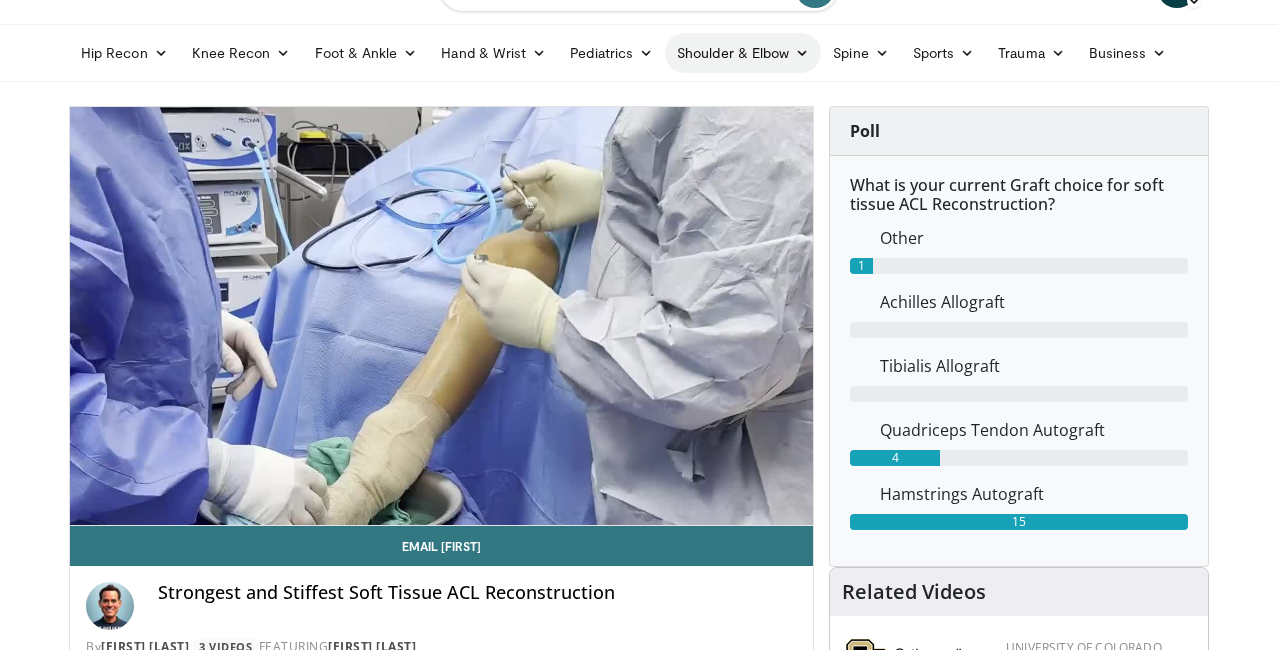 click on "Shoulder & Elbow" at bounding box center (743, 53) 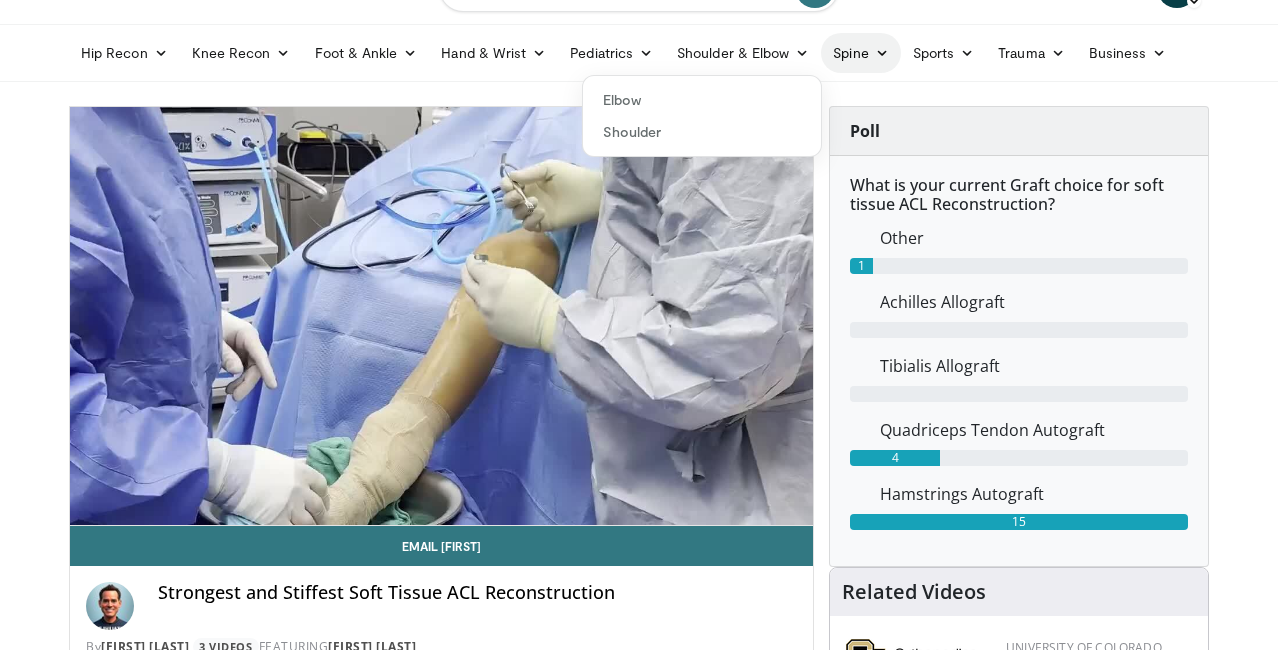 click at bounding box center [882, 53] 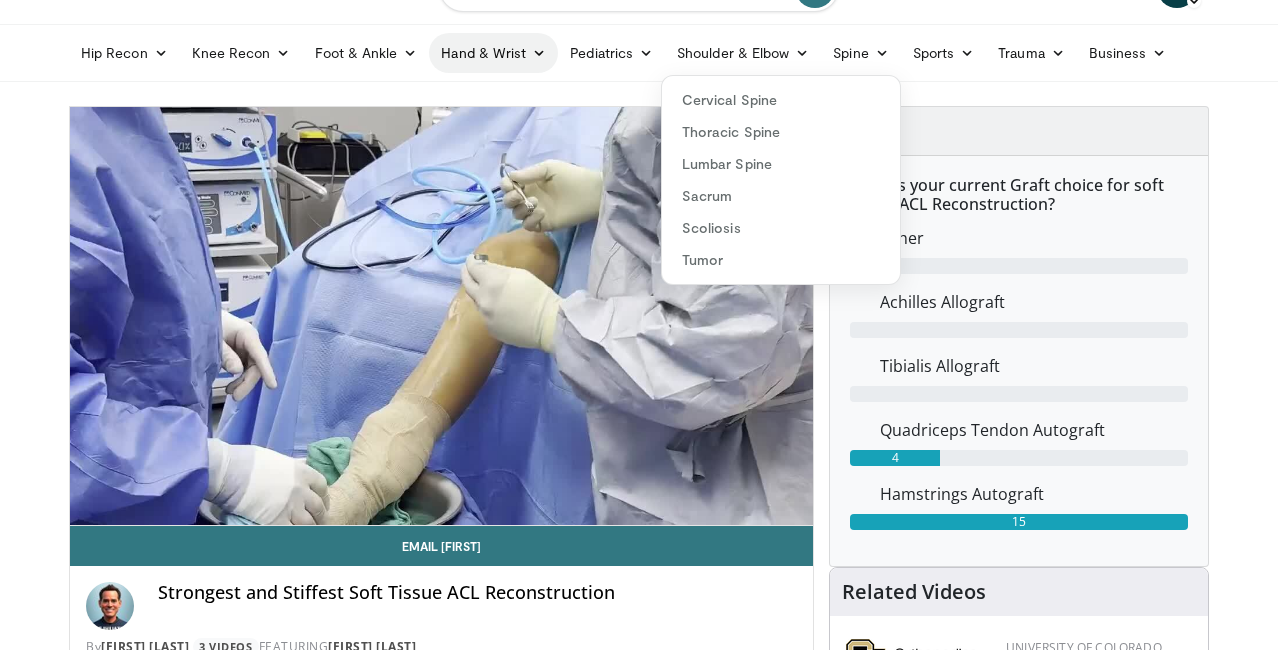 click on "Hand & Wrist" at bounding box center [493, 53] 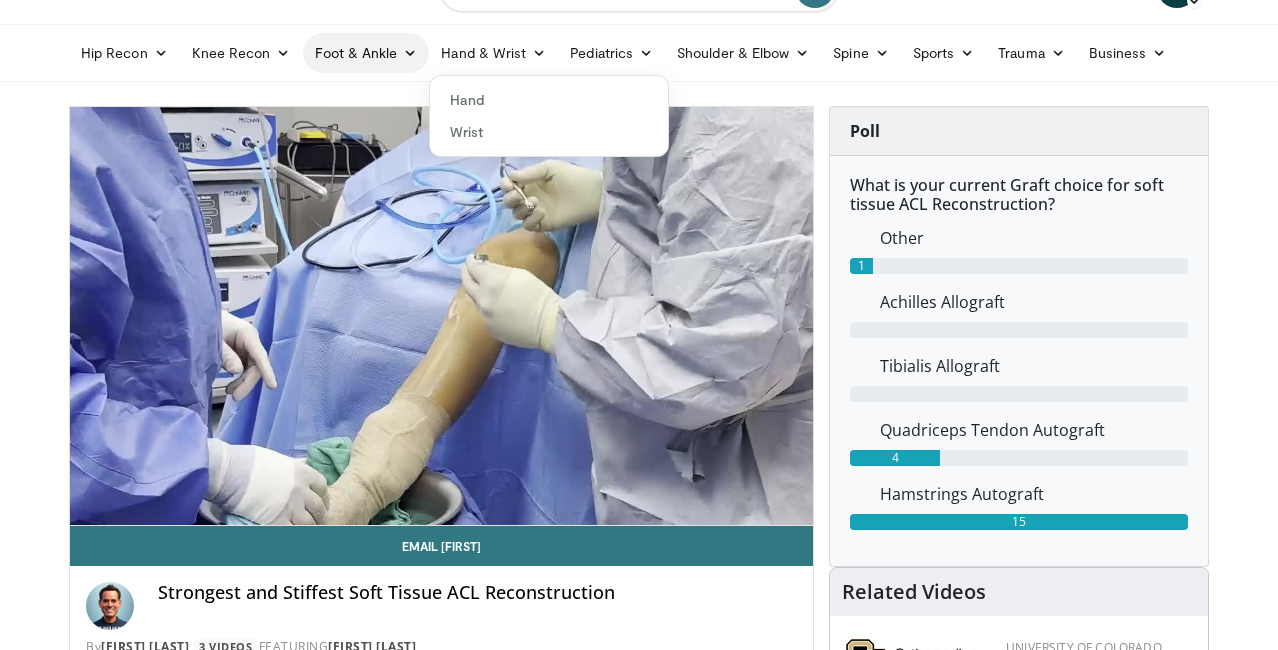 click on "Foot & Ankle" at bounding box center [366, 53] 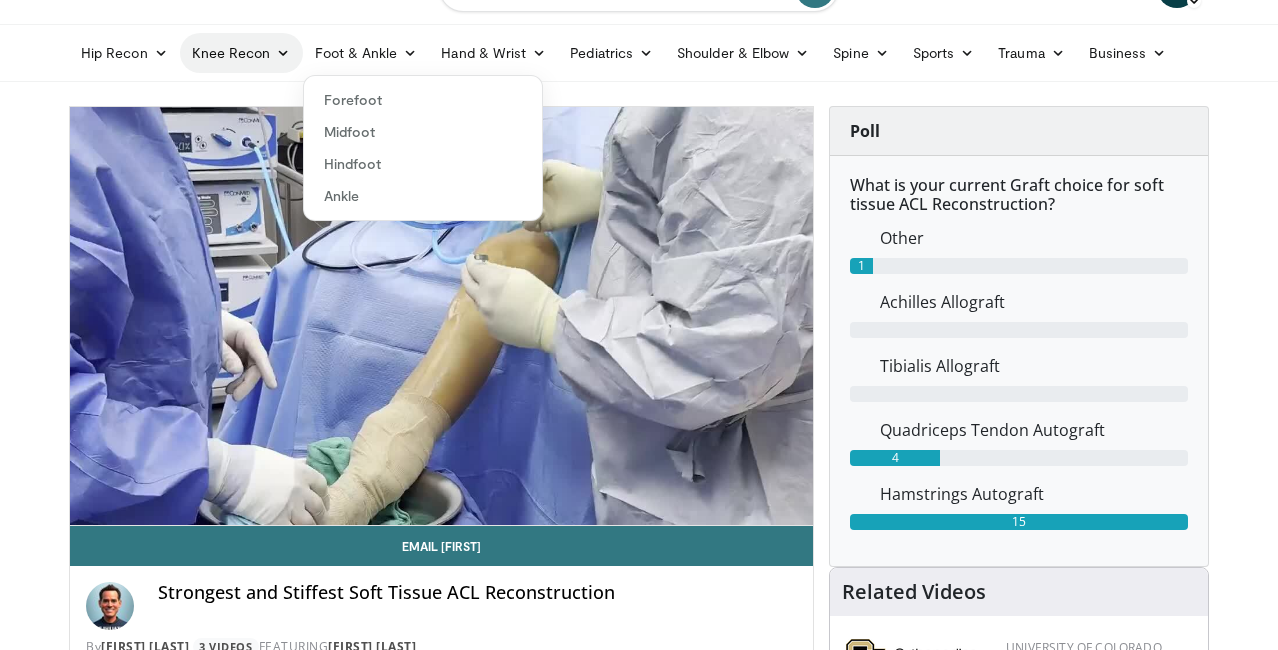 click on "Knee Recon" at bounding box center [241, 53] 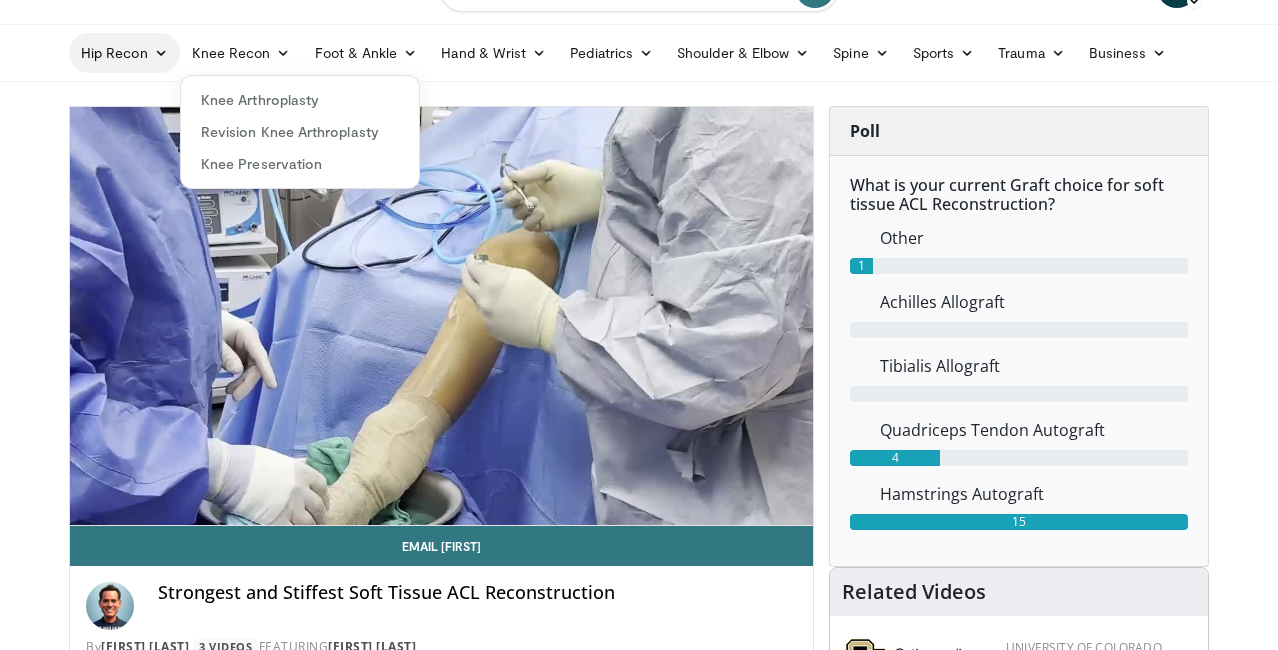 click on "Hip Recon" at bounding box center [124, 53] 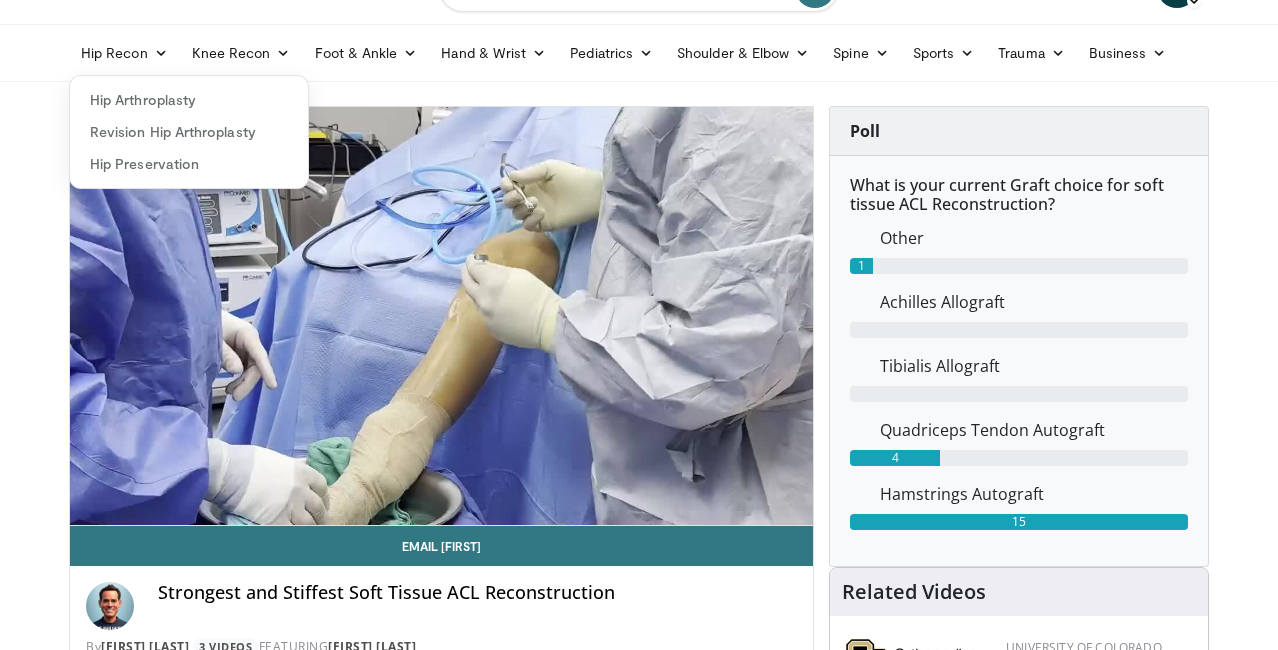 click on "Specialties
Adult & Family Medicine
Allergy, Asthma, Immunology
Anesthesiology
Cardiology
Dental
Dermatology
Endocrinology
Gastroenterology & Hepatology
General Surgery
Hematology & Oncology
Infectious Disease
Nephrology
Neurology
Neurosurgery
Obstetrics & Gynecology
Ophthalmology
Oral Maxillofacial
Orthopaedics
Otolaryngology
Pediatrics
Plastic Surgery
Podiatry
Psychiatry
Pulmonology
Radiation Oncology
Radiology
Rheumatology
Urology" at bounding box center [639, 1729] 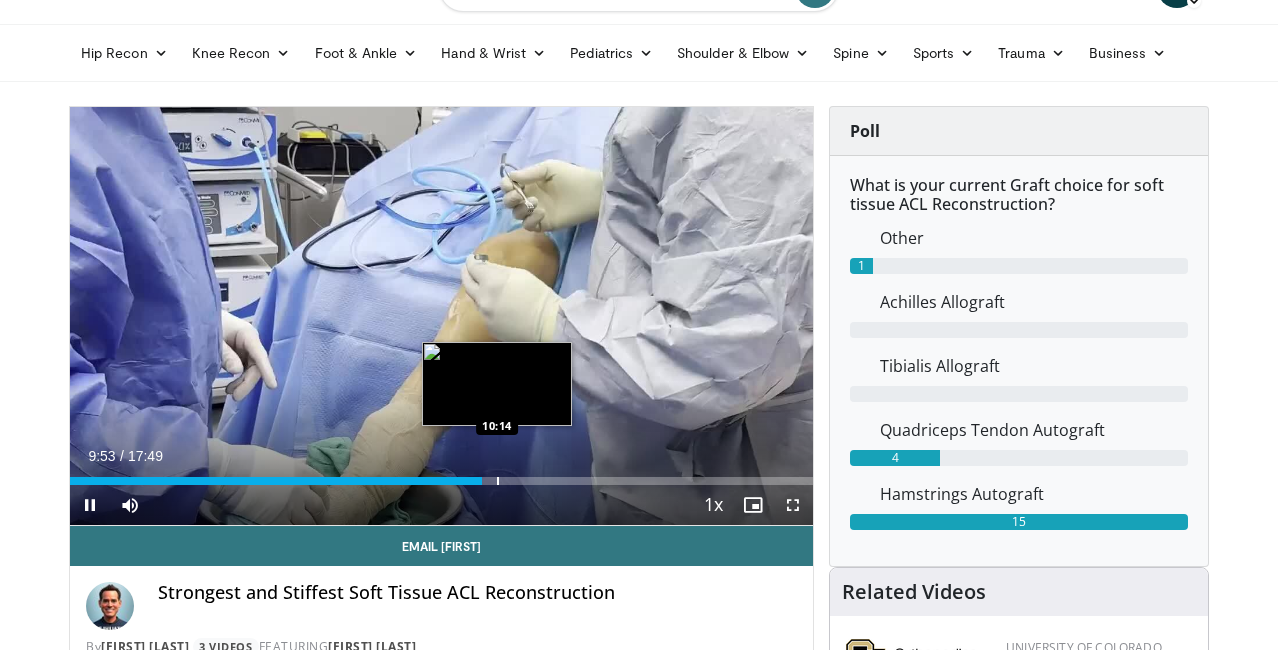 click at bounding box center (498, 481) 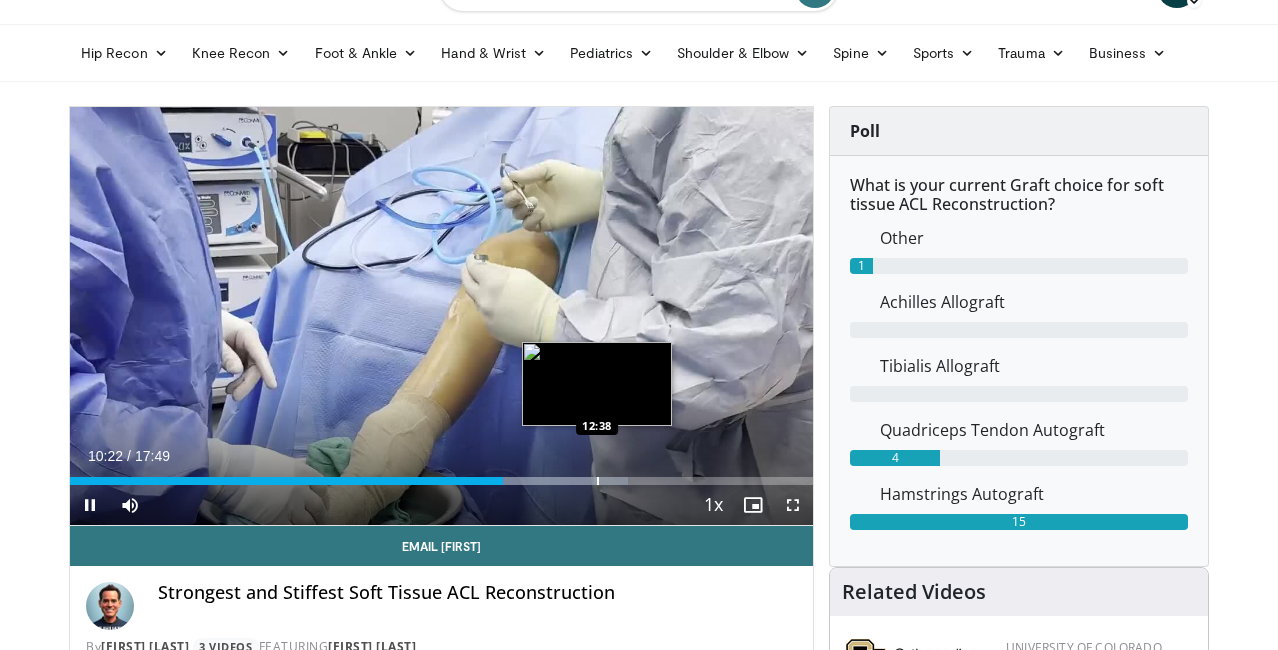 click at bounding box center (598, 481) 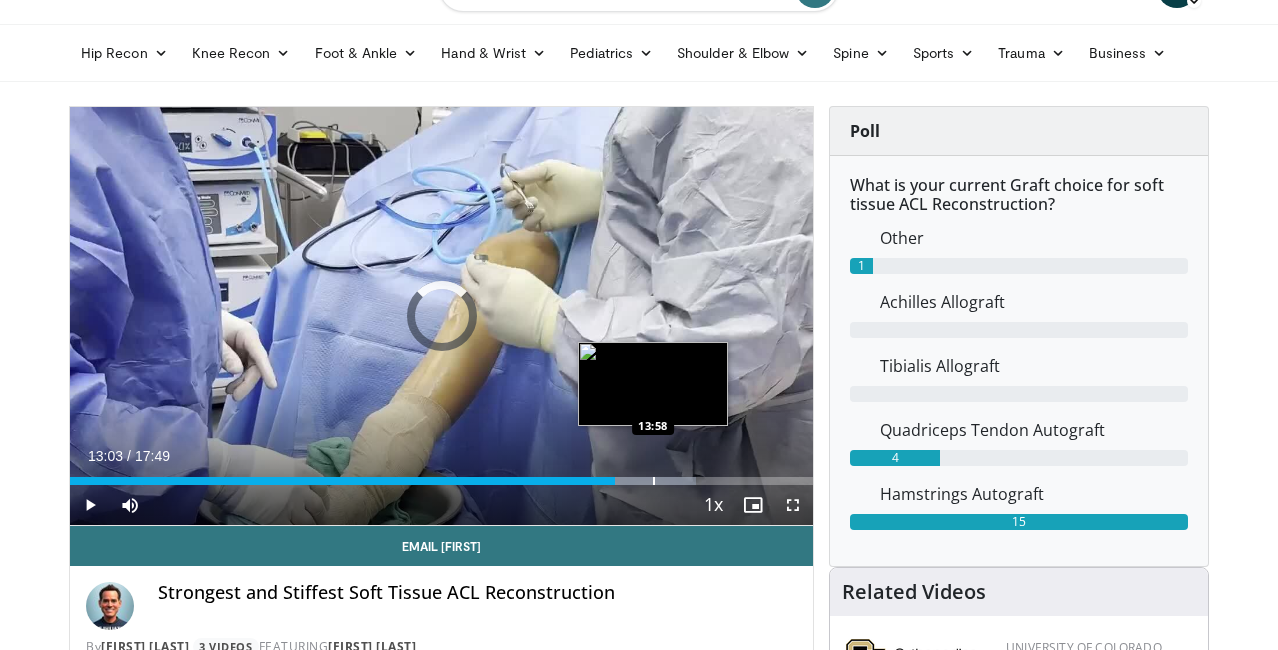 click at bounding box center [654, 481] 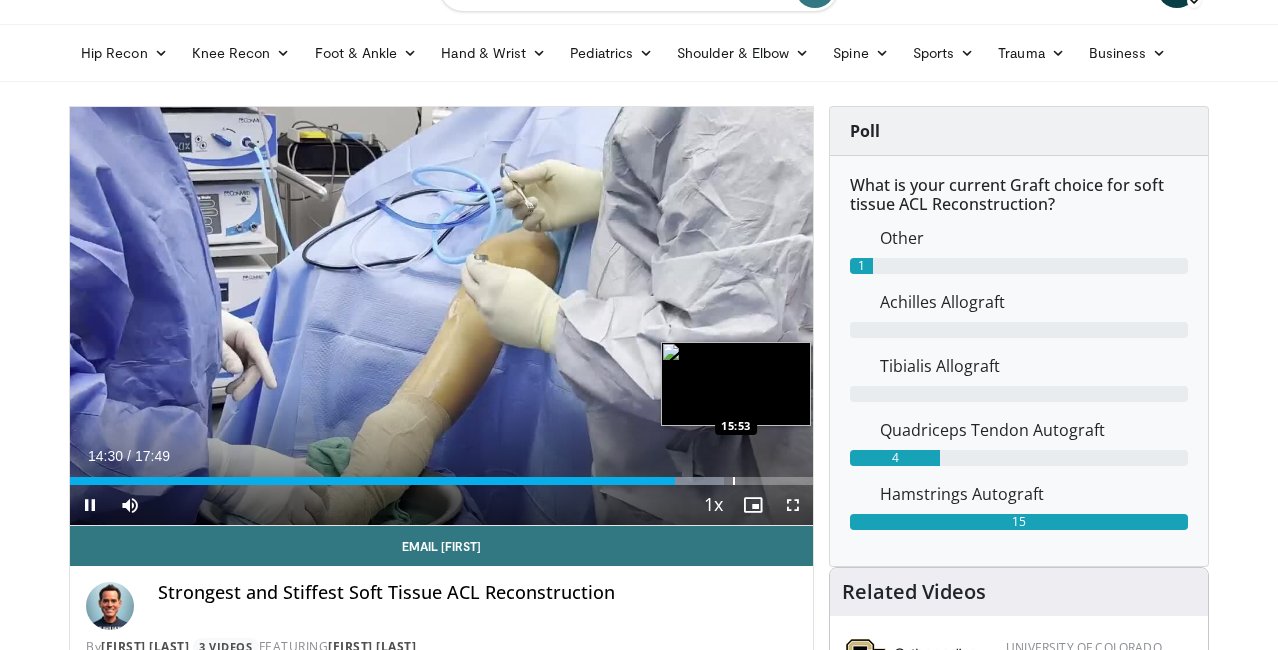 click at bounding box center (734, 481) 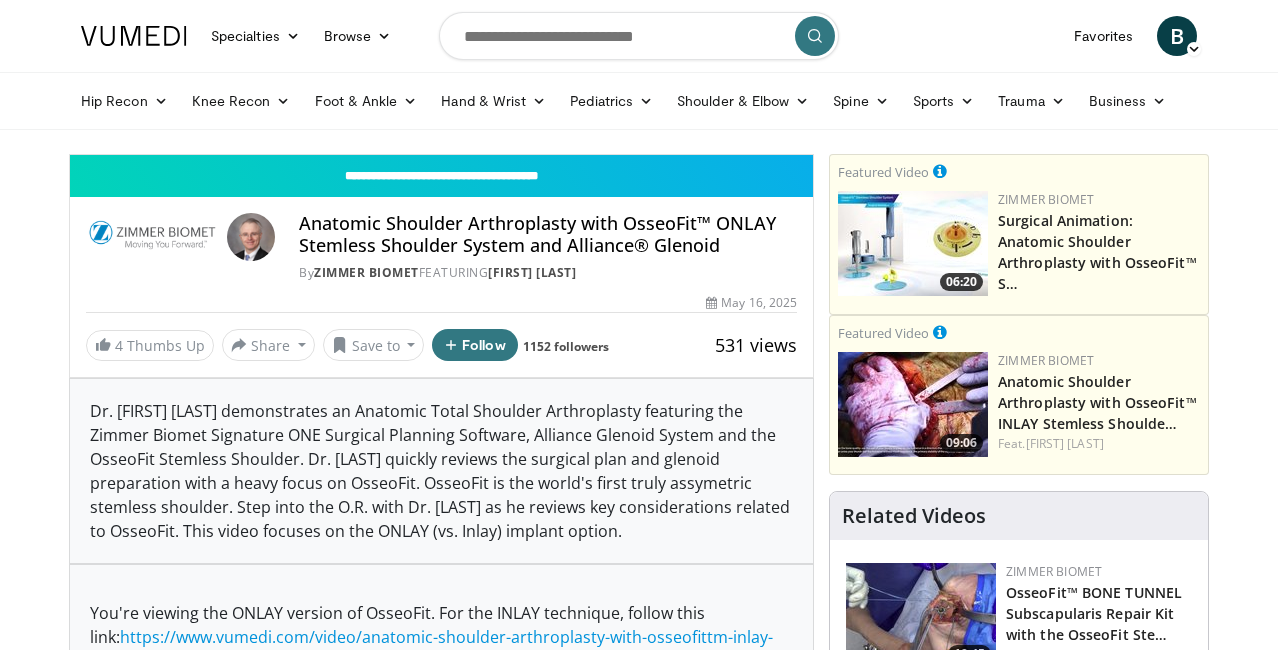 scroll, scrollTop: 0, scrollLeft: 0, axis: both 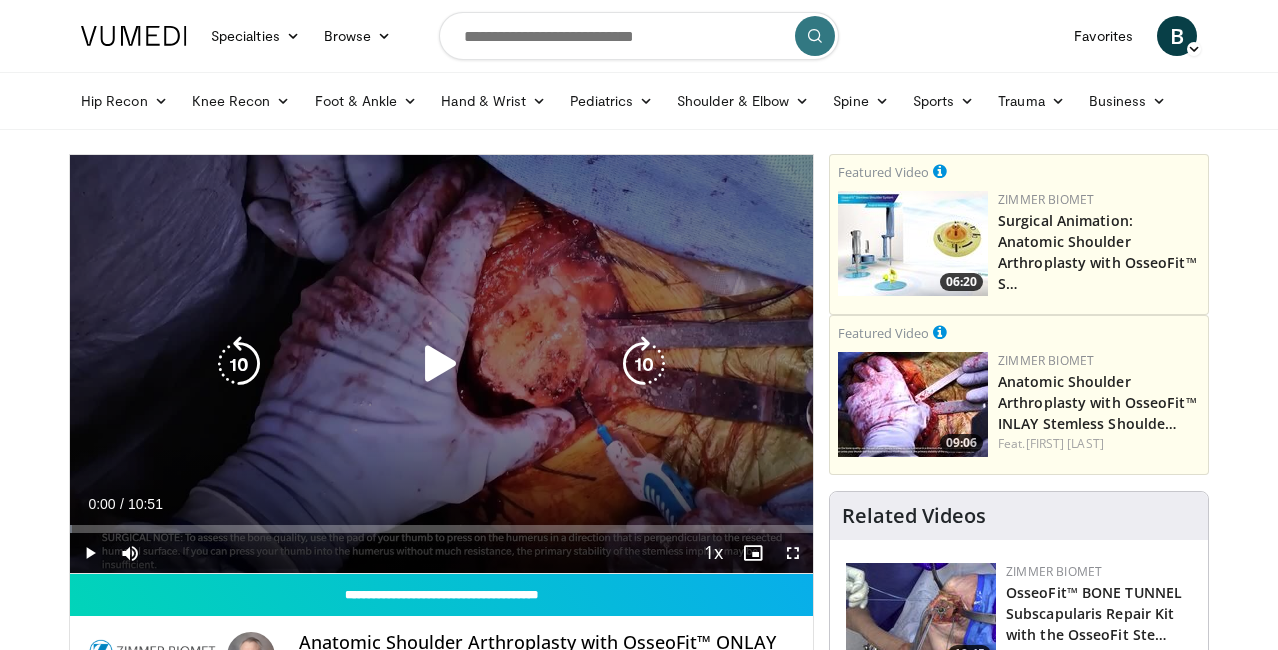 click at bounding box center (441, 364) 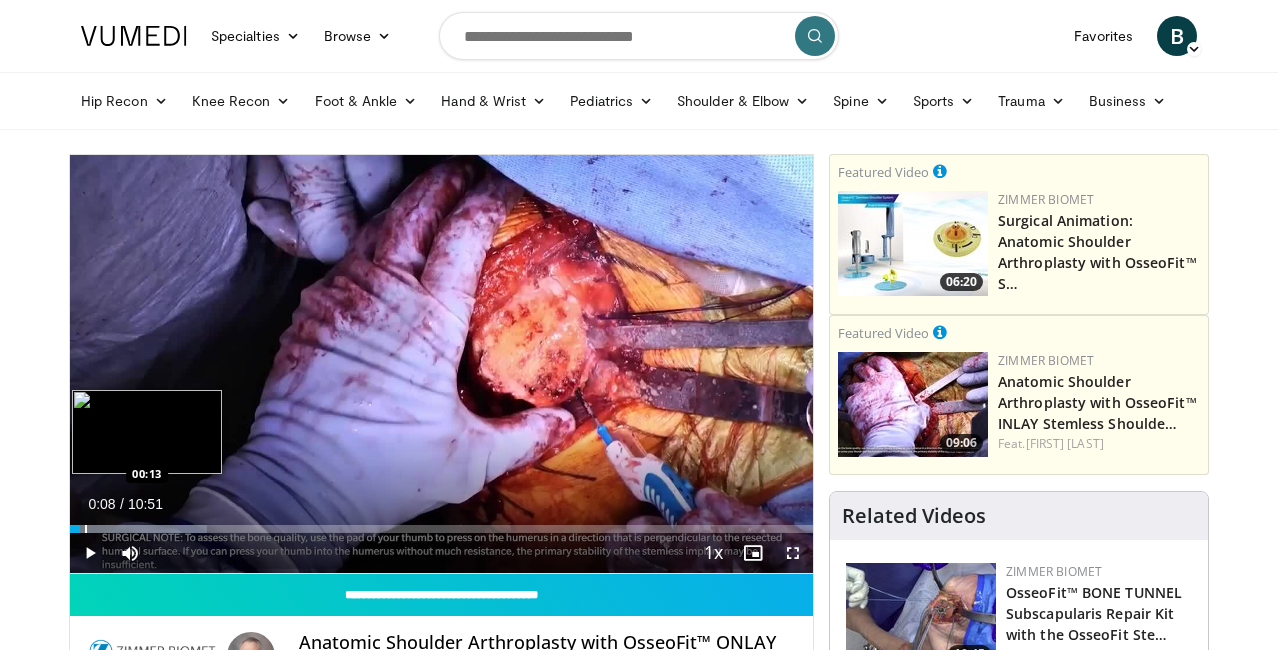 click at bounding box center [86, 529] 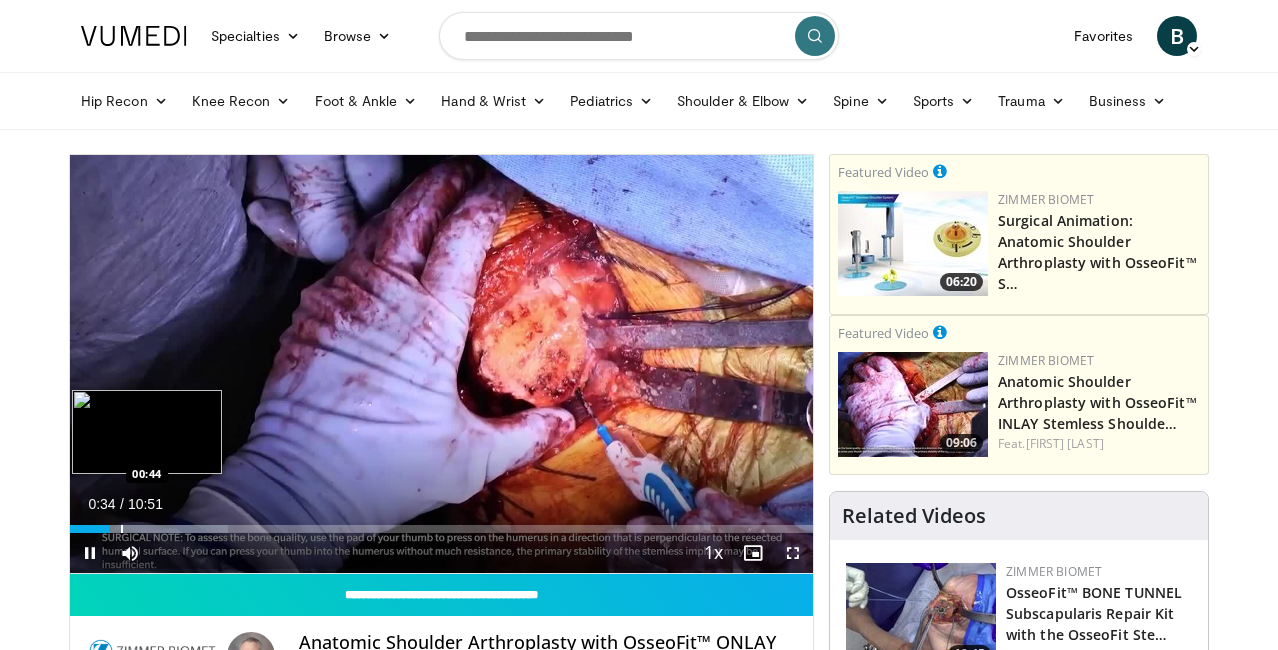 click at bounding box center [122, 529] 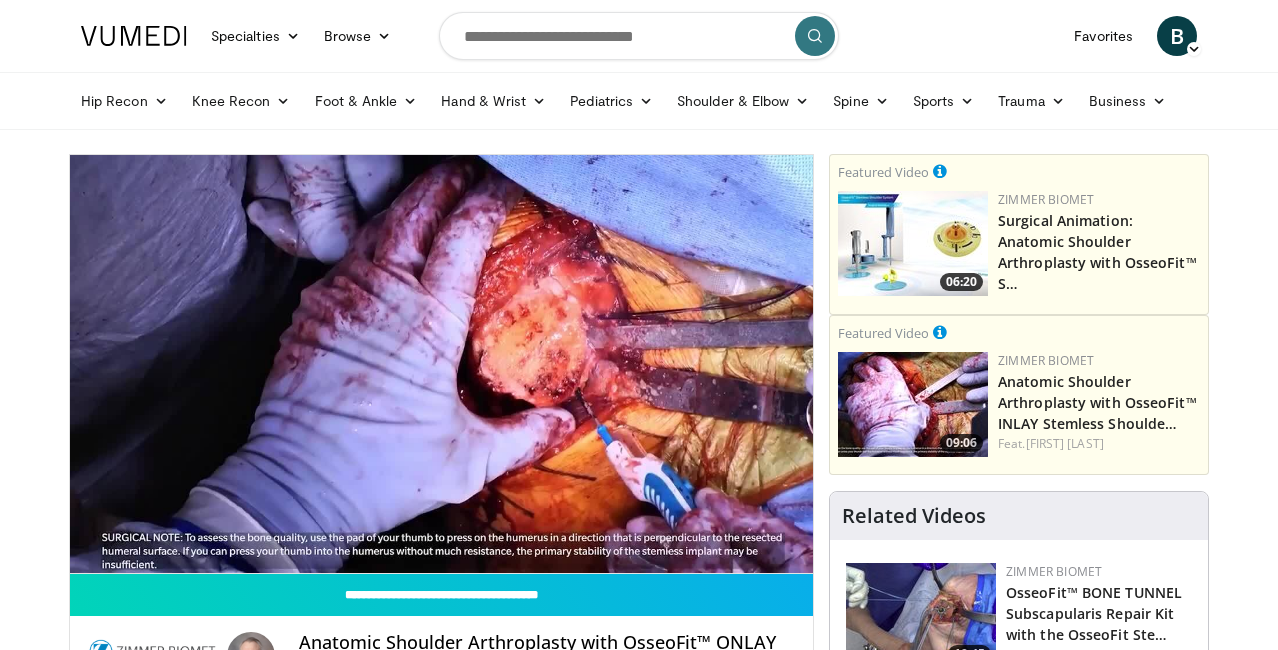 click on "10 seconds
Tap to unmute" at bounding box center [441, 364] 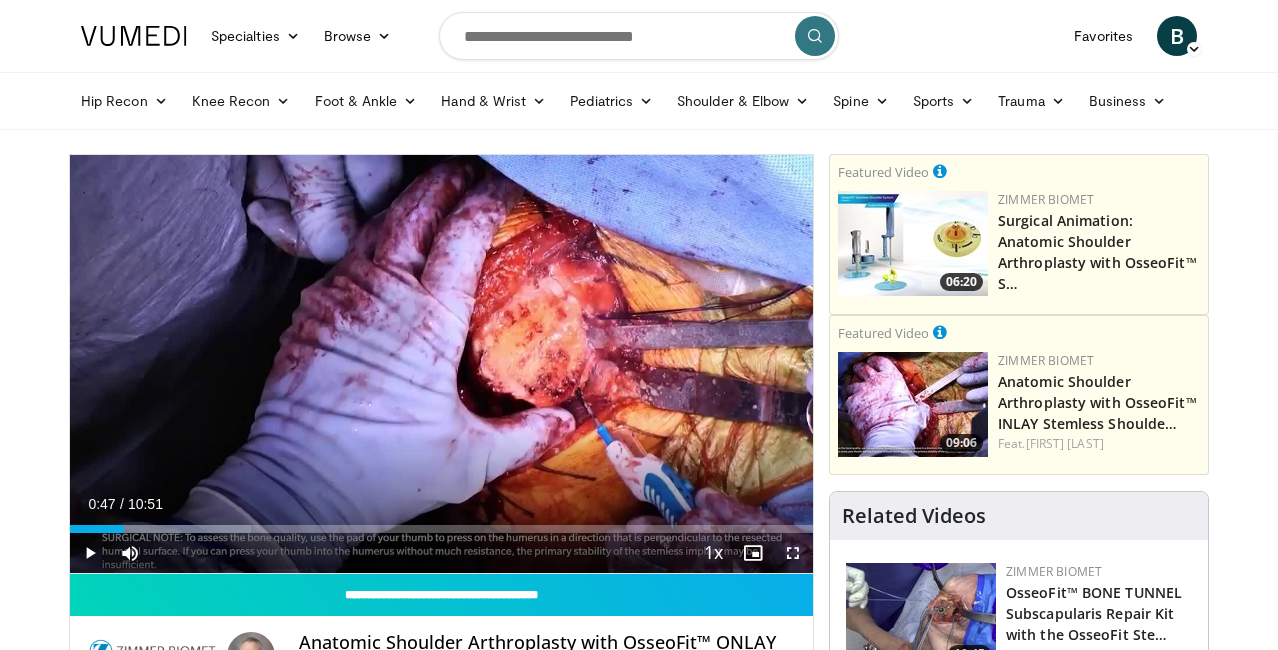 click at bounding box center [90, 553] 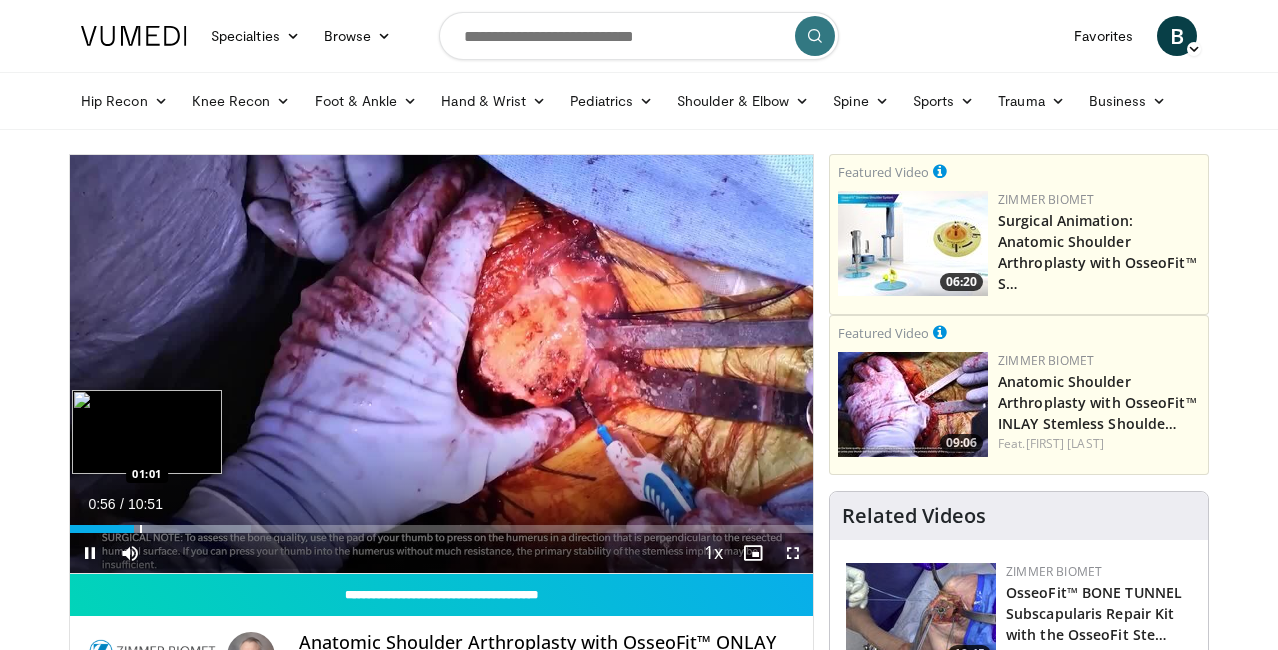 click at bounding box center [141, 529] 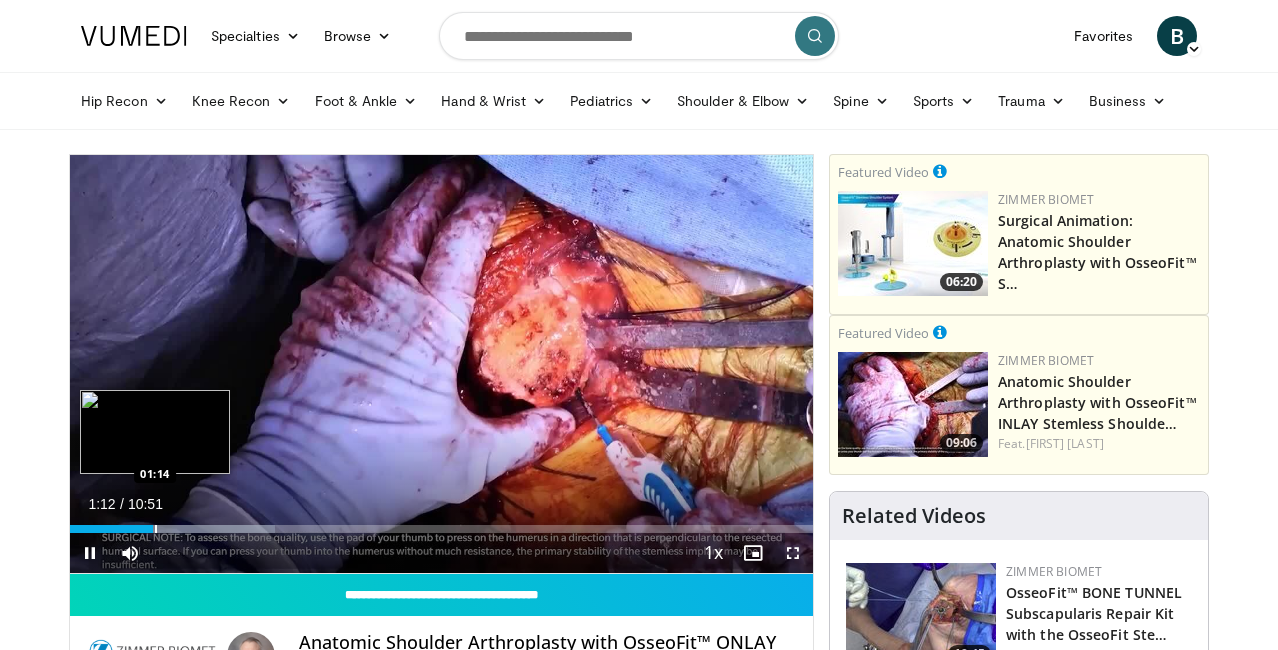 click at bounding box center (156, 529) 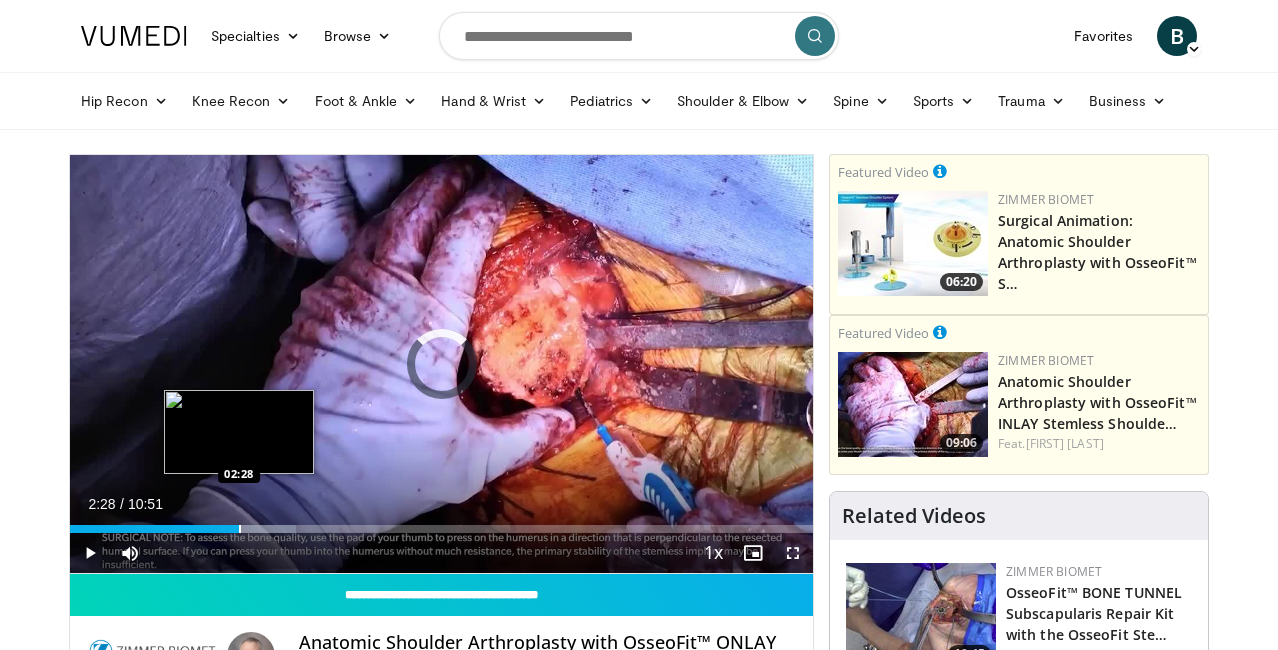 click at bounding box center (240, 529) 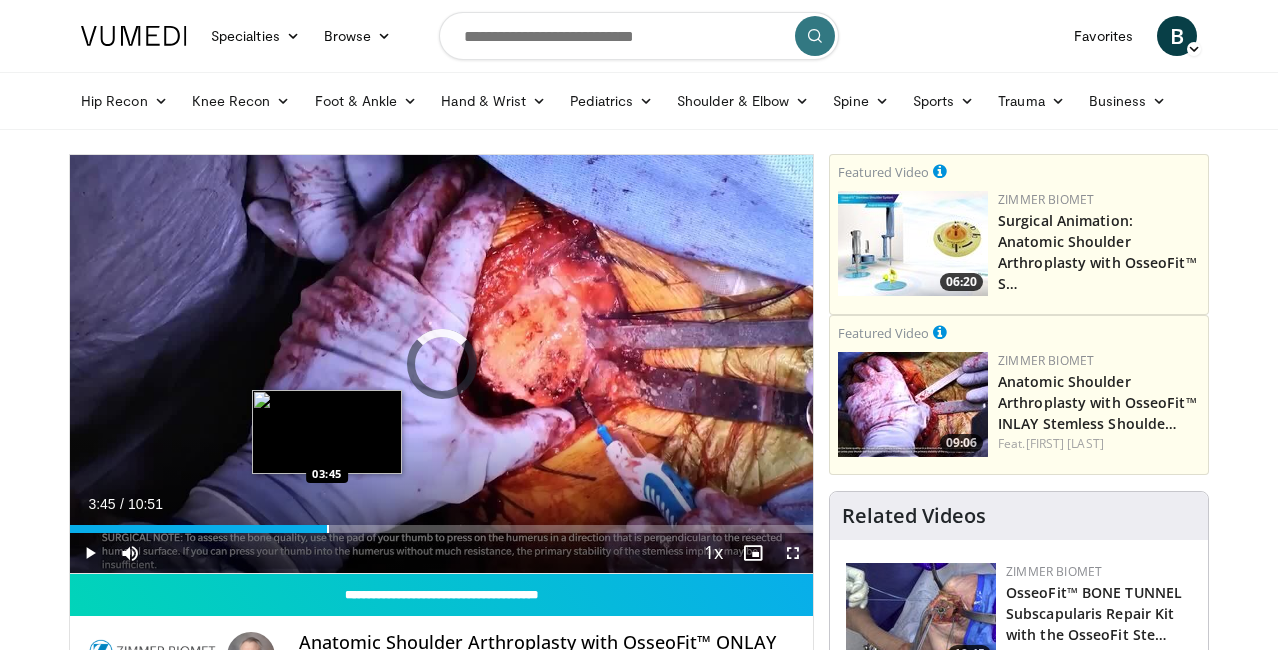 click at bounding box center [328, 529] 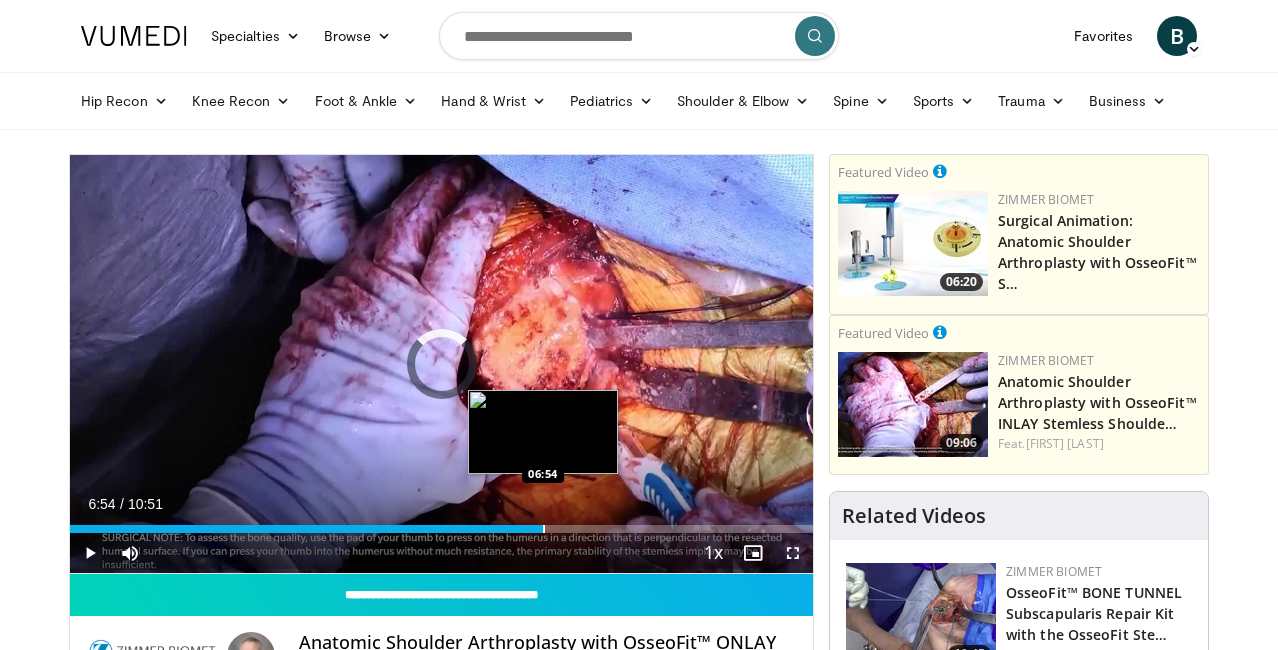 click at bounding box center (544, 529) 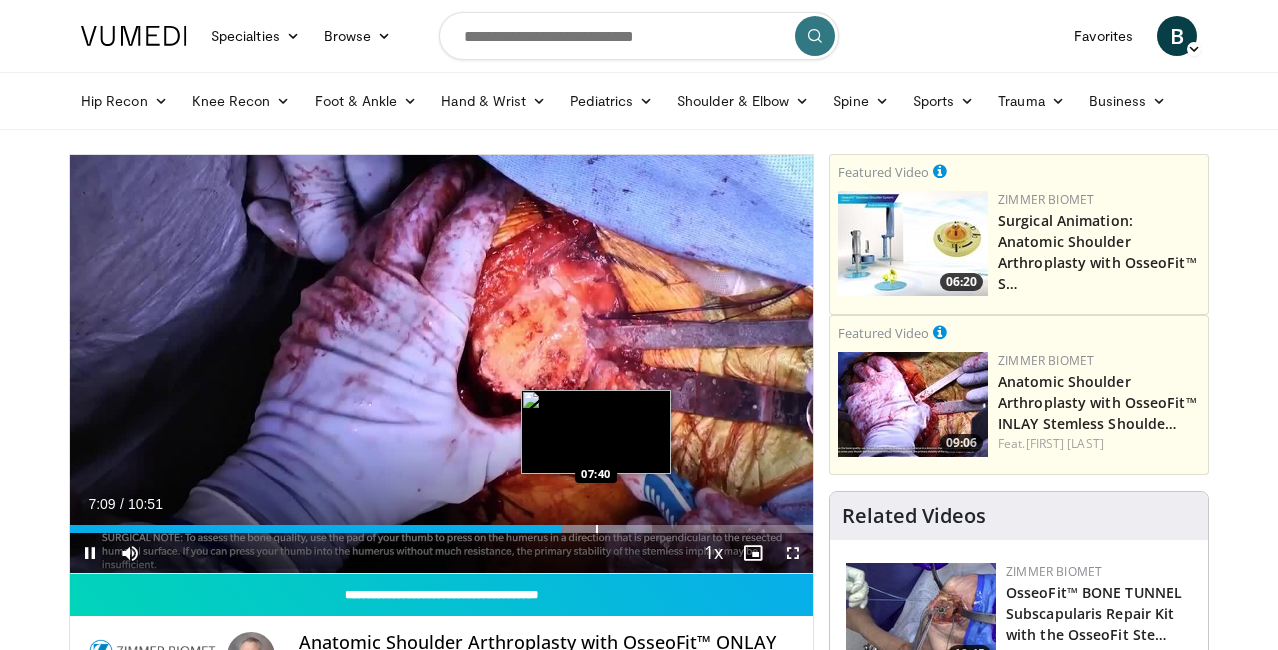 click at bounding box center [597, 529] 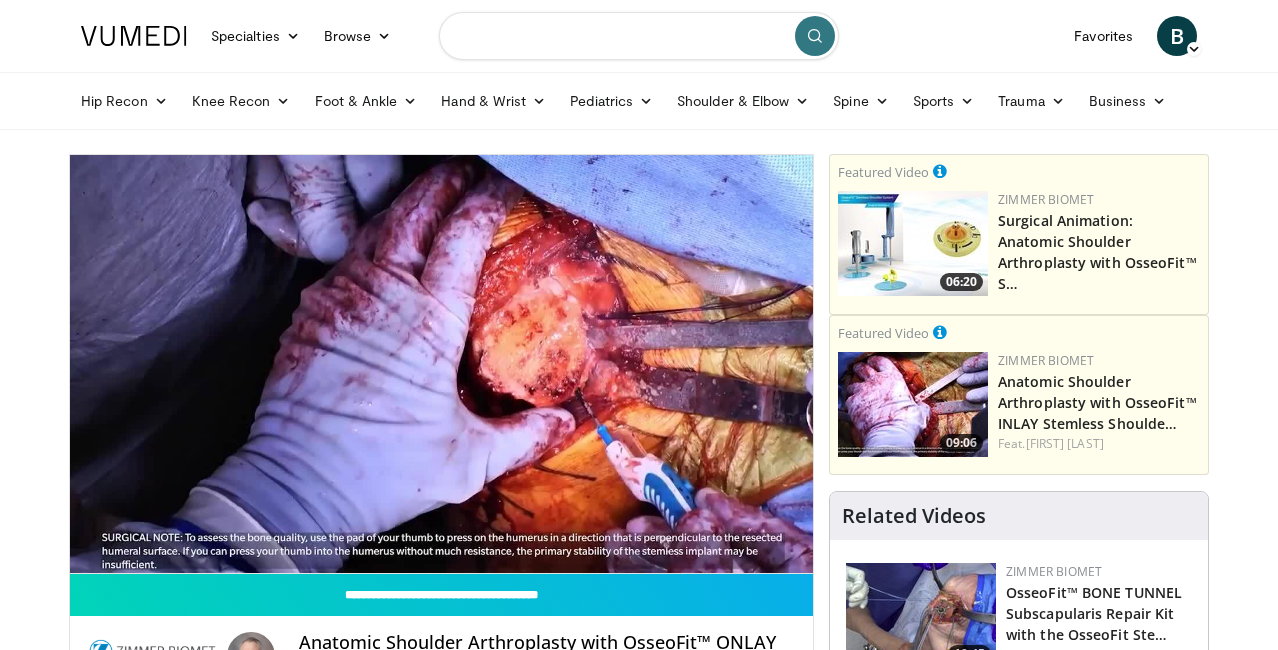 click at bounding box center [639, 36] 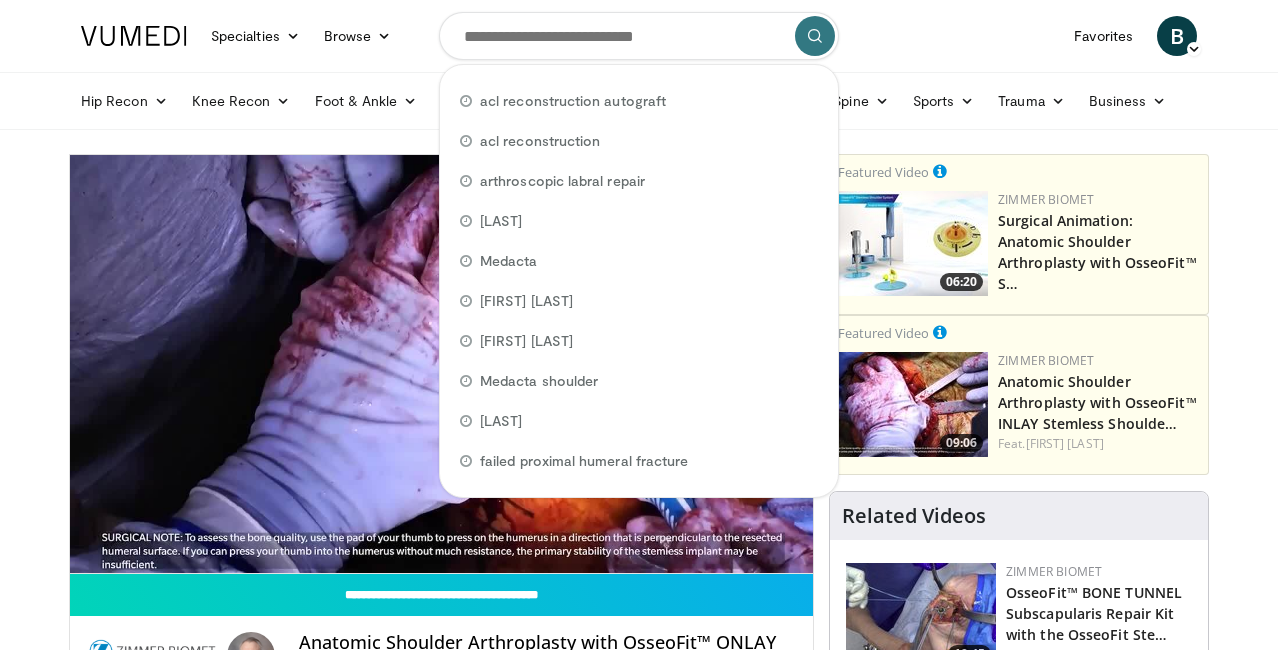 click on "Specialties
Adult & Family Medicine
Allergy, Asthma, Immunology
Anesthesiology
Cardiology
Dental
Dermatology
Endocrinology
Gastroenterology & Hepatology
General Surgery
Hematology & Oncology
Infectious Disease
Nephrology
Neurology
Neurosurgery
Obstetrics & Gynecology
Ophthalmology
Oral Maxillofacial
Orthopaedics
Otolaryngology
Pediatrics
Plastic Surgery
Podiatry
Psychiatry
Pulmonology
Radiation Oncology
Radiology
Rheumatology
Urology" at bounding box center [639, 1631] 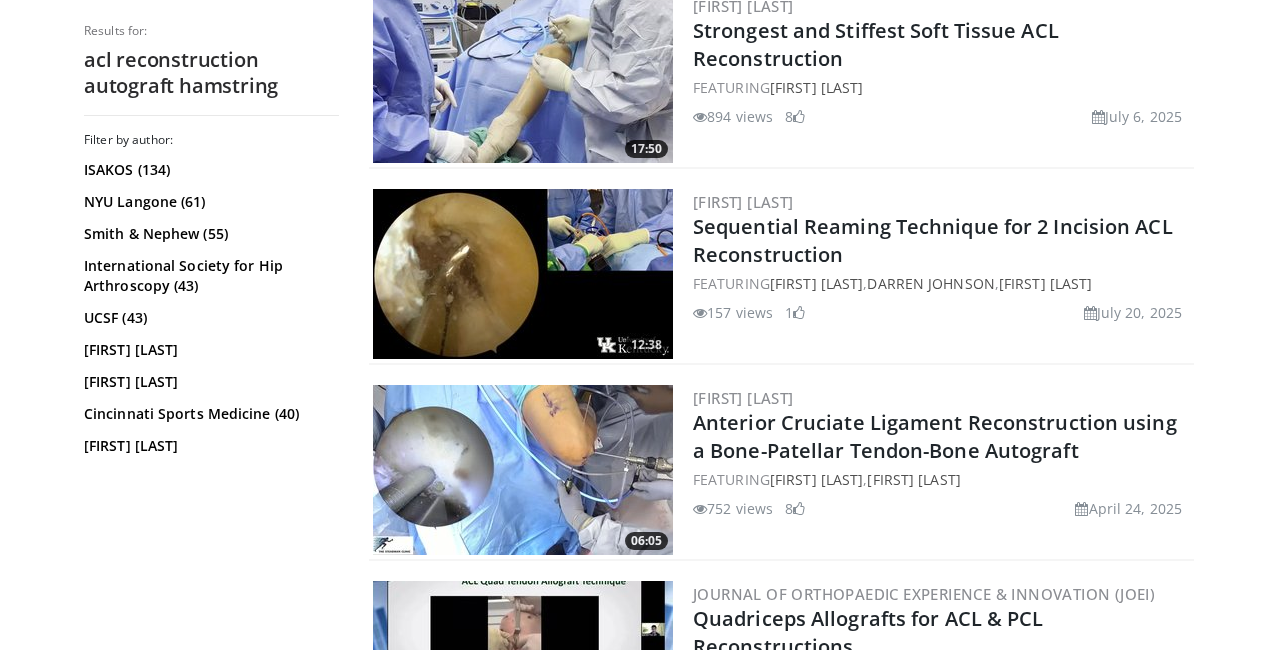 scroll, scrollTop: 644, scrollLeft: 0, axis: vertical 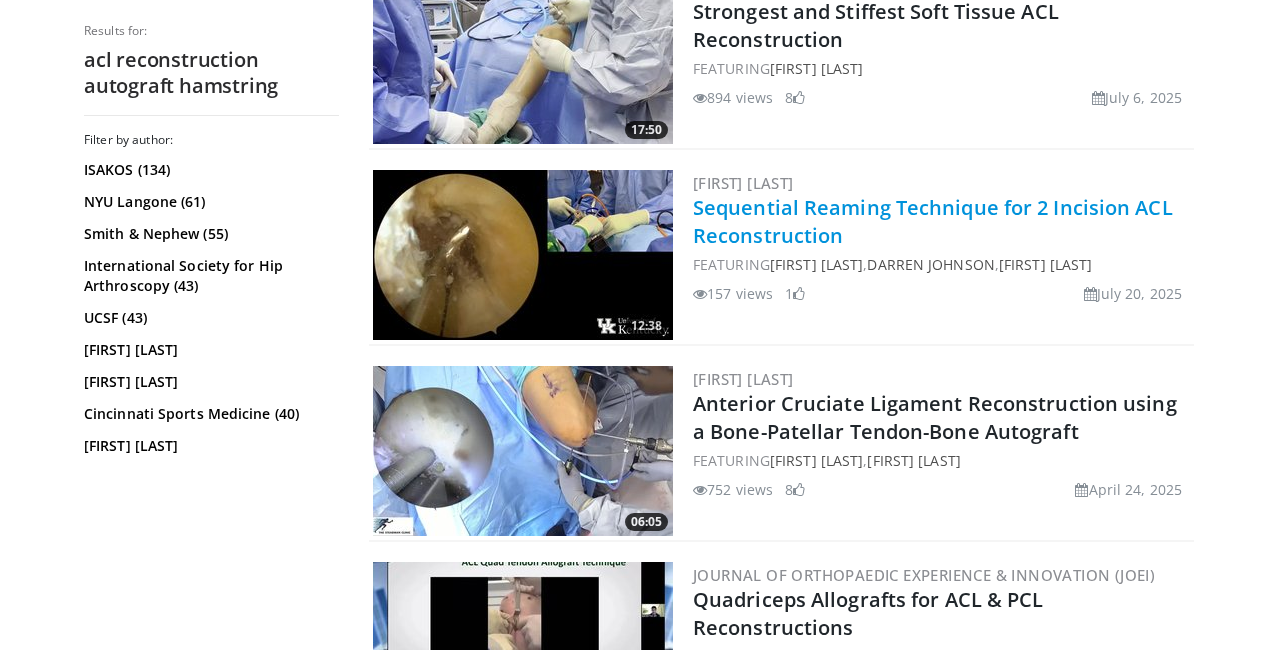click on "Sequential Reaming Technique for 2 Incision ACL Reconstruction" at bounding box center [933, 221] 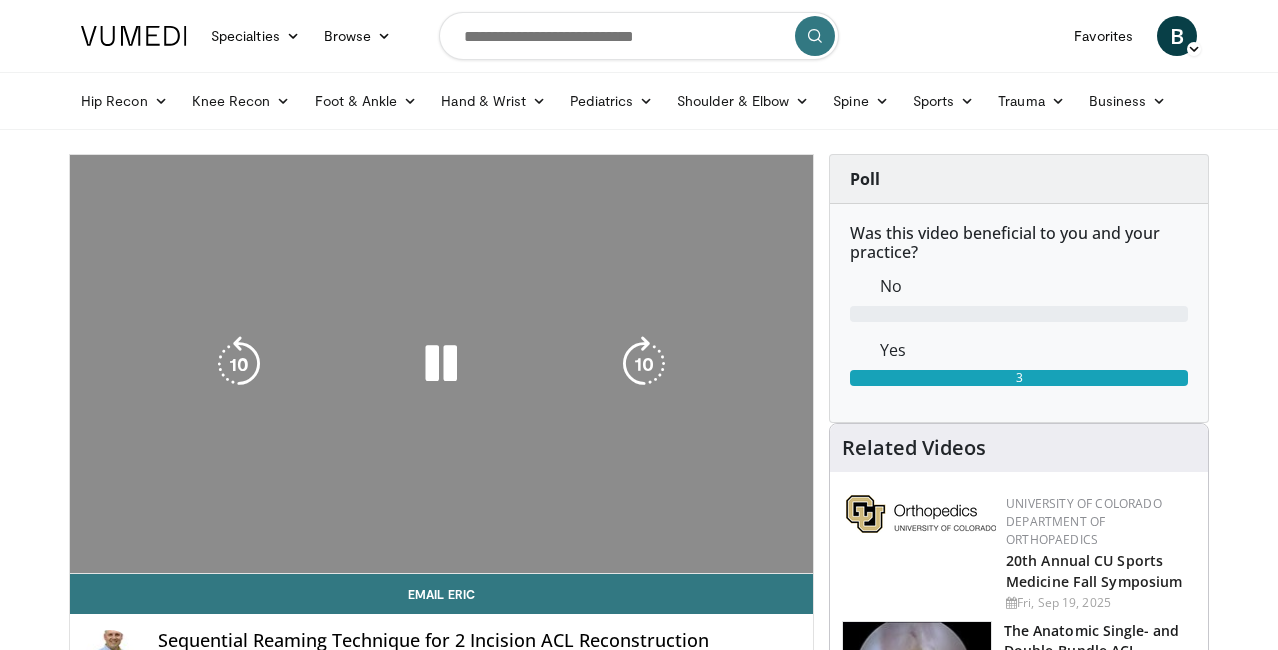 scroll, scrollTop: 0, scrollLeft: 0, axis: both 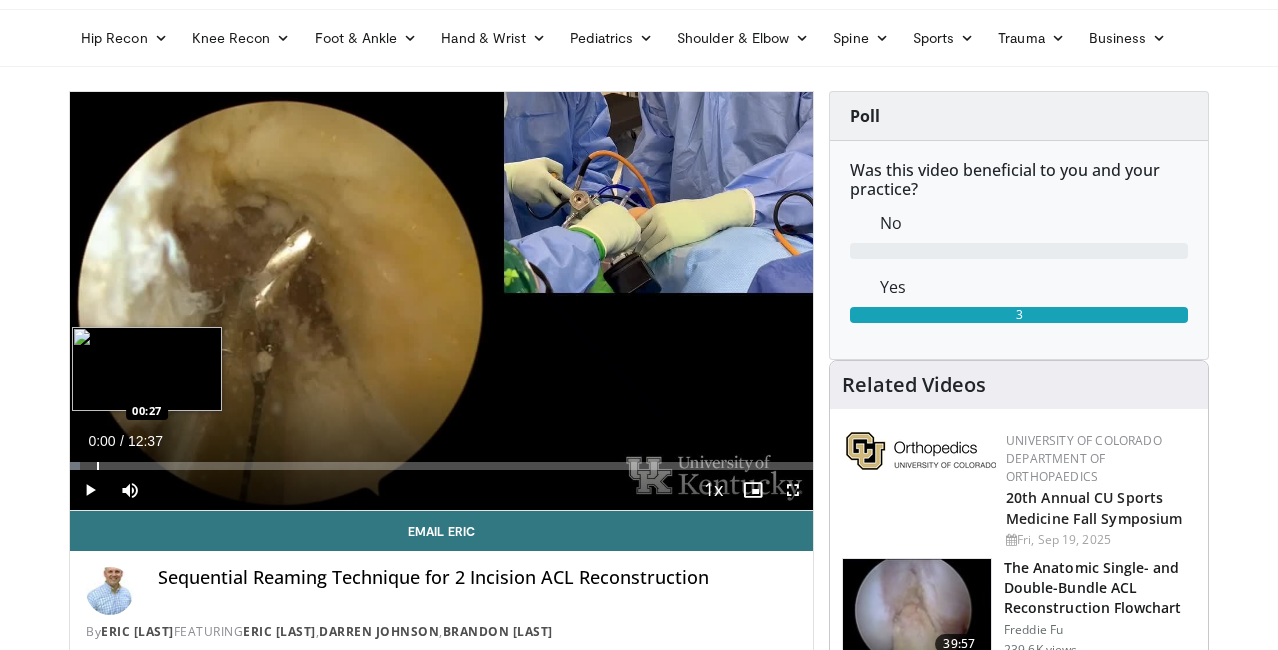 click at bounding box center [98, 466] 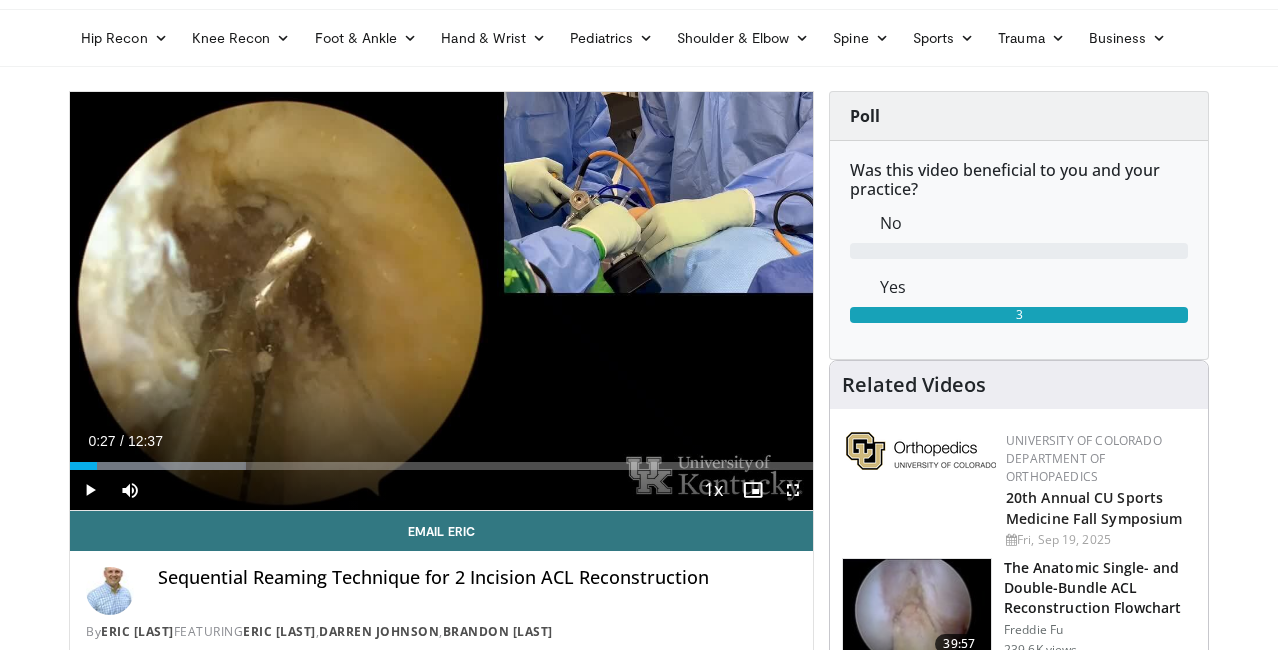 click at bounding box center (90, 490) 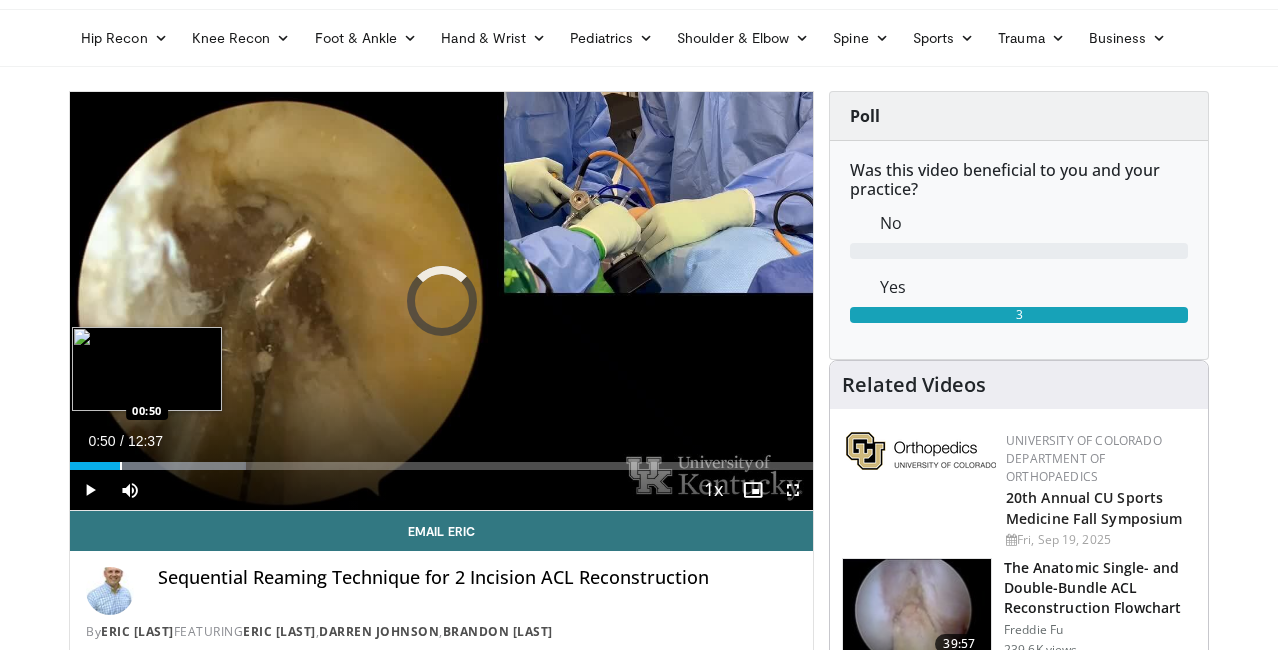 click at bounding box center (121, 466) 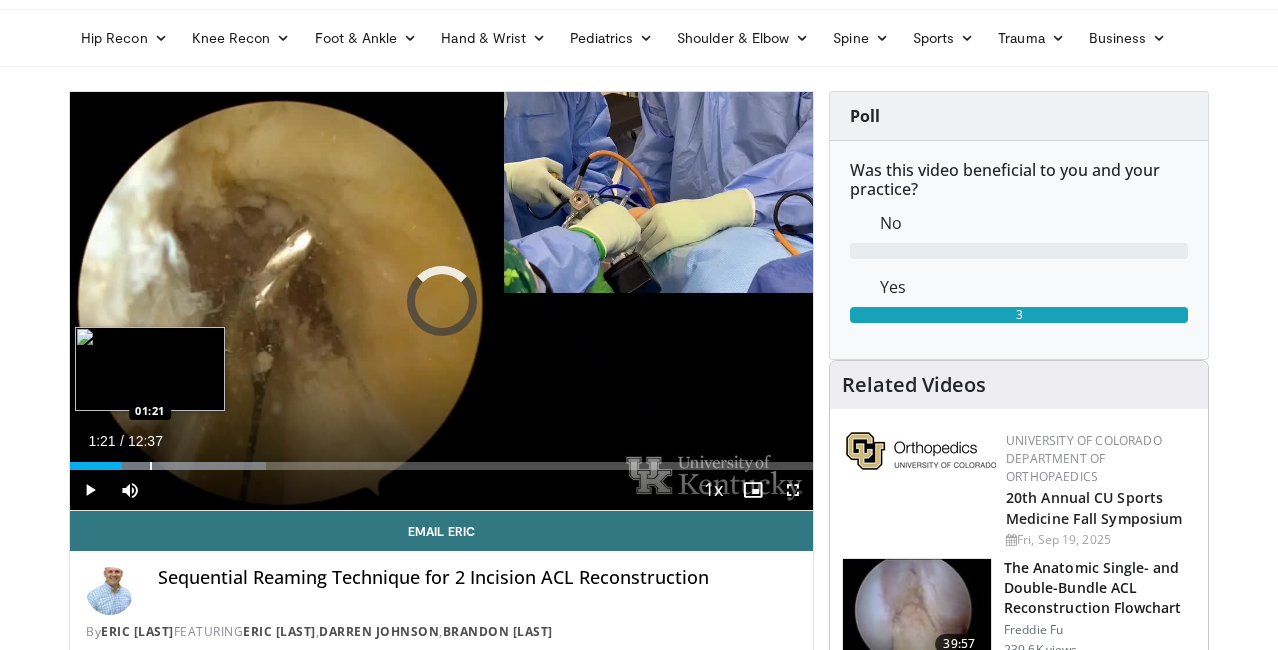 click at bounding box center (151, 466) 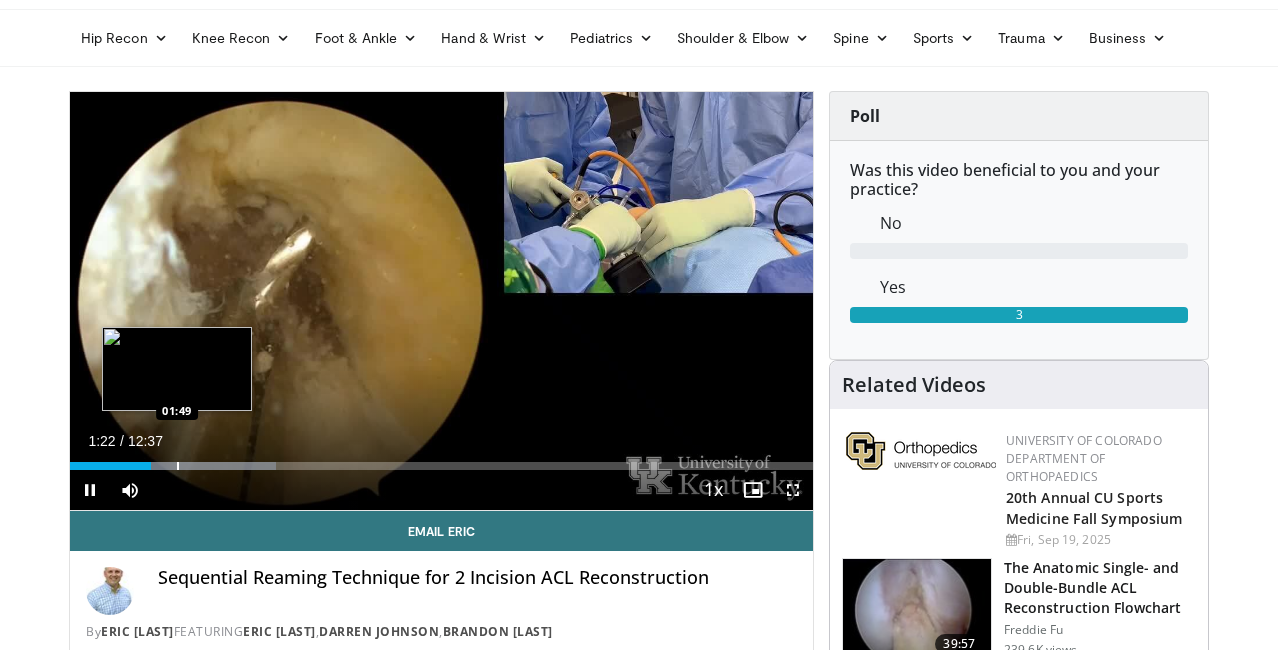 click at bounding box center [178, 466] 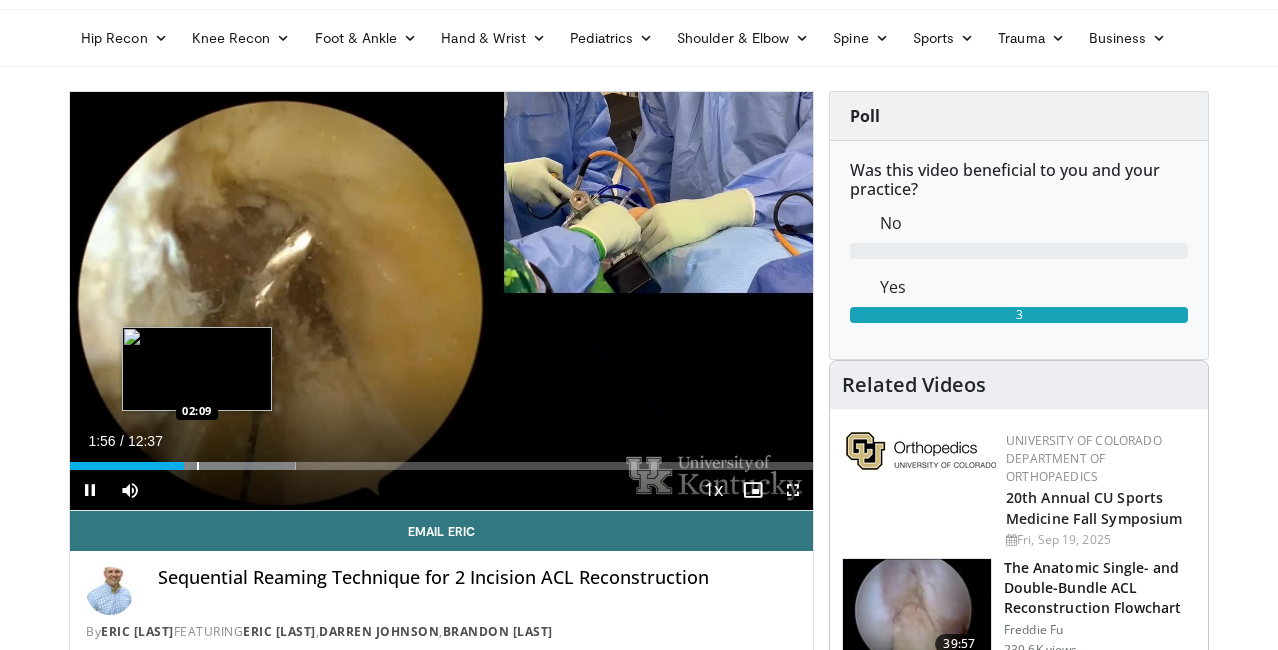 click at bounding box center [198, 466] 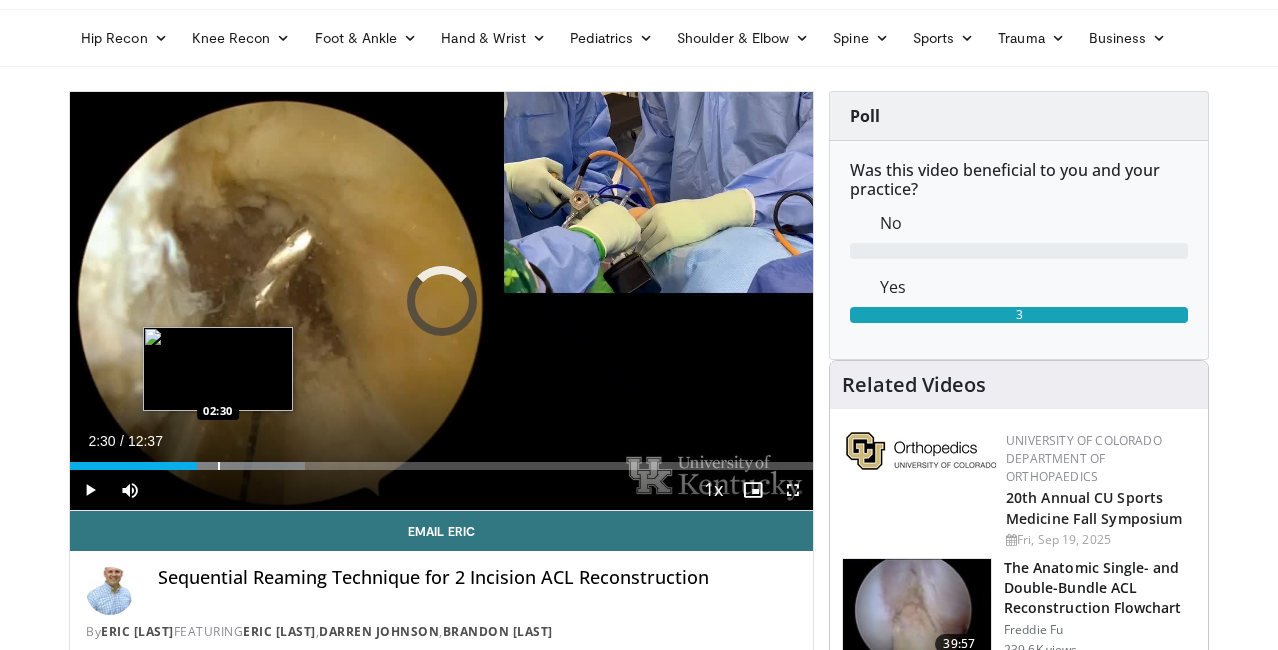 click at bounding box center [219, 466] 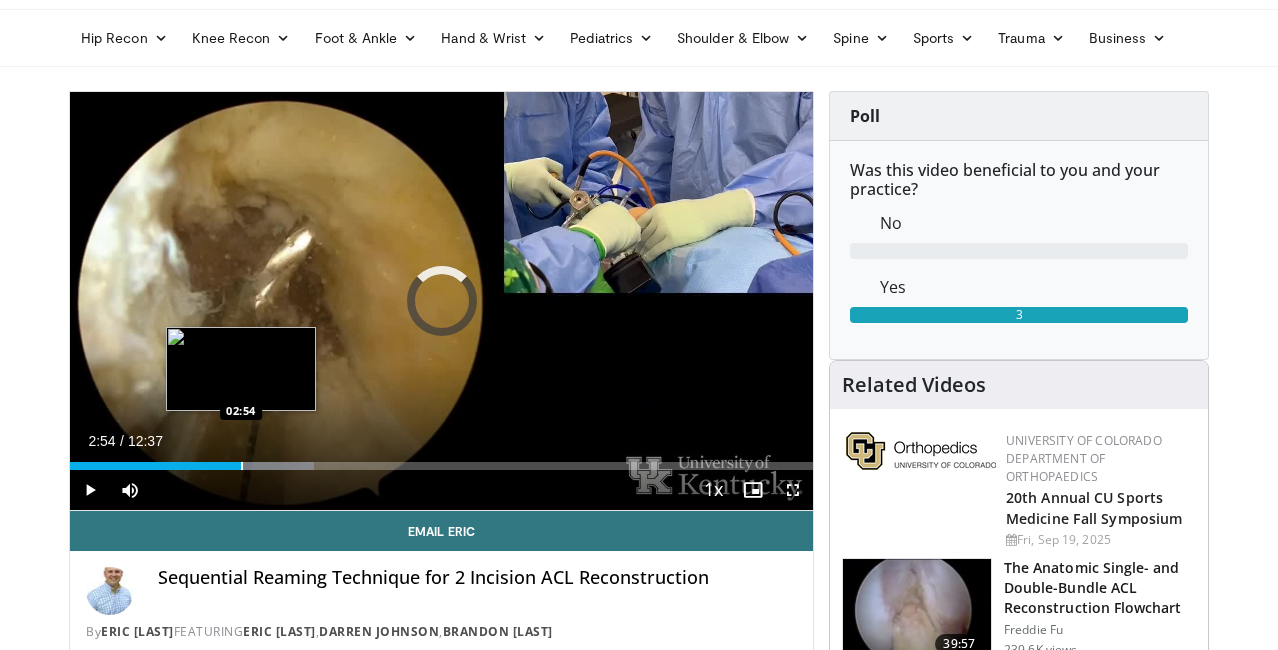 click on "Loaded :  32.88% 02:54 02:54" at bounding box center [441, 460] 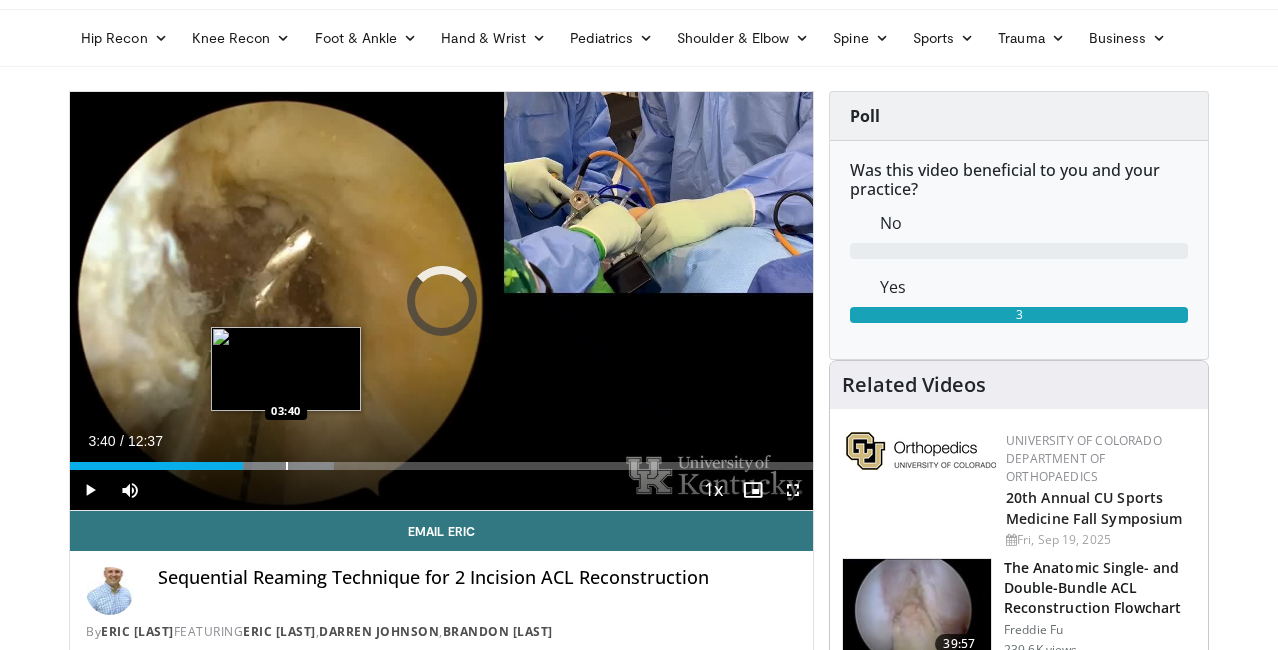 click at bounding box center [287, 466] 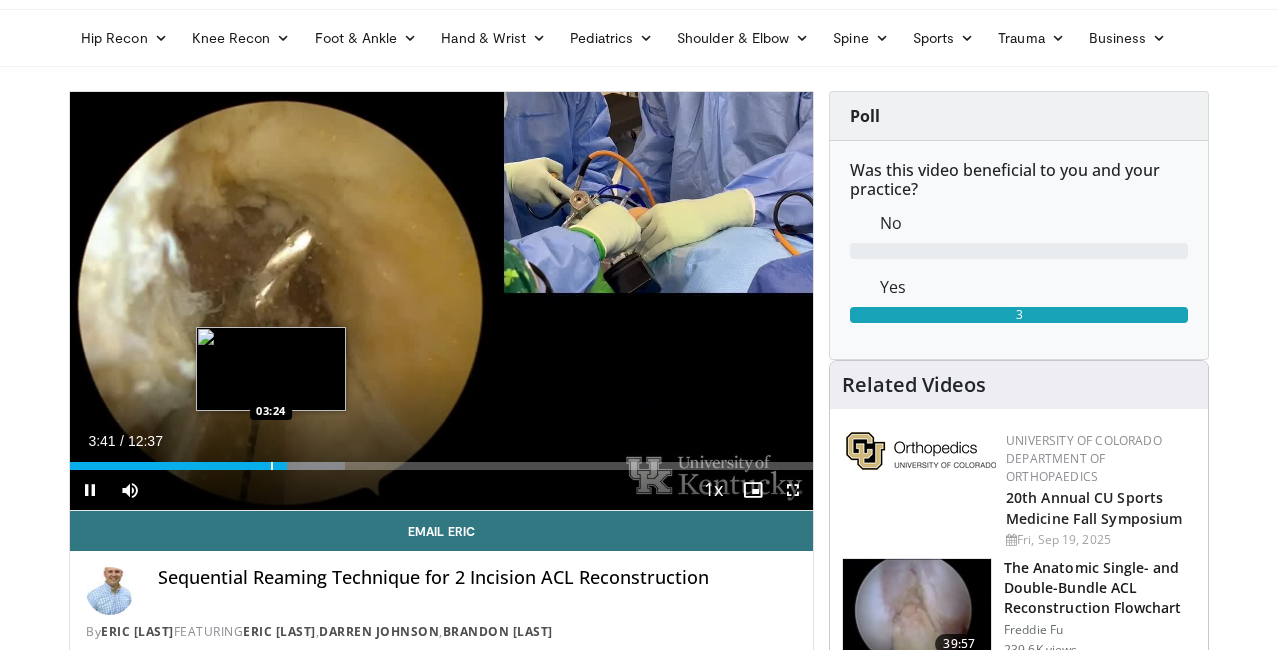 click at bounding box center [272, 466] 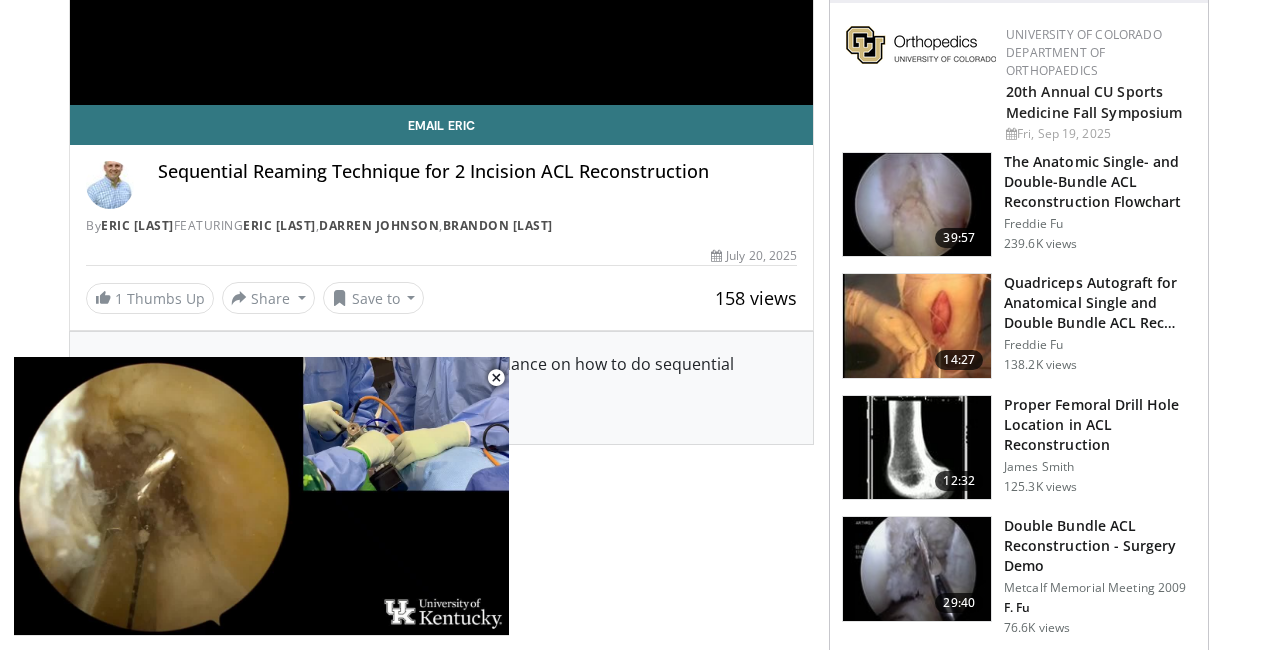 scroll, scrollTop: 471, scrollLeft: 0, axis: vertical 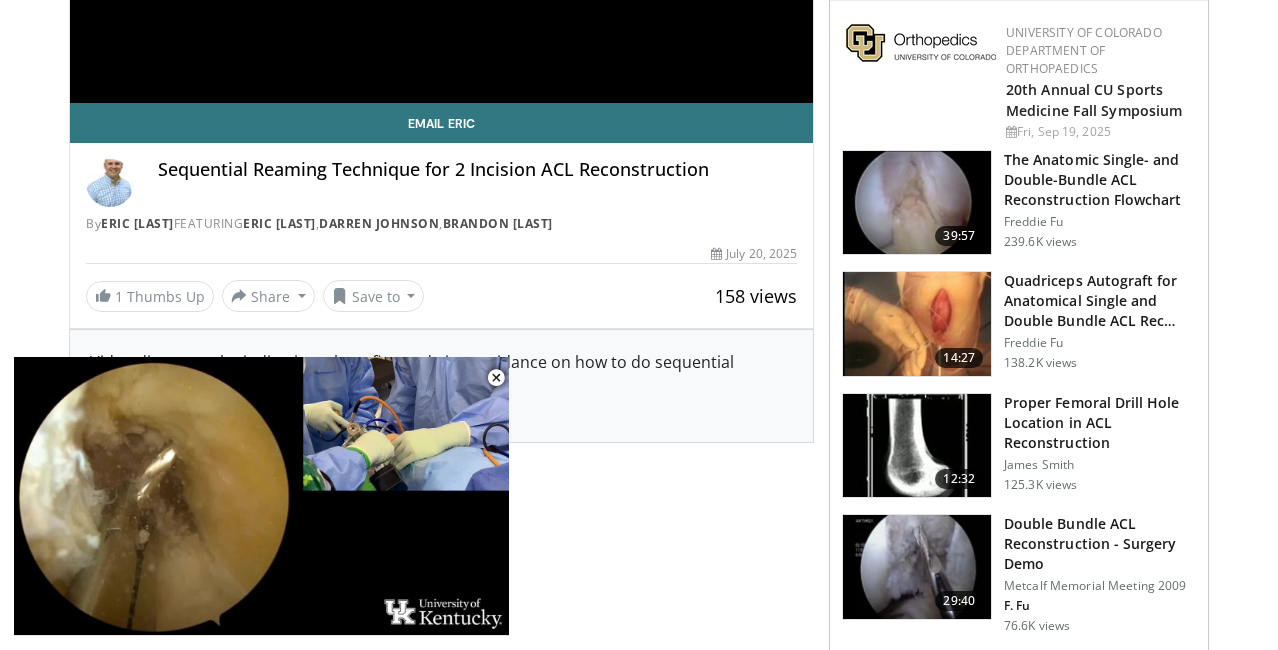 click at bounding box center (917, 324) 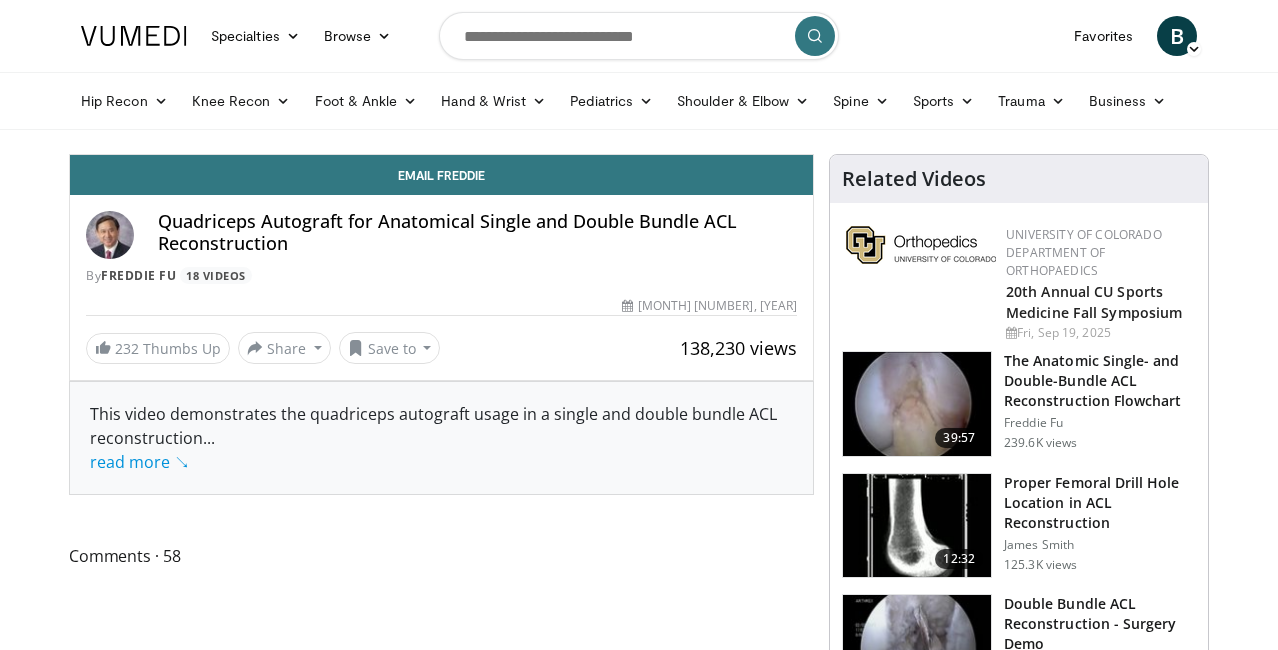 scroll, scrollTop: 0, scrollLeft: 0, axis: both 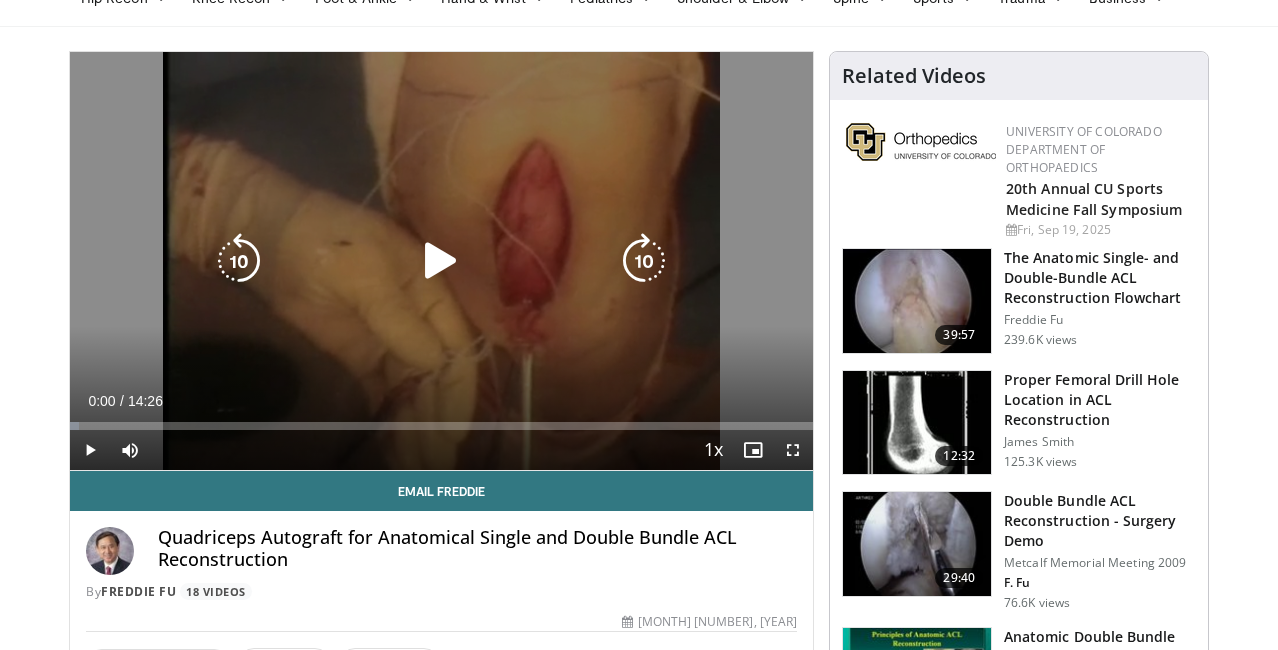 click at bounding box center (441, 261) 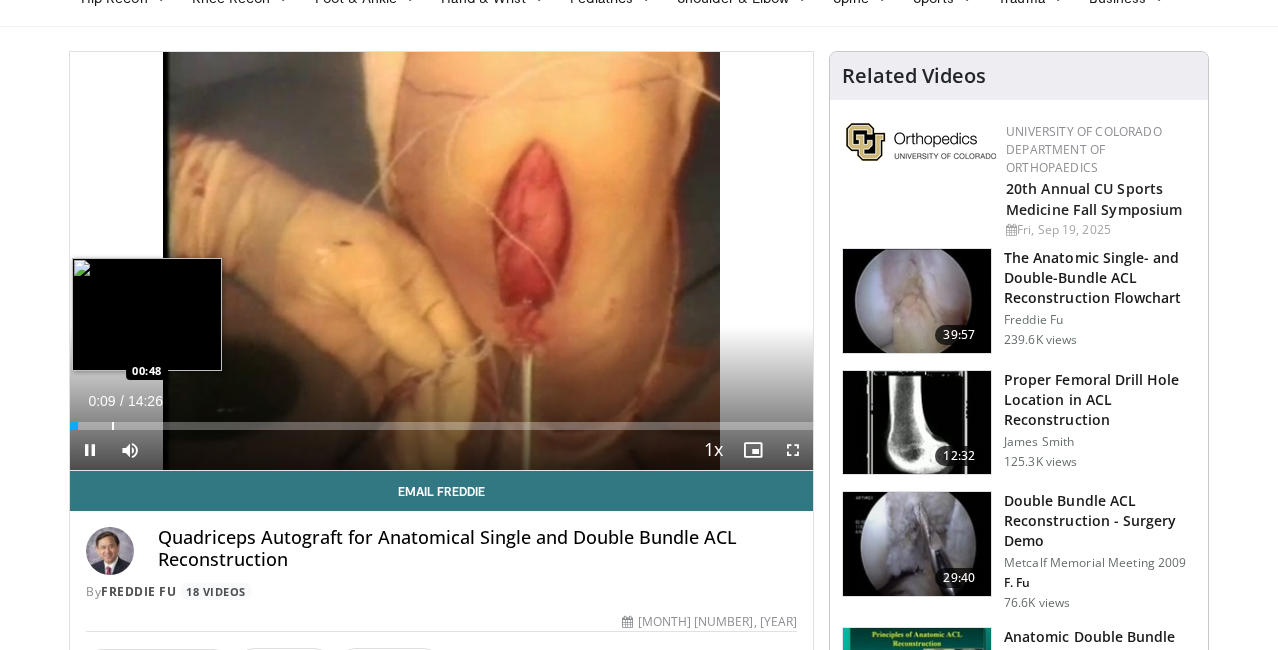 click on "**********" at bounding box center [441, 261] 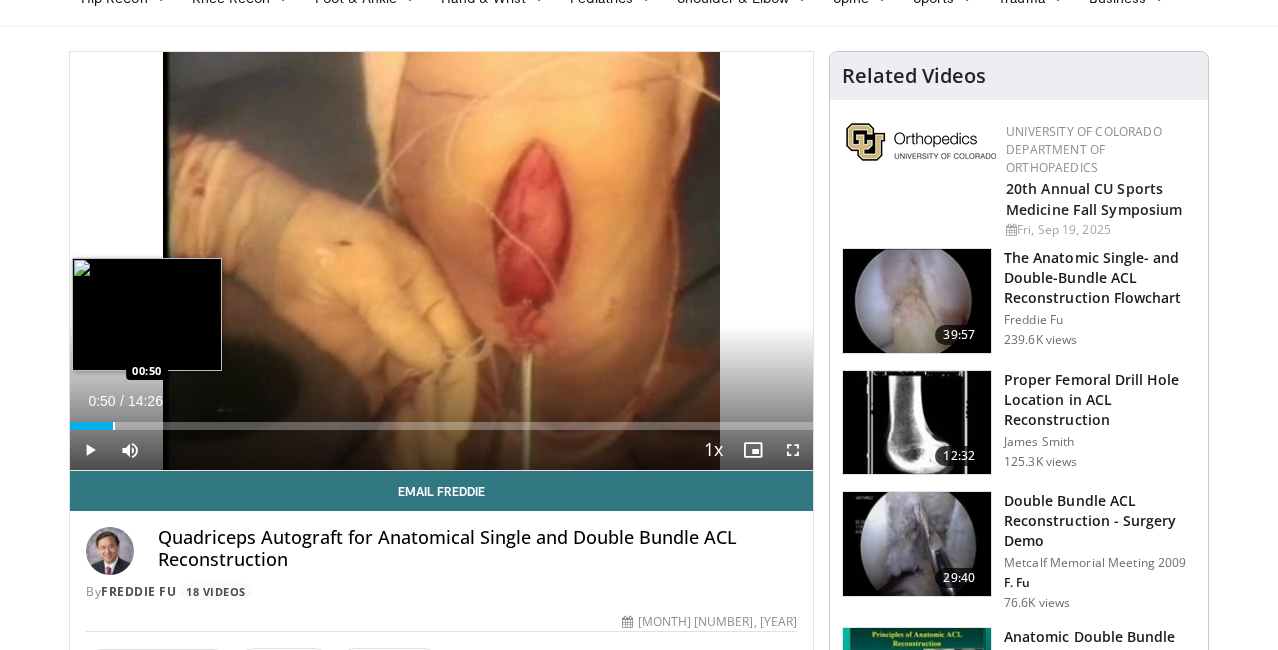 click at bounding box center [114, 426] 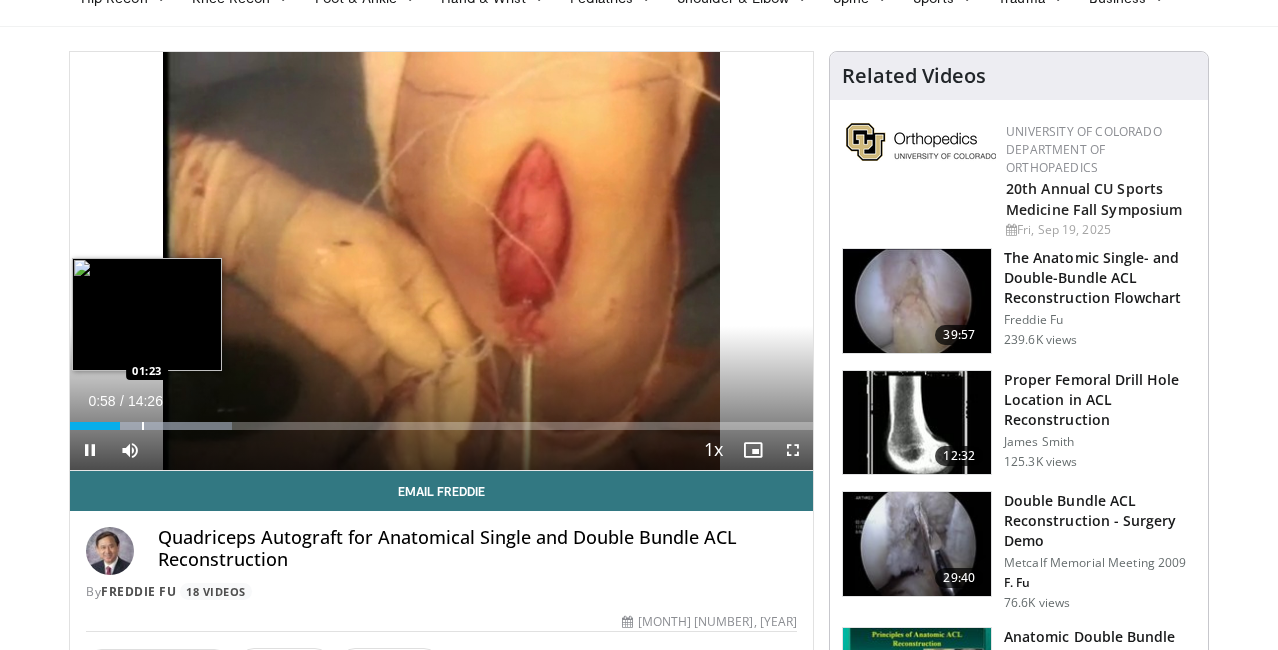 click at bounding box center (143, 426) 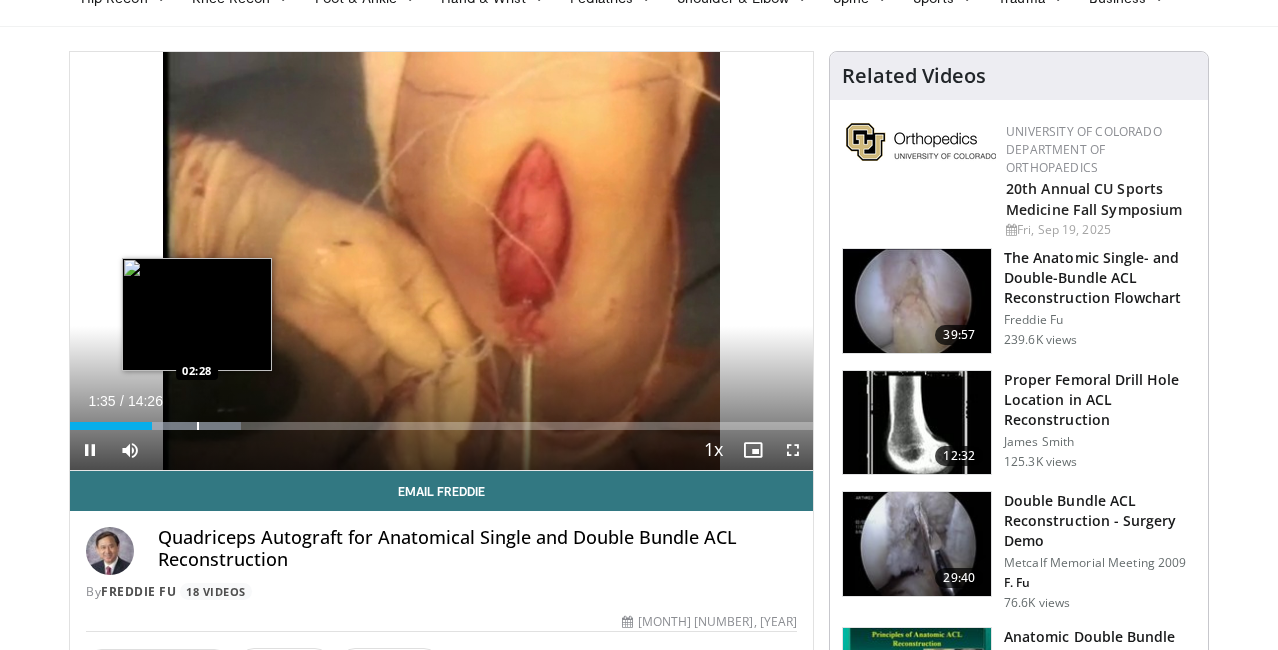 click at bounding box center [198, 426] 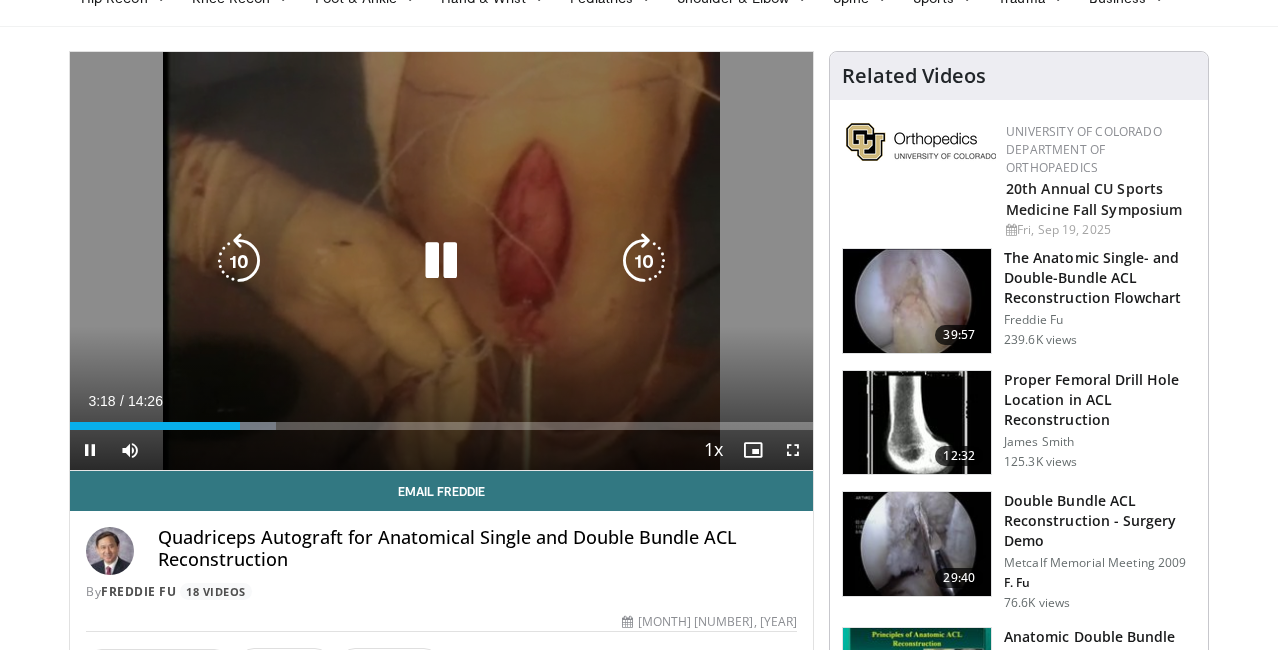 click at bounding box center (441, 261) 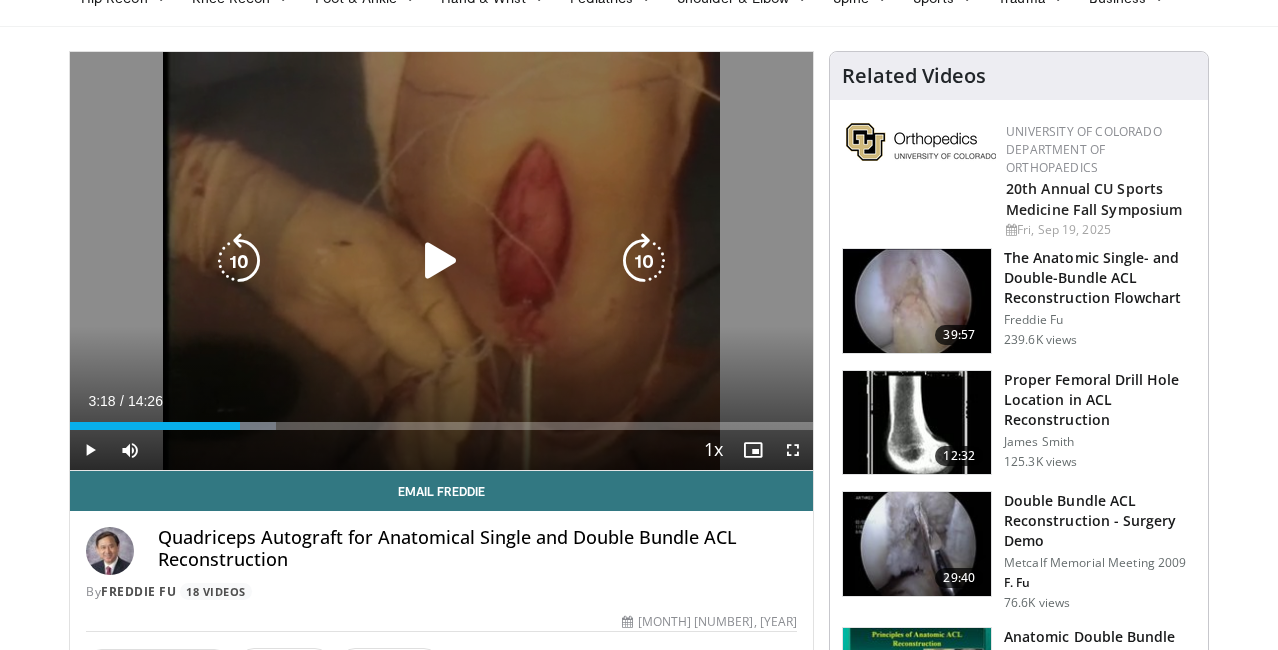 click at bounding box center (441, 261) 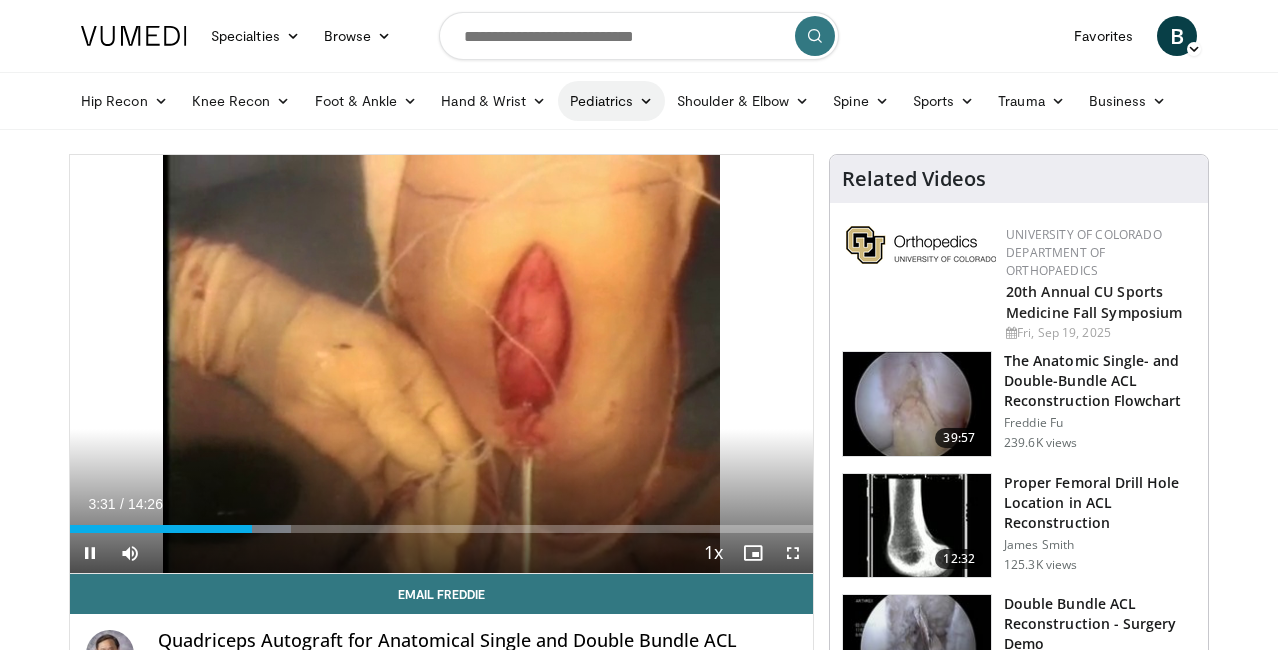 scroll, scrollTop: 0, scrollLeft: 0, axis: both 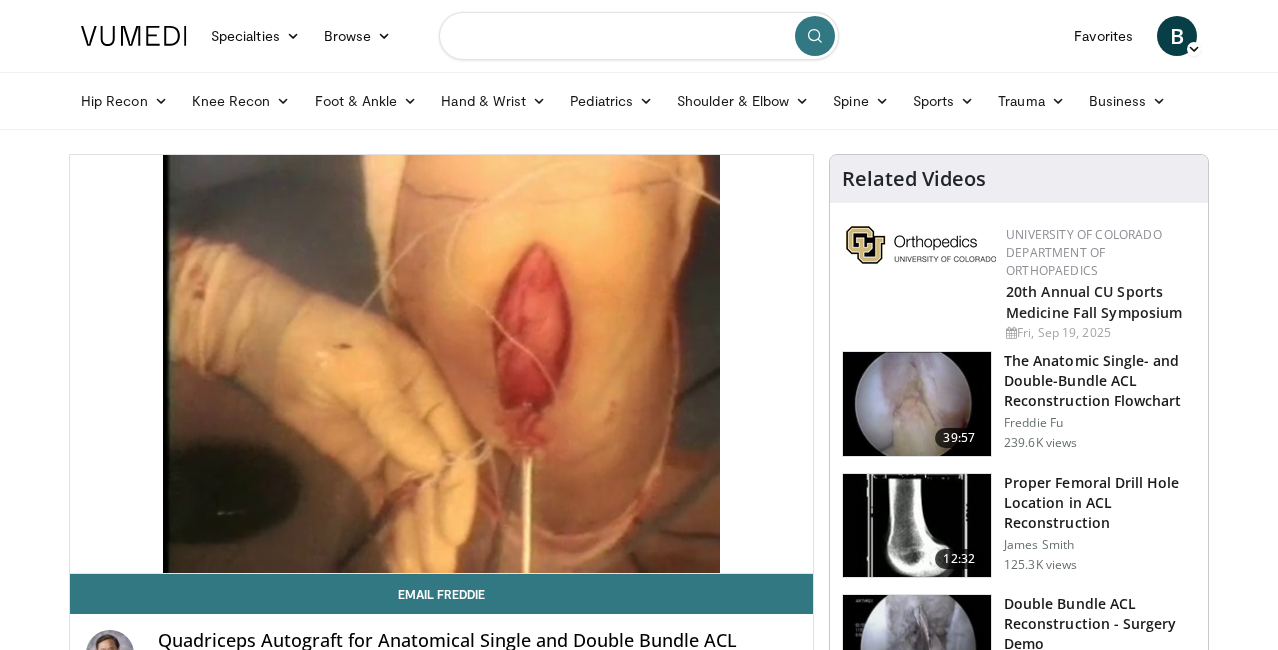 click at bounding box center [639, 36] 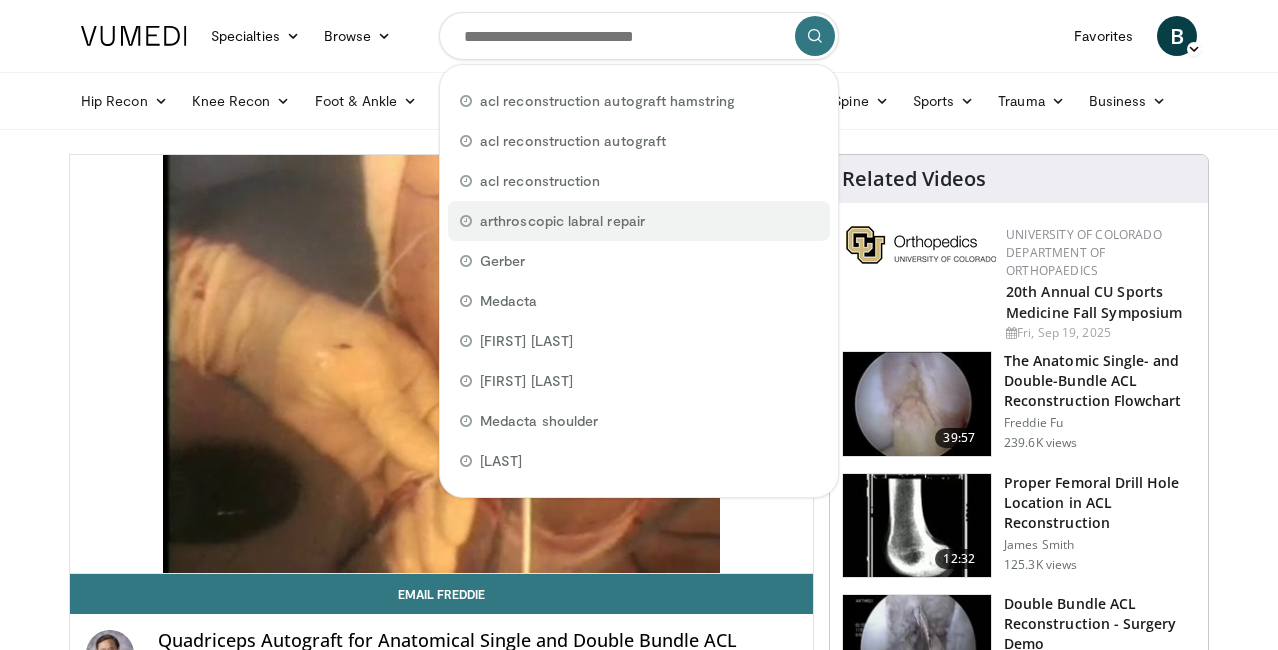click on "arthroscopic labral repair" at bounding box center (562, 221) 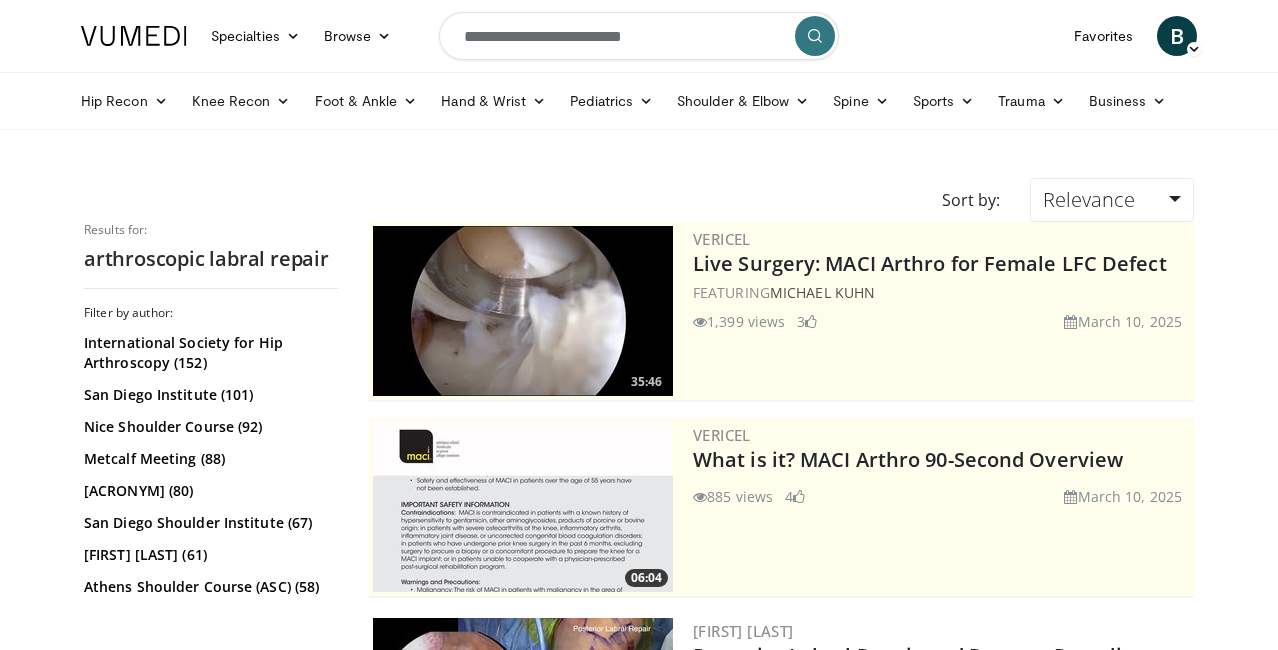 scroll, scrollTop: 0, scrollLeft: 0, axis: both 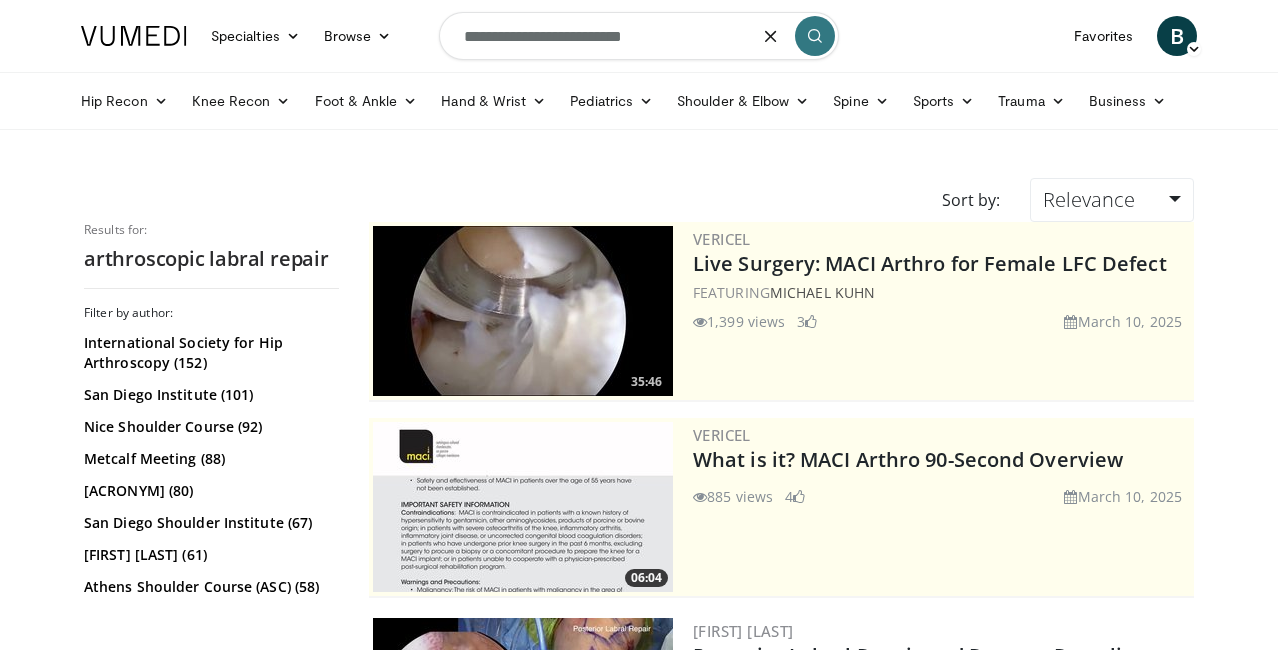 click on "**********" at bounding box center (639, 36) 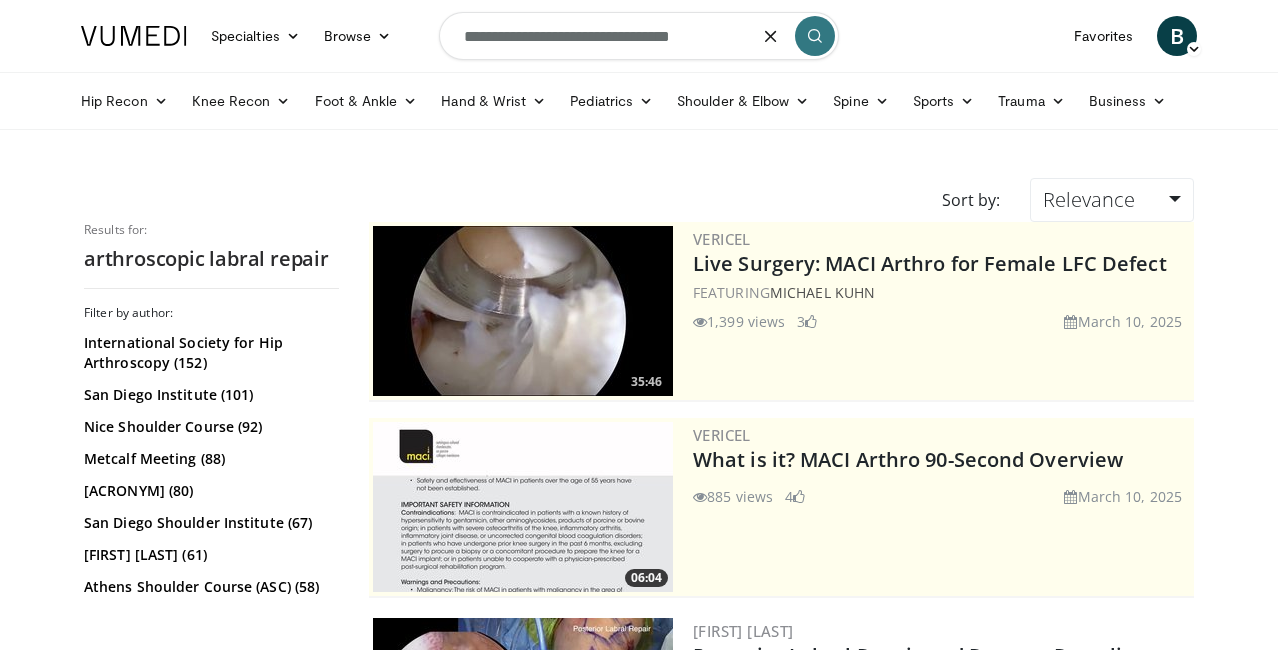 type on "**********" 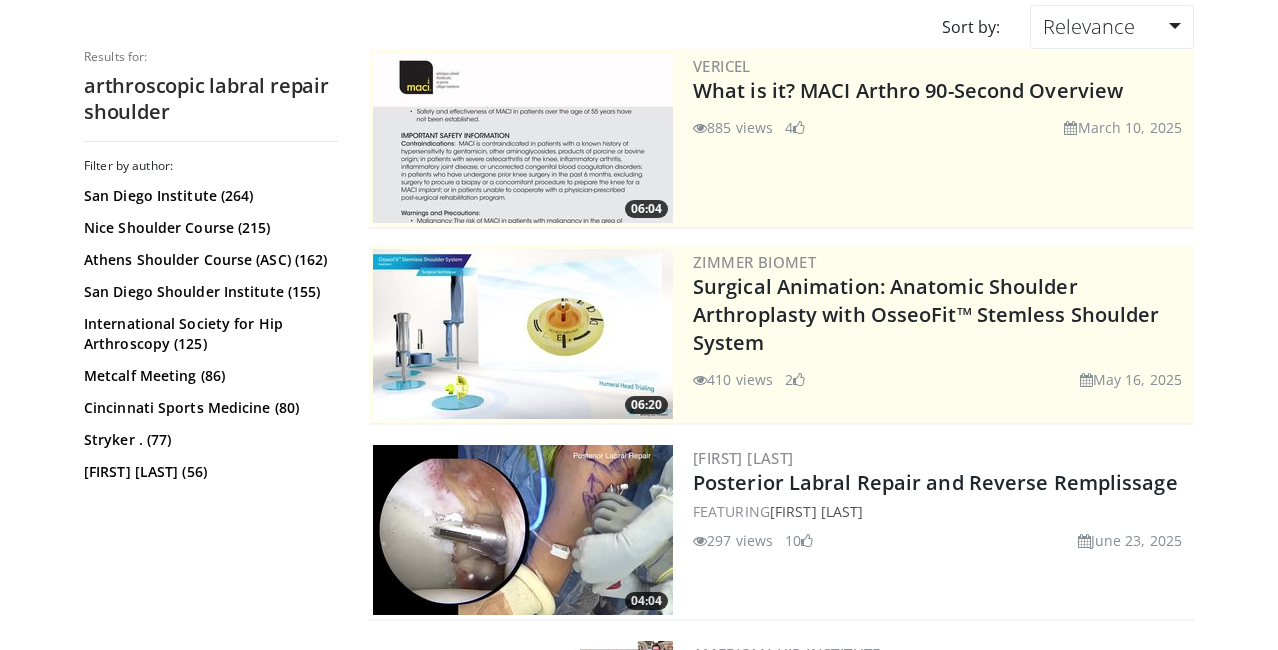 scroll, scrollTop: 174, scrollLeft: 0, axis: vertical 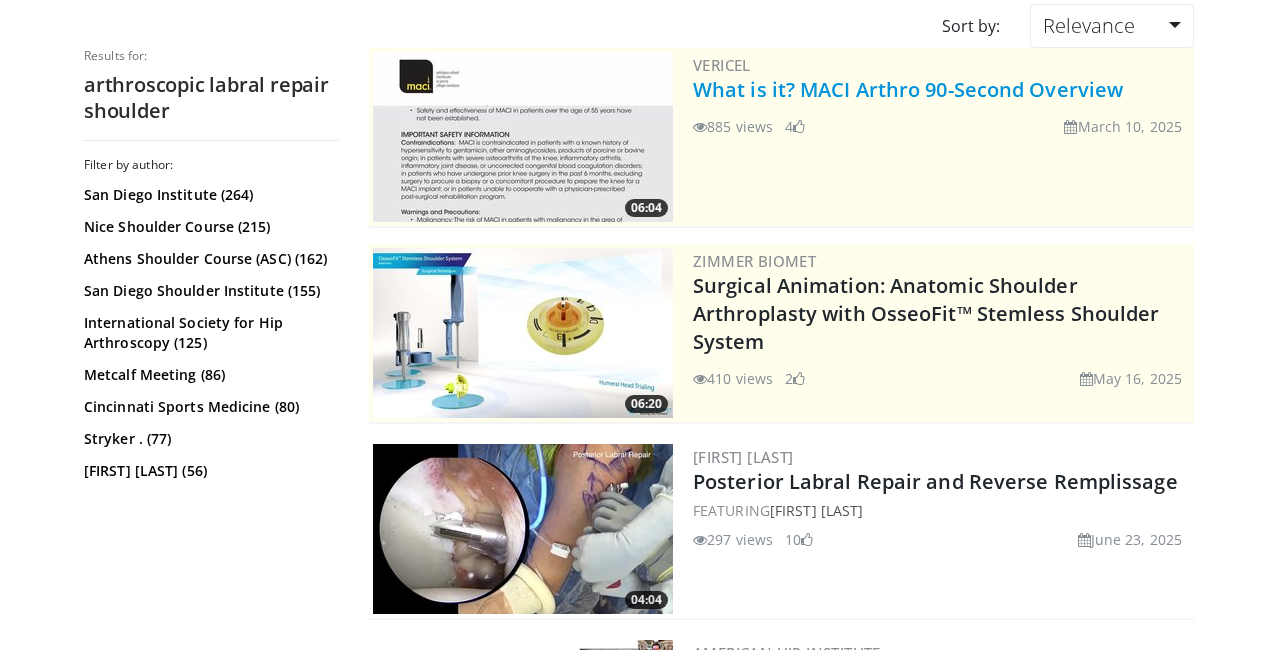click on "What is it? MACI Arthro 90-Second Overview" at bounding box center (908, 89) 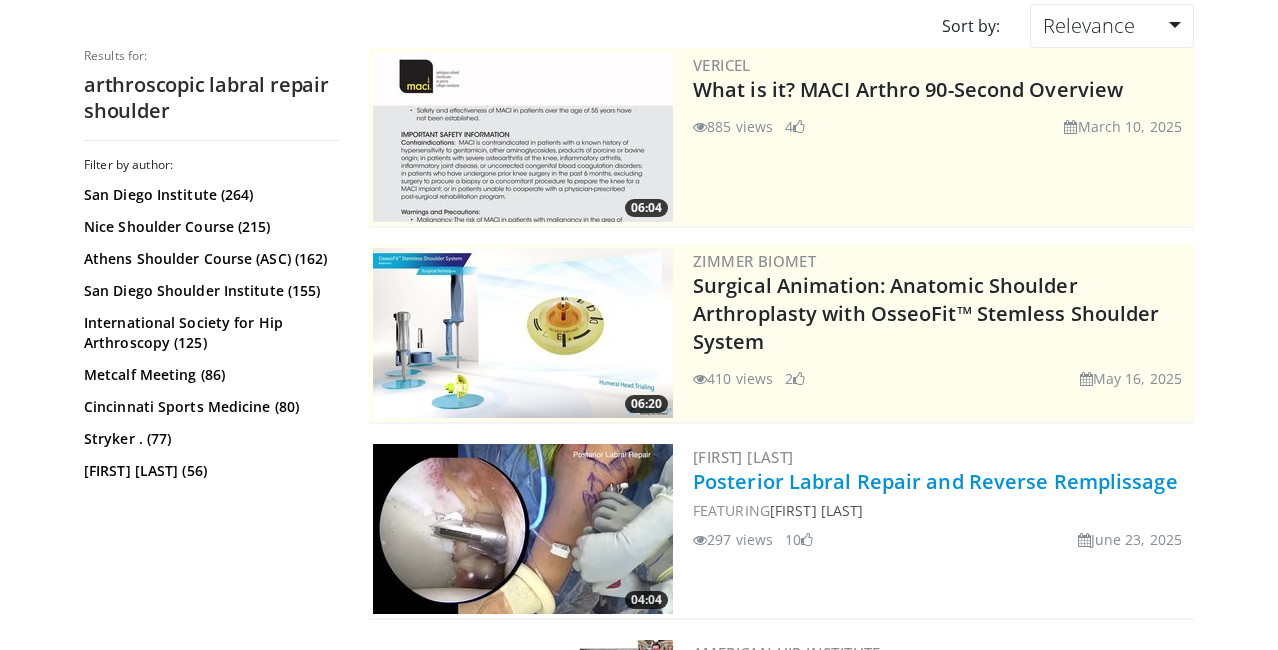 click on "Posterior Labral Repair and Reverse Remplissage" at bounding box center (935, 481) 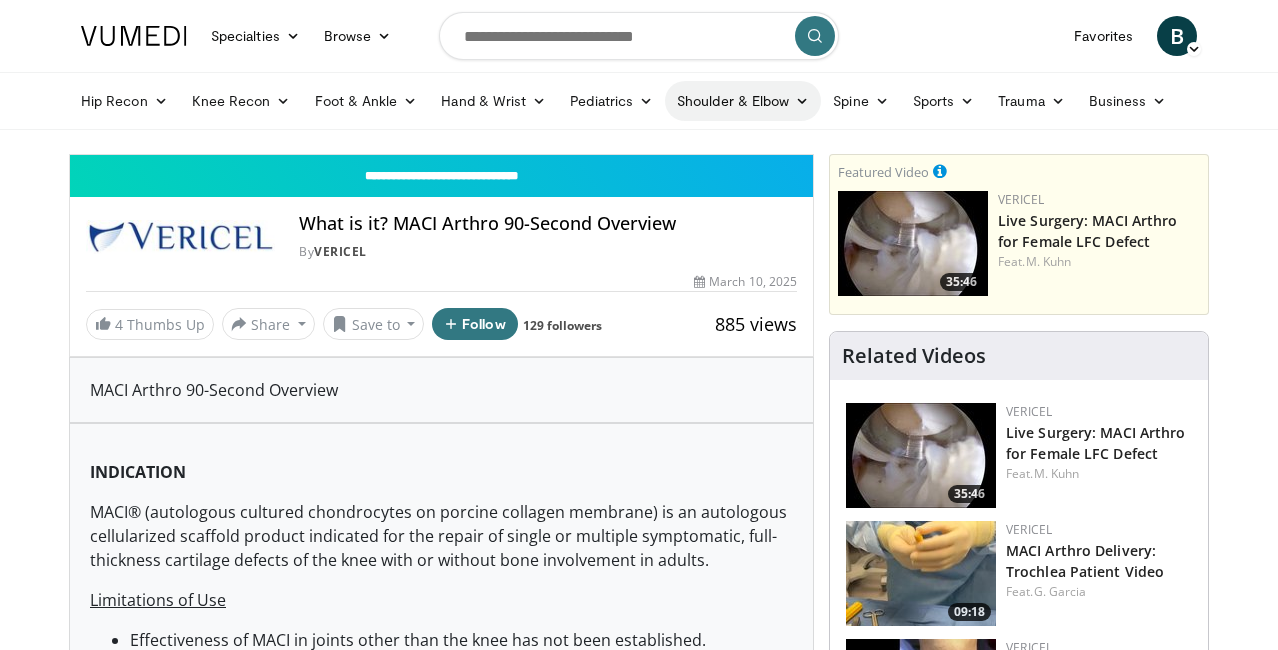 scroll, scrollTop: 0, scrollLeft: 0, axis: both 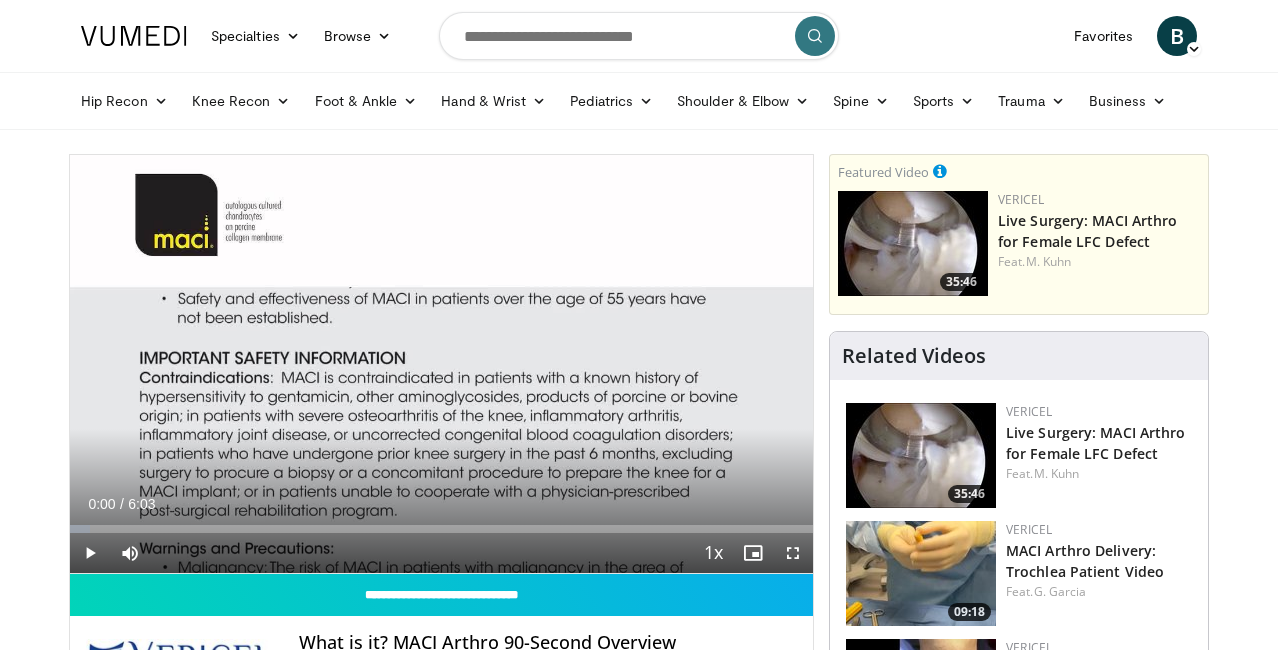 click at bounding box center [90, 553] 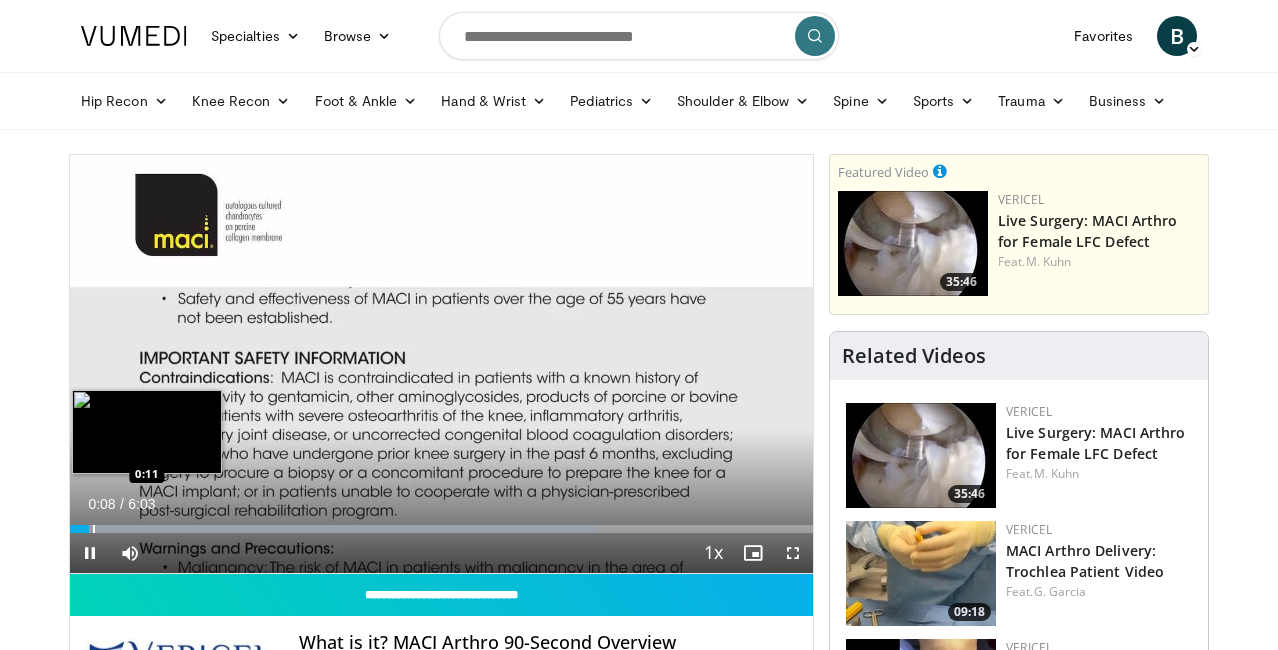 click at bounding box center [94, 529] 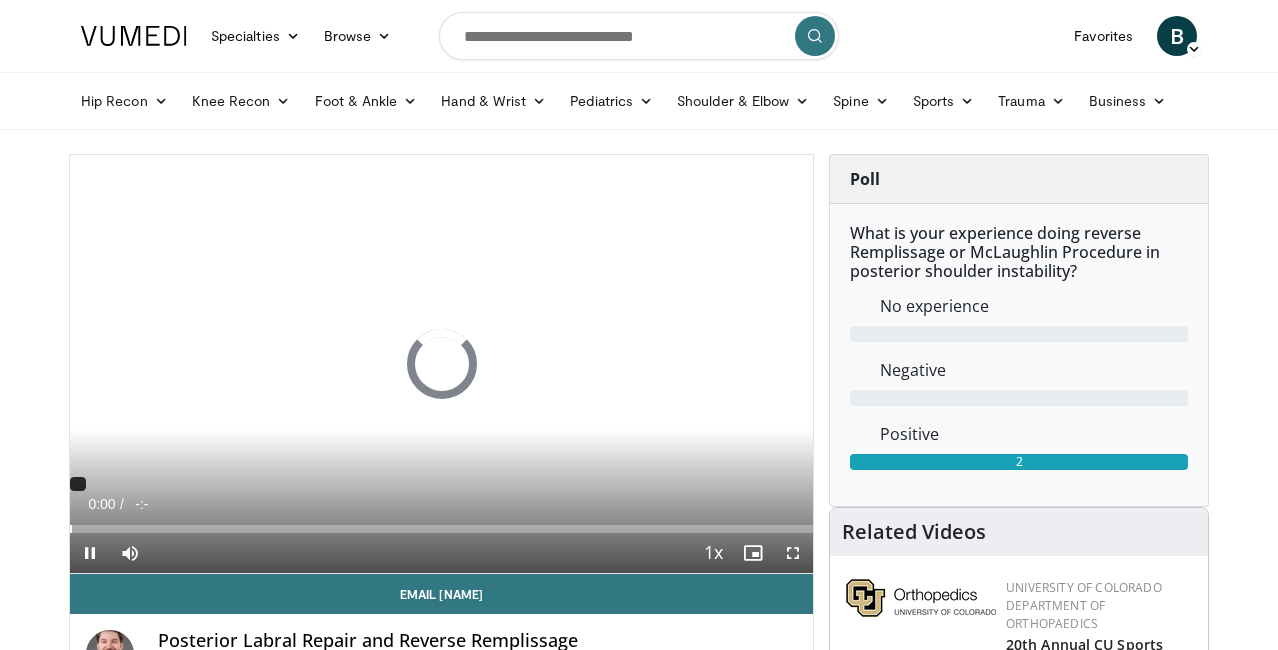 scroll, scrollTop: 0, scrollLeft: 0, axis: both 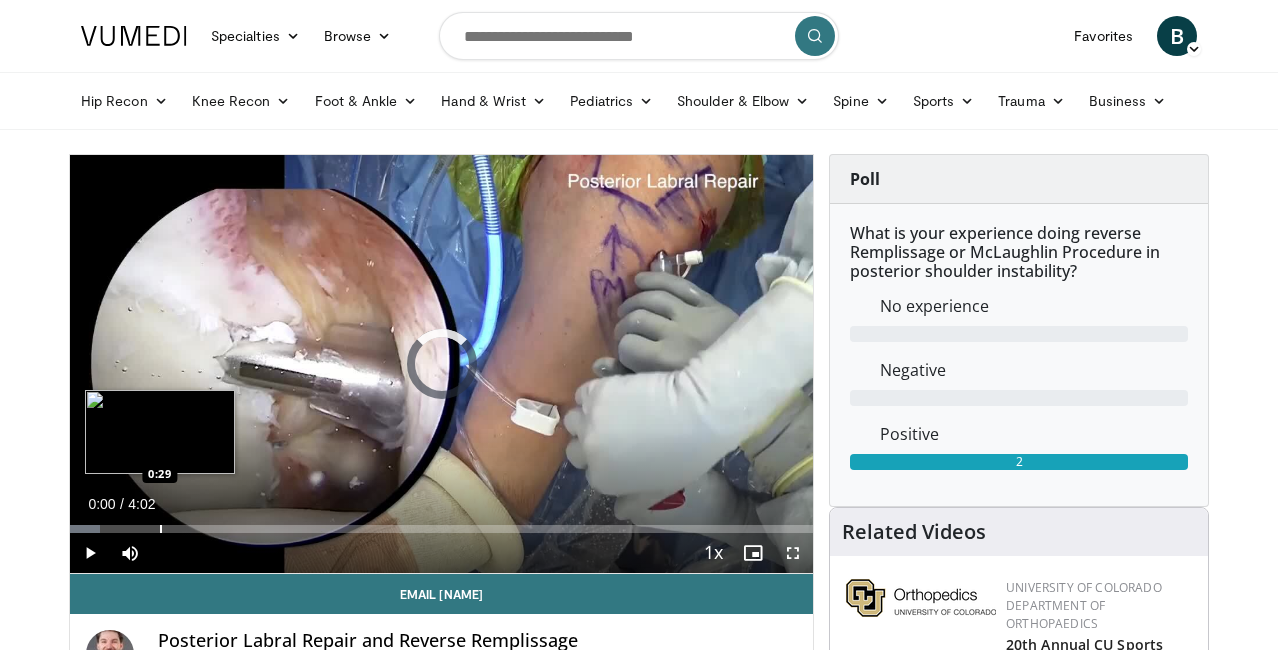 click at bounding box center [161, 529] 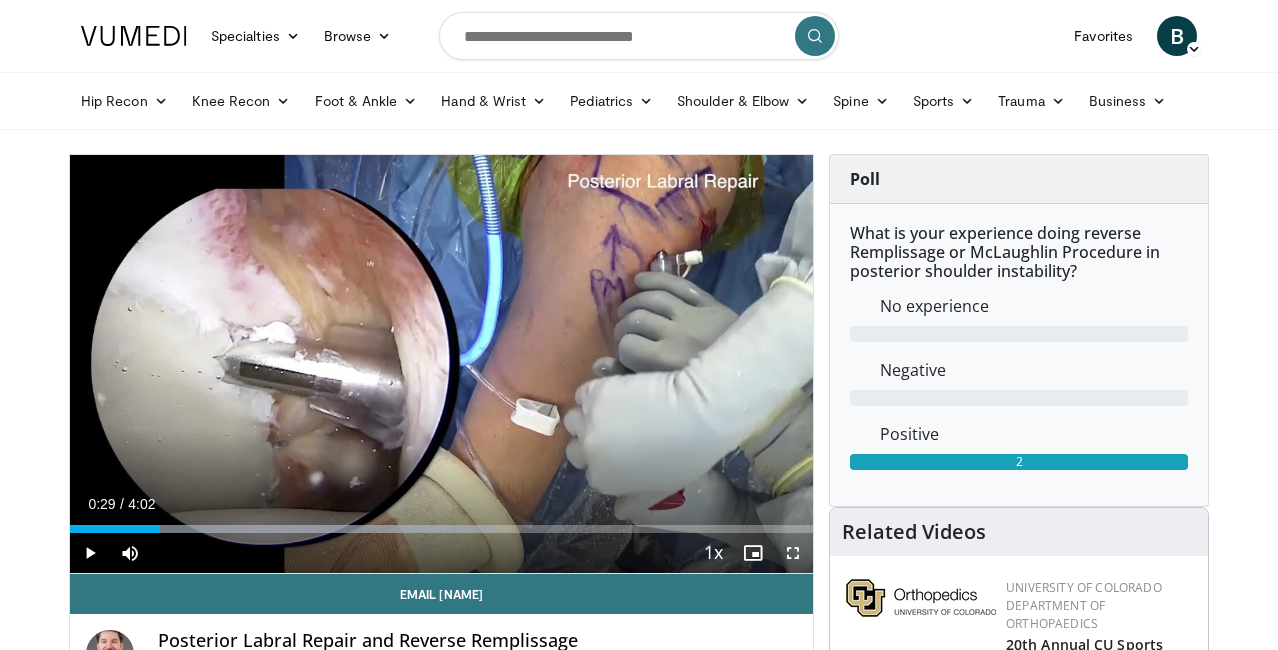 click at bounding box center [90, 553] 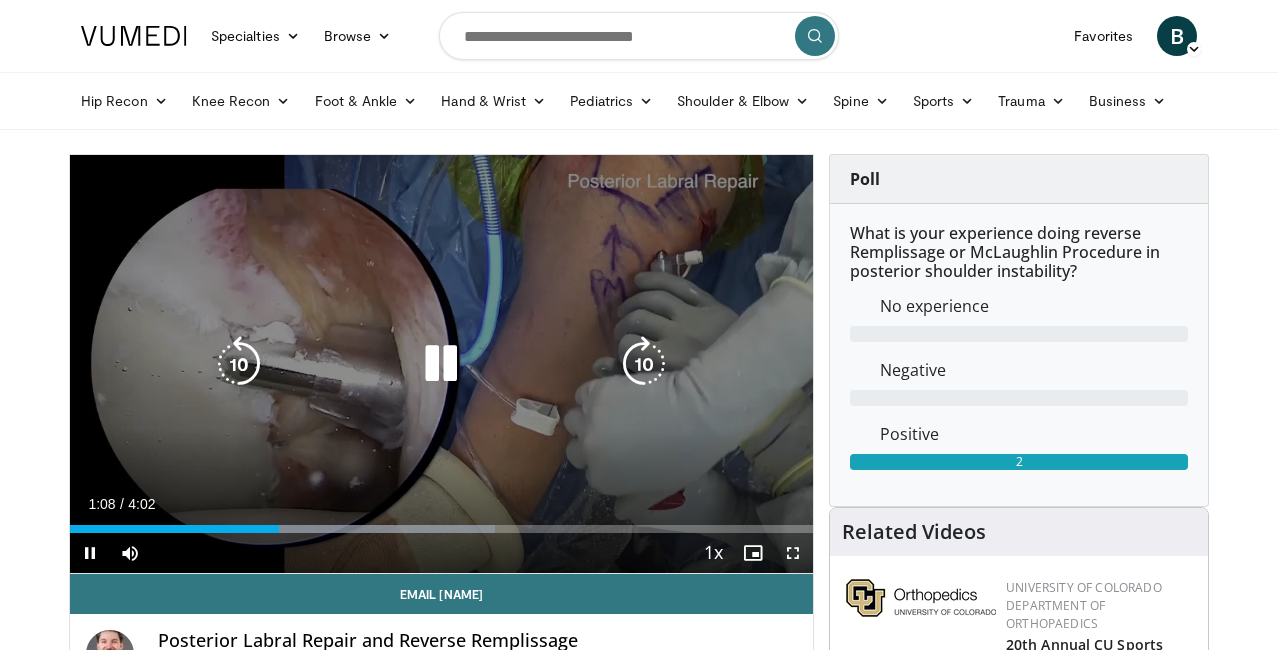 click at bounding box center (441, 364) 